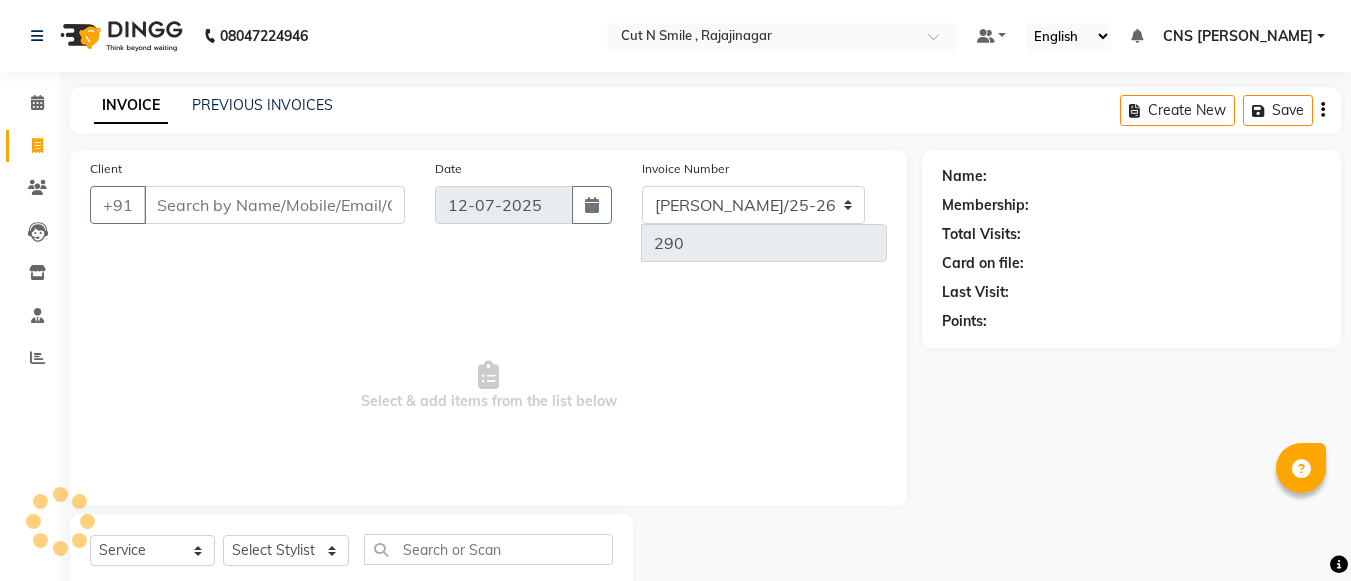 select on "service" 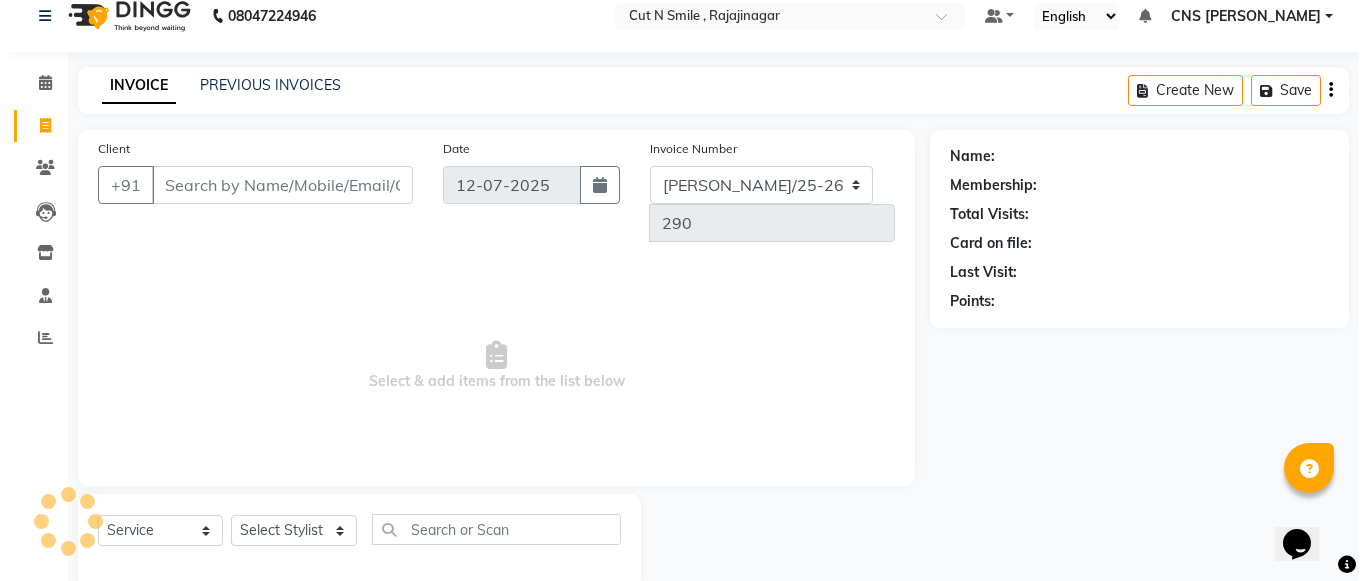 scroll, scrollTop: 0, scrollLeft: 0, axis: both 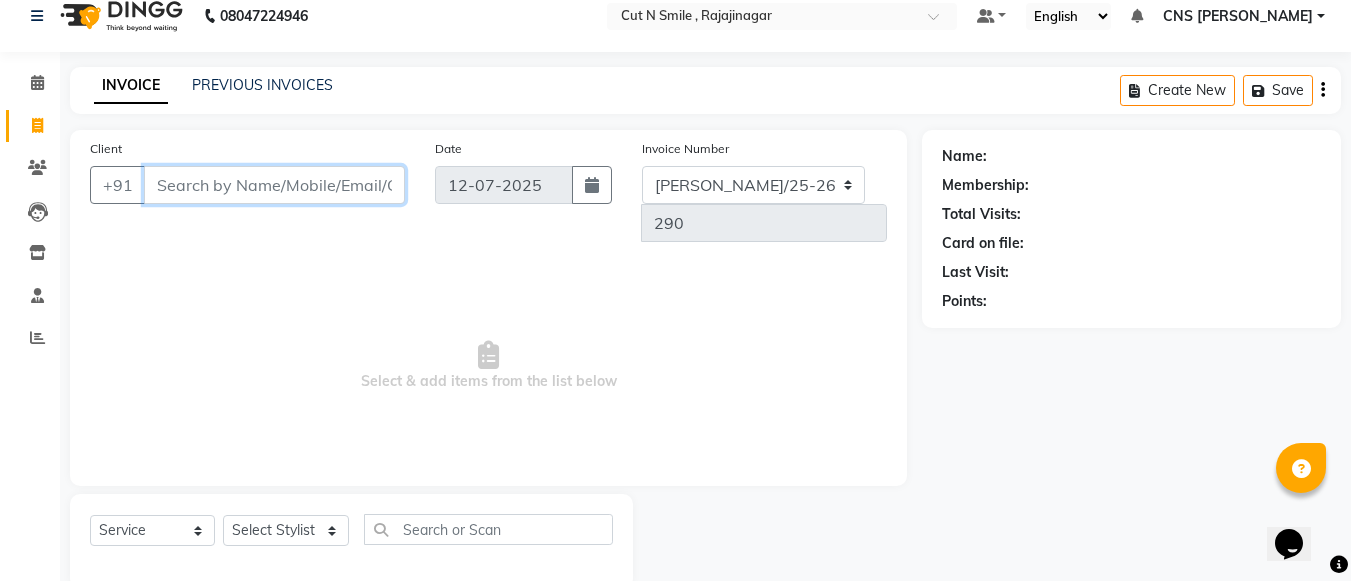 click on "Client" at bounding box center [274, 185] 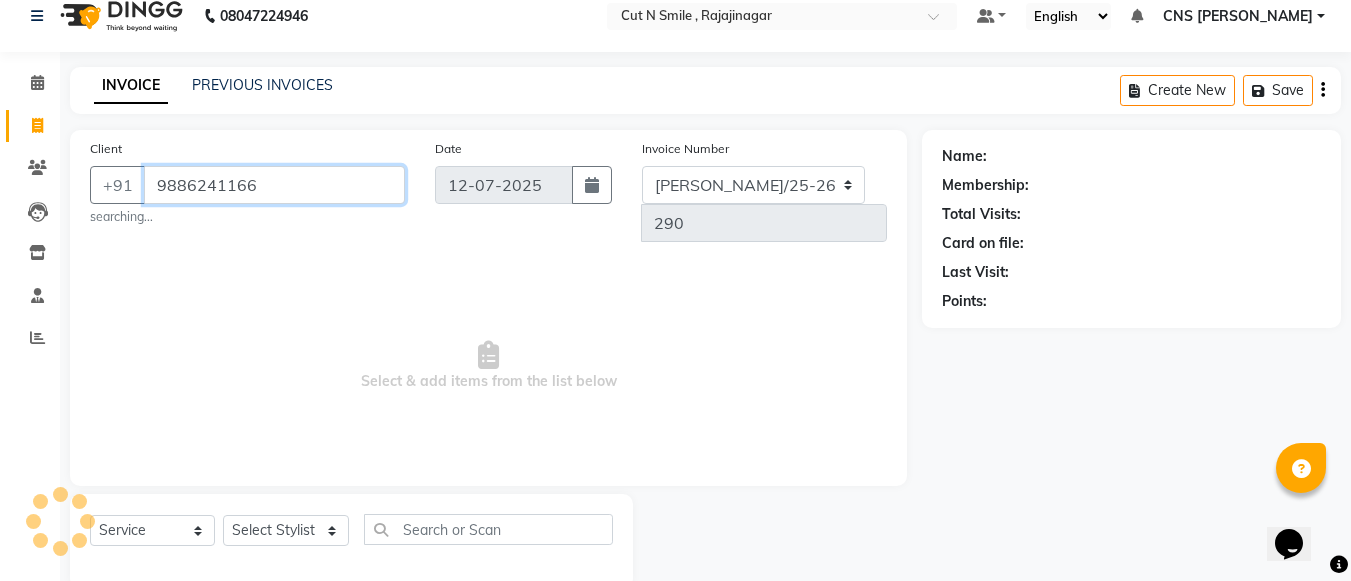 type on "9886241166" 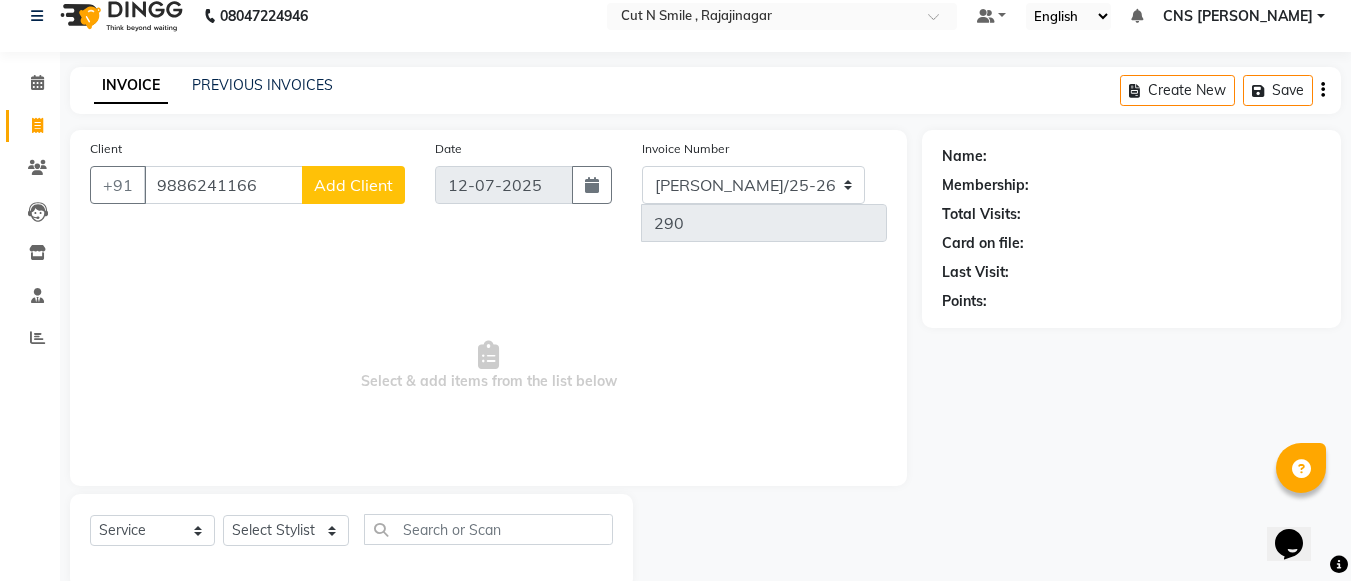 click on "Select & add items from the list below" at bounding box center (488, 366) 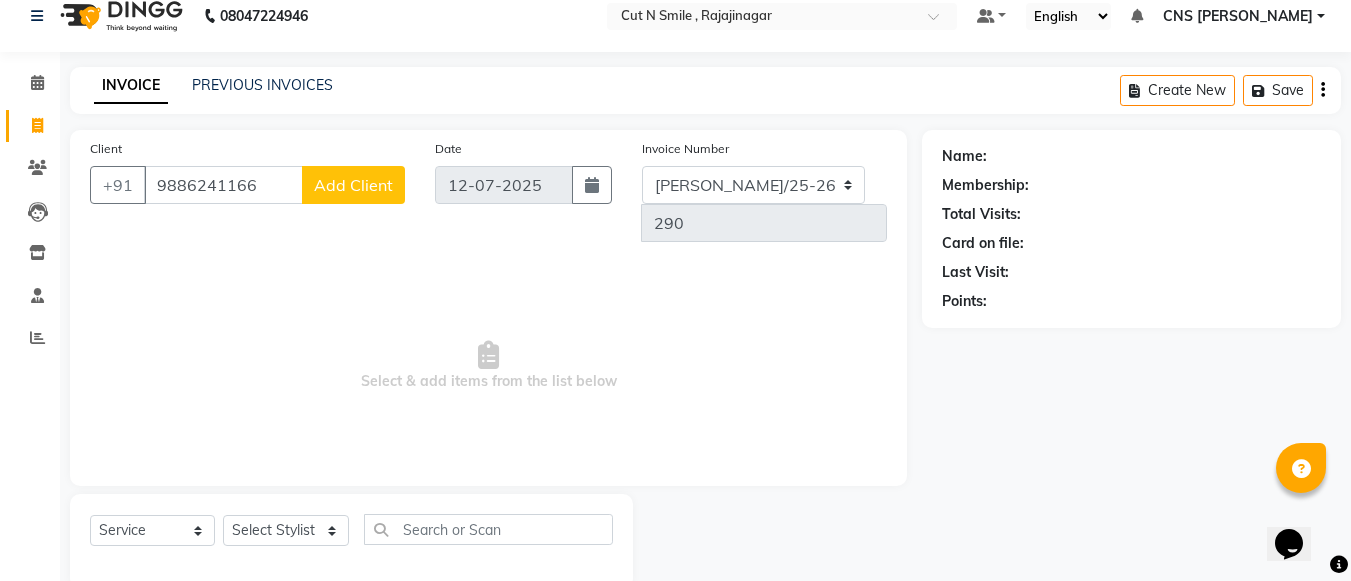 click on "Add Client" 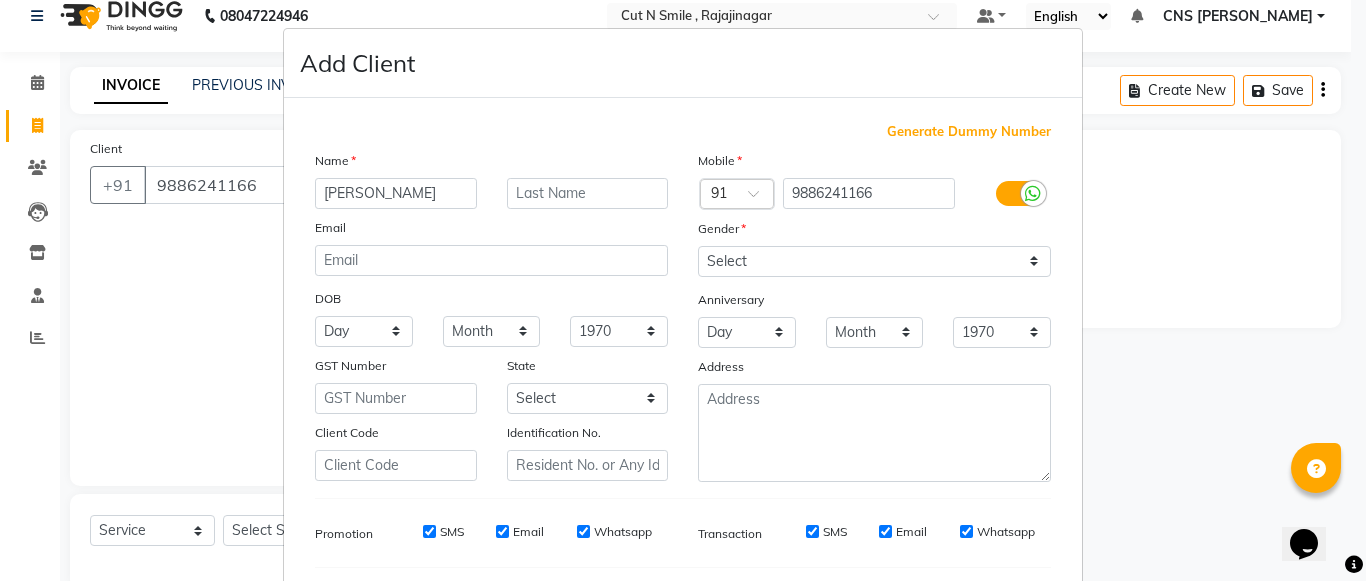 type on "[PERSON_NAME]" 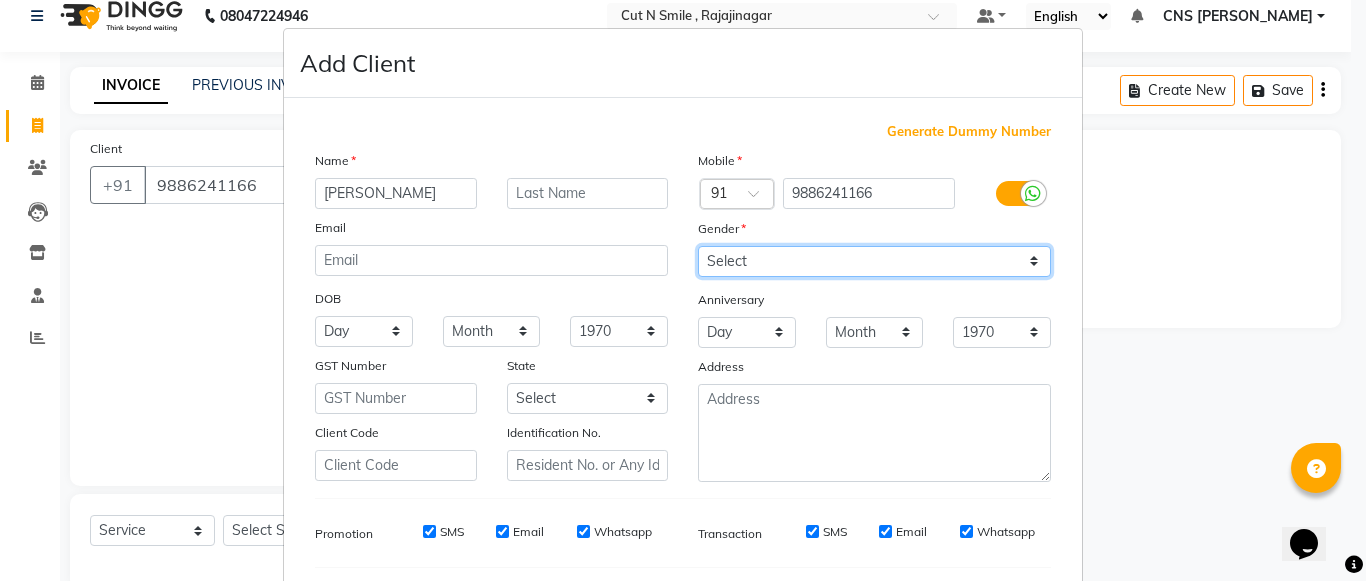 click on "Select [DEMOGRAPHIC_DATA] [DEMOGRAPHIC_DATA] Other Prefer Not To Say" at bounding box center [874, 261] 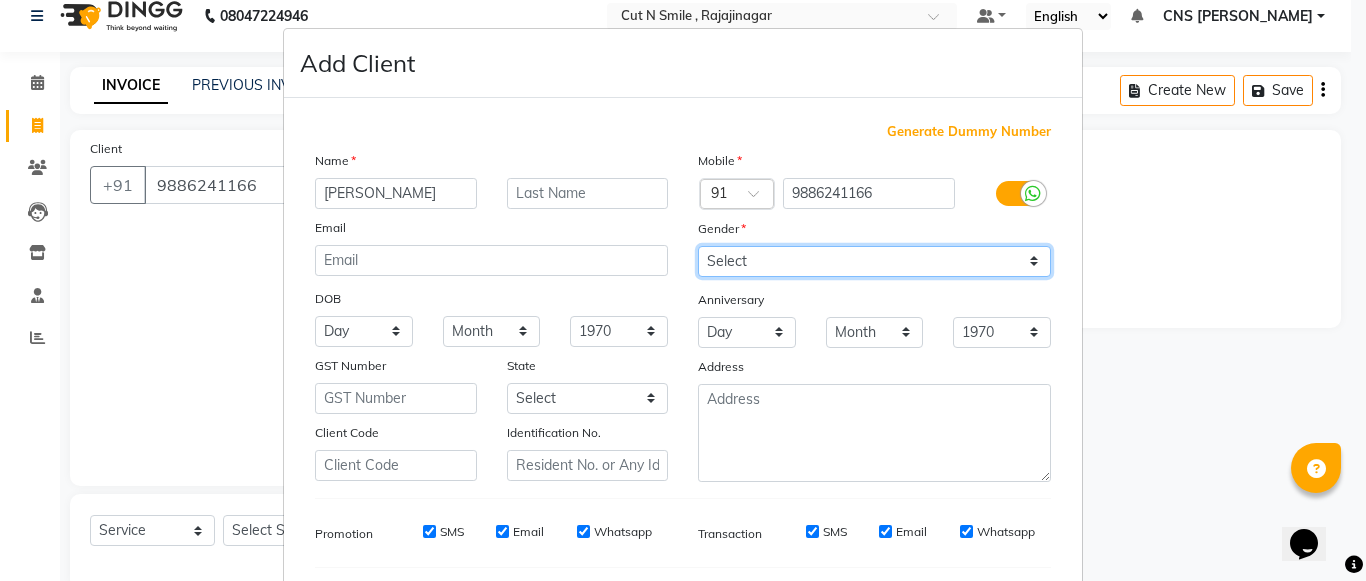select on "[DEMOGRAPHIC_DATA]" 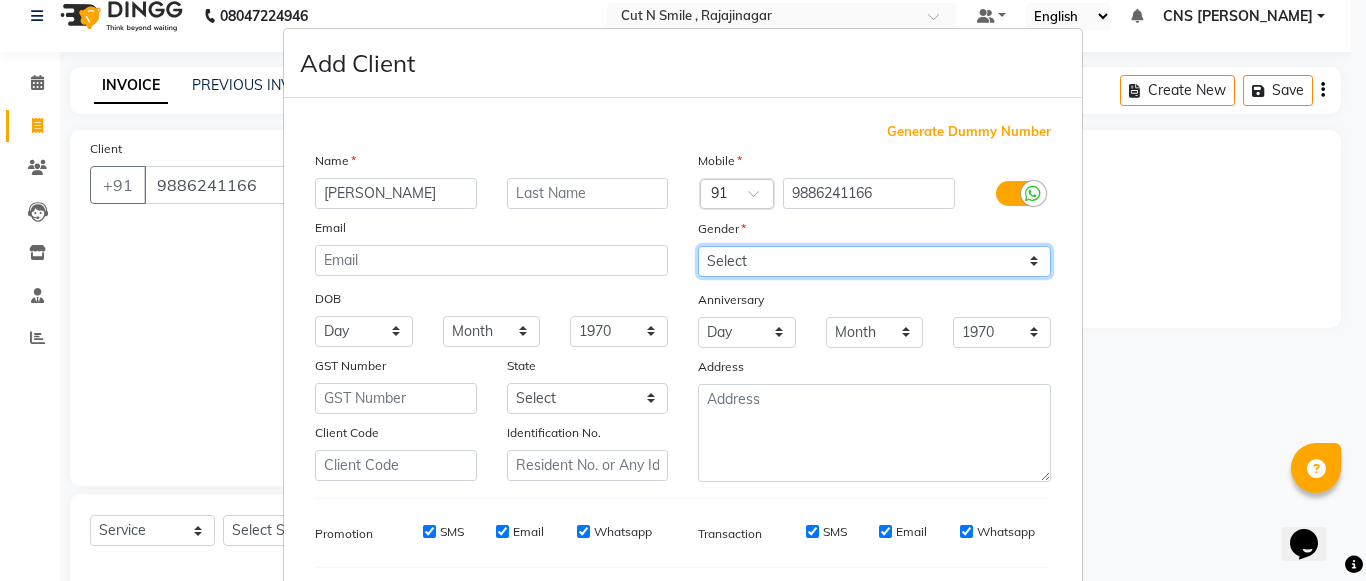 click on "Select [DEMOGRAPHIC_DATA] [DEMOGRAPHIC_DATA] Other Prefer Not To Say" at bounding box center [874, 261] 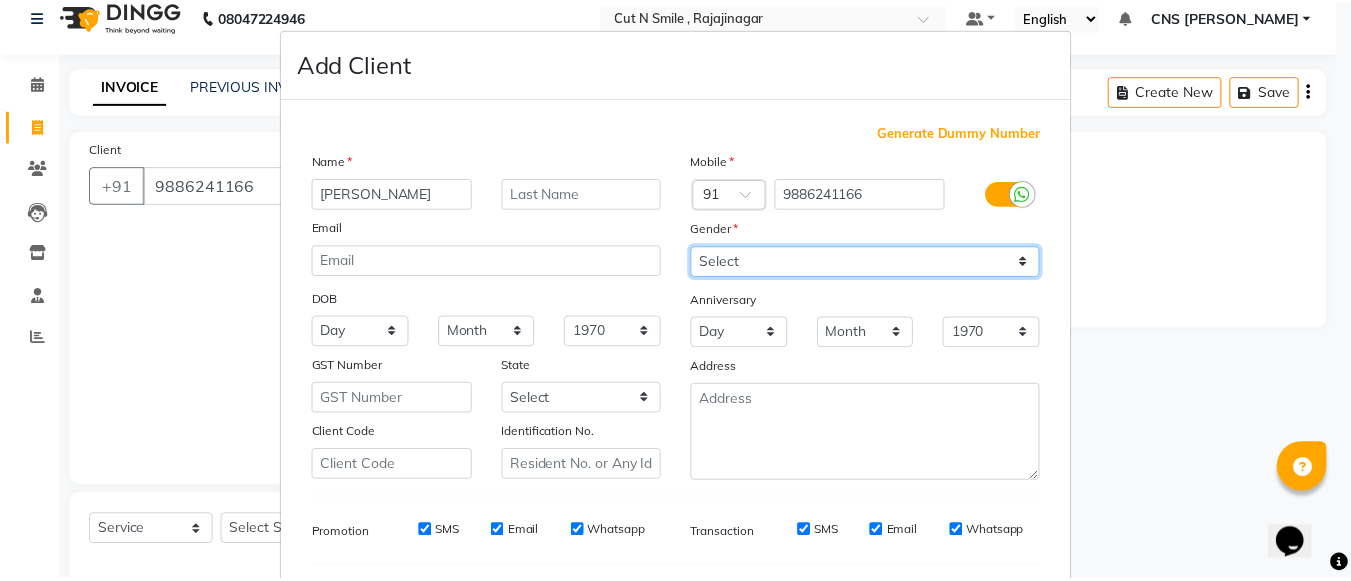 scroll, scrollTop: 268, scrollLeft: 0, axis: vertical 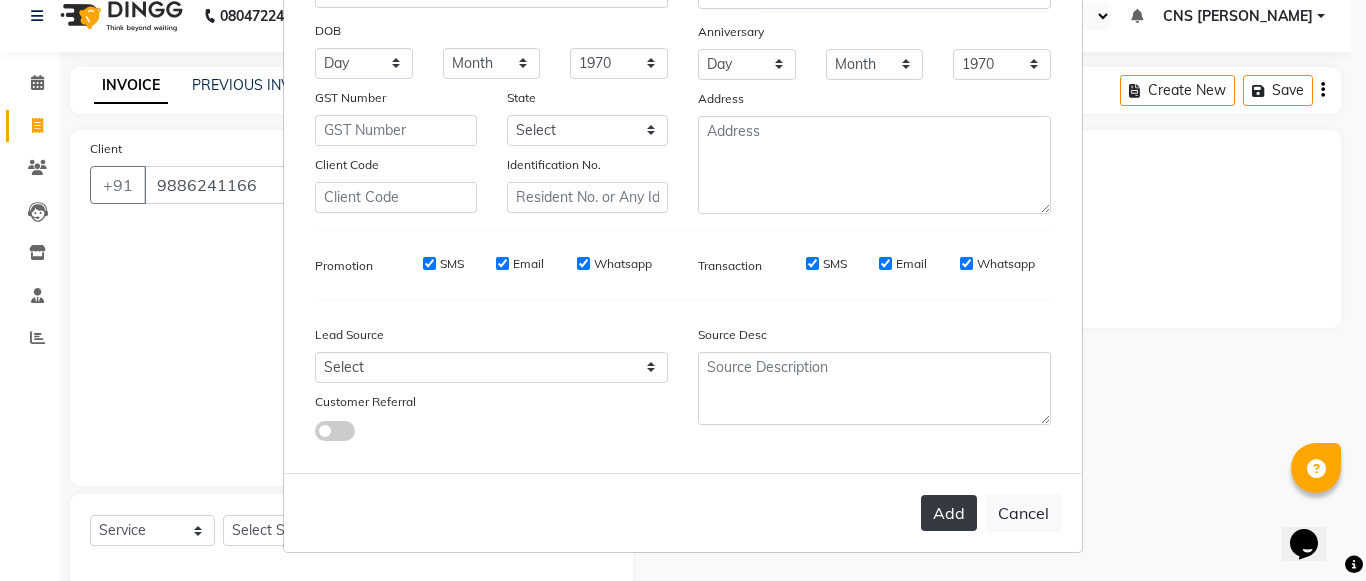 click on "Add" at bounding box center [949, 513] 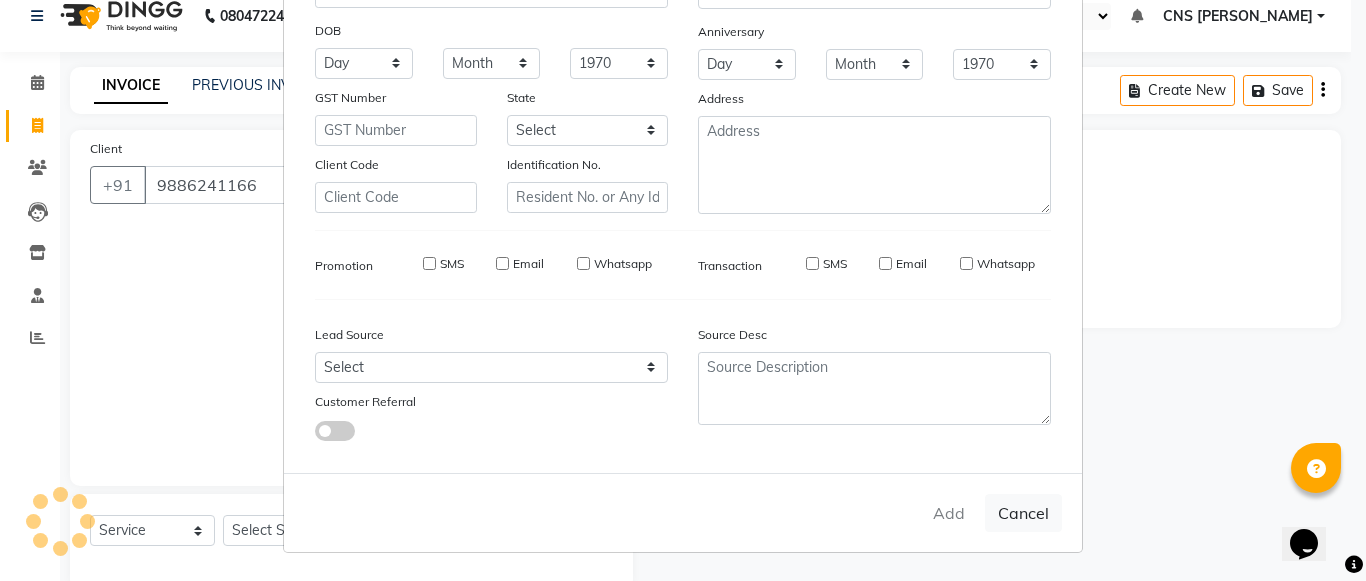 type 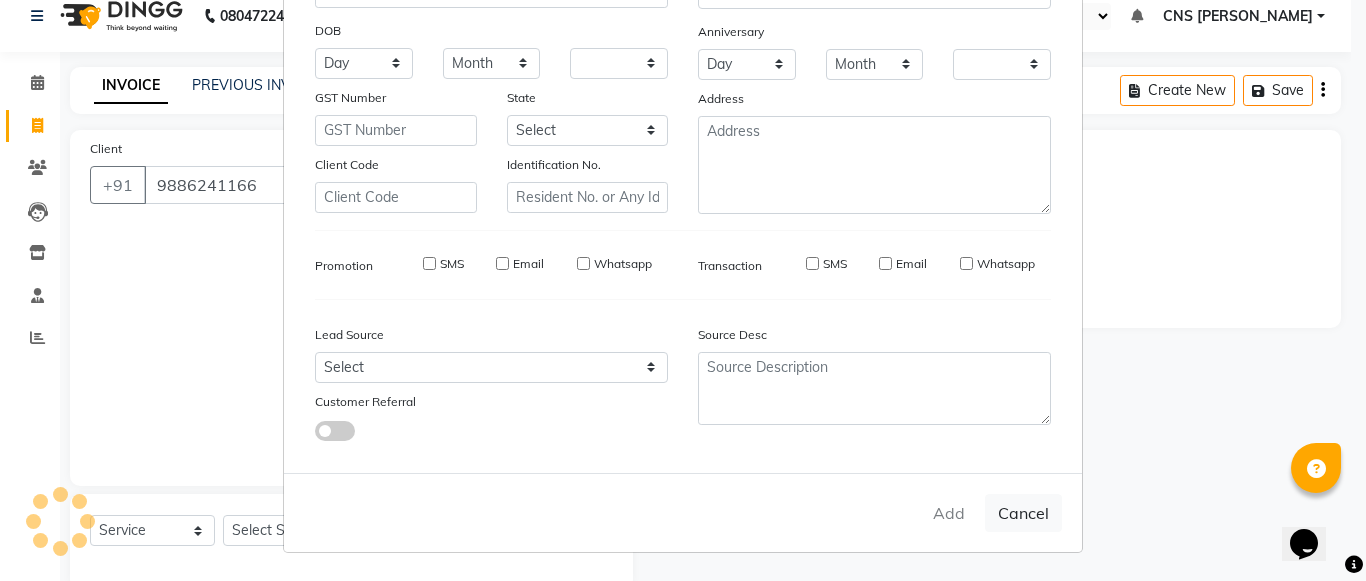 checkbox on "false" 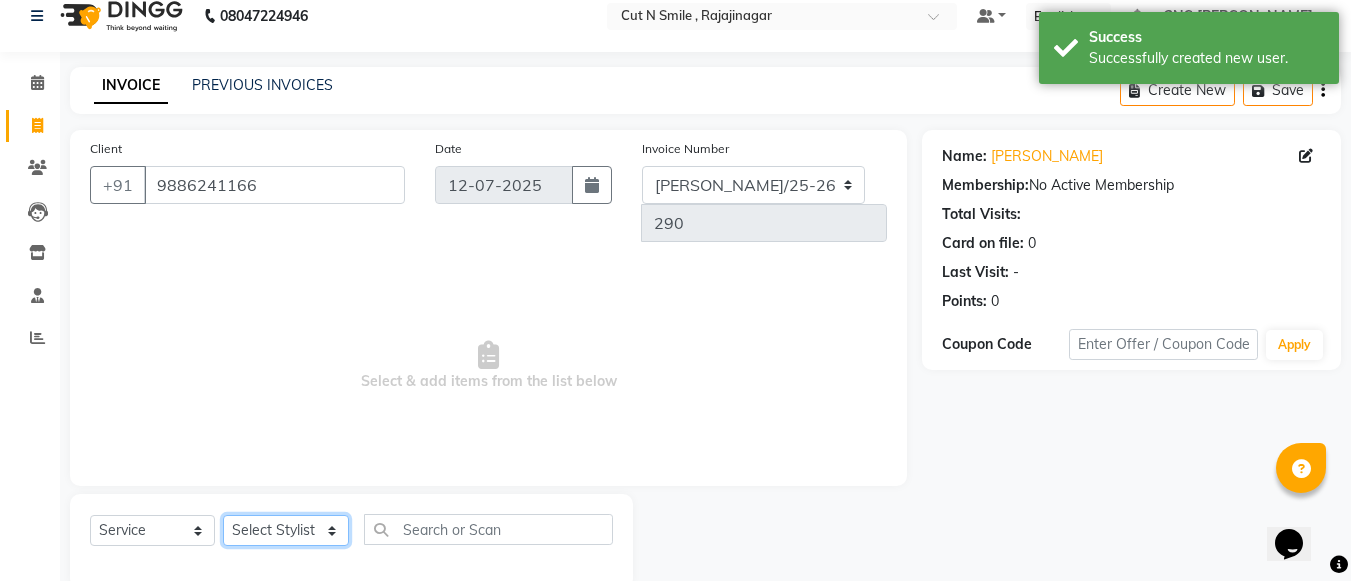click on "Select Stylist [PERSON_NAME] Ammu 3R [PERSON_NAME] VN [PERSON_NAME] 3R [PERSON_NAME] 3R [PERSON_NAME] 3R [PERSON_NAME] 4R CNS [PERSON_NAME]  Cut N Smile 17M  Cut N Smile 3R Cut n Smile 4R Cut N Smile 9M Cut N Smile ML Cut N Smile V [PERSON_NAME] 4R Govind VN Hema 4R [PERSON_NAME] VN Karan VN Love 4R [PERSON_NAME] 3R Manu 4R  Muskaan VN [PERSON_NAME] 4R N D M 4R NDM Alam 4R Noushad VN [PERSON_NAME] 4R Priya [PERSON_NAME] 3R Rahul 3R Ravi 3R [PERSON_NAME] 4R [PERSON_NAME] 3R [PERSON_NAME] 4R [PERSON_NAME] [PERSON_NAME] 3R [PERSON_NAME] 4R Sameer 3R [PERSON_NAME] [PERSON_NAME]  [PERSON_NAME] [PERSON_NAME] [PERSON_NAME] VN [PERSON_NAME] 4R [PERSON_NAME] 4R [PERSON_NAME] VN Shanavaaz [PERSON_NAME] 3R [PERSON_NAME] 4R [PERSON_NAME] [PERSON_NAME] 4R Sunny VN [PERSON_NAME] 4R Vakeel 3R Varas 4R [PERSON_NAME] [PERSON_NAME] VN" 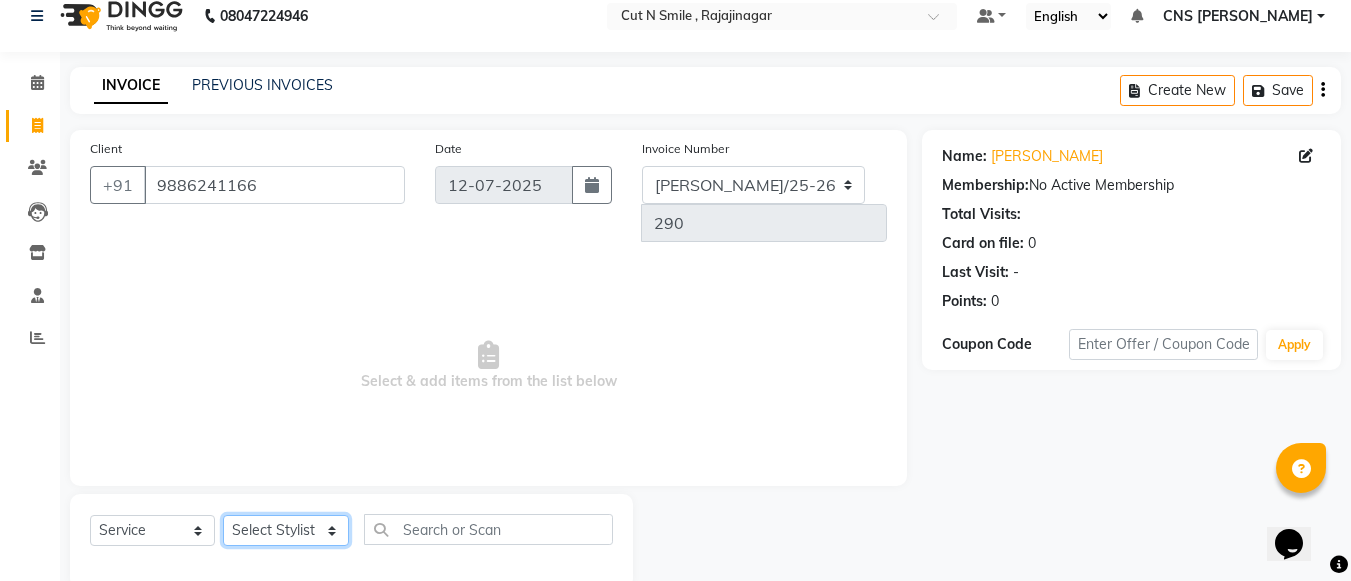 select on "76423" 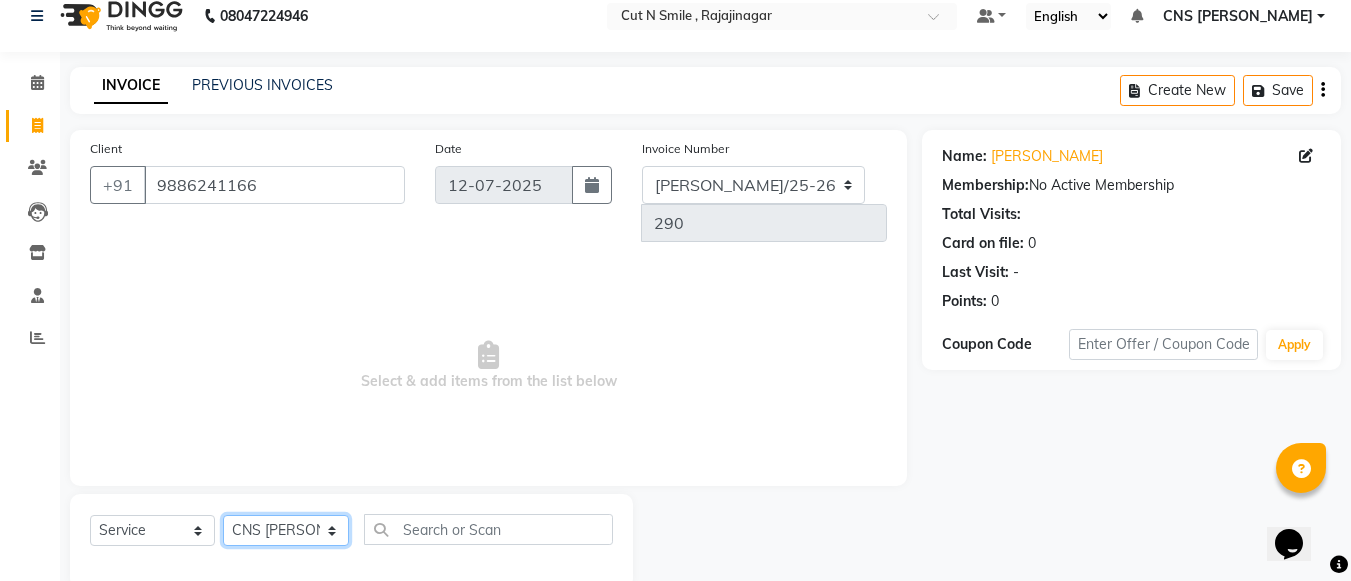 click on "Select Stylist [PERSON_NAME] Ammu 3R [PERSON_NAME] VN [PERSON_NAME] 3R [PERSON_NAME] 3R [PERSON_NAME] 3R [PERSON_NAME] 4R CNS [PERSON_NAME]  Cut N Smile 17M  Cut N Smile 3R Cut n Smile 4R Cut N Smile 9M Cut N Smile ML Cut N Smile V [PERSON_NAME] 4R Govind VN Hema 4R [PERSON_NAME] VN Karan VN Love 4R [PERSON_NAME] 3R Manu 4R  Muskaan VN [PERSON_NAME] 4R N D M 4R NDM Alam 4R Noushad VN [PERSON_NAME] 4R Priya [PERSON_NAME] 3R Rahul 3R Ravi 3R [PERSON_NAME] 4R [PERSON_NAME] 3R [PERSON_NAME] 4R [PERSON_NAME] [PERSON_NAME] 3R [PERSON_NAME] 4R Sameer 3R [PERSON_NAME] [PERSON_NAME]  [PERSON_NAME] [PERSON_NAME] [PERSON_NAME] VN [PERSON_NAME] 4R [PERSON_NAME] 4R [PERSON_NAME] VN Shanavaaz [PERSON_NAME] 3R [PERSON_NAME] 4R [PERSON_NAME] [PERSON_NAME] 4R Sunny VN [PERSON_NAME] 4R Vakeel 3R Varas 4R [PERSON_NAME] [PERSON_NAME] VN" 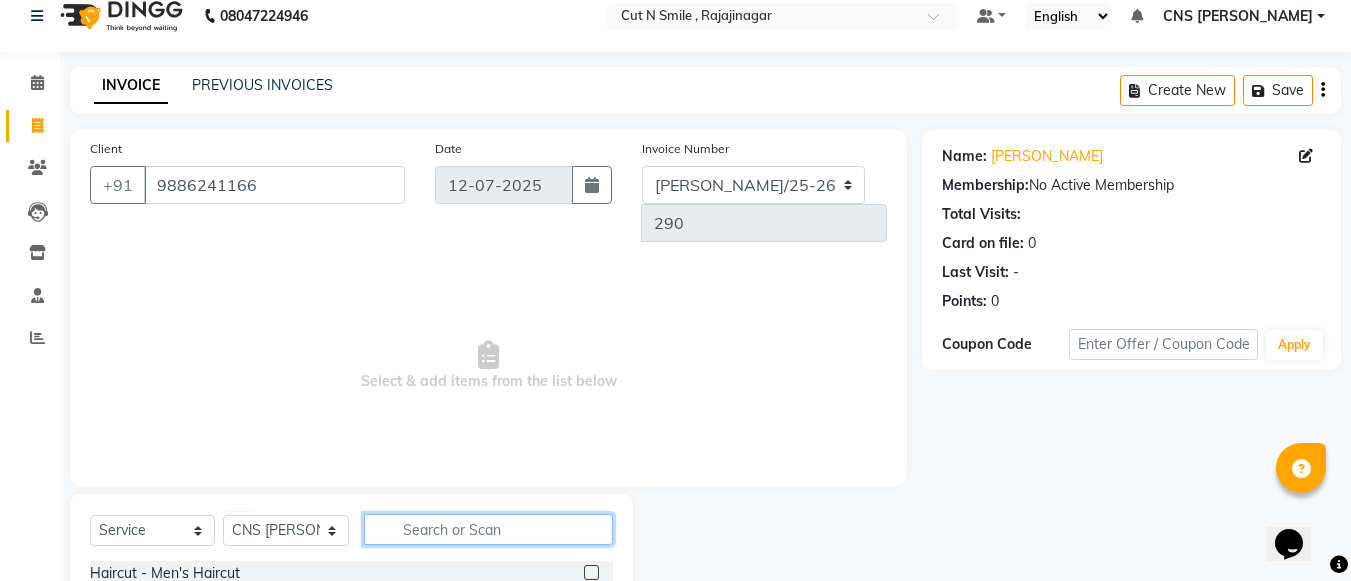 click 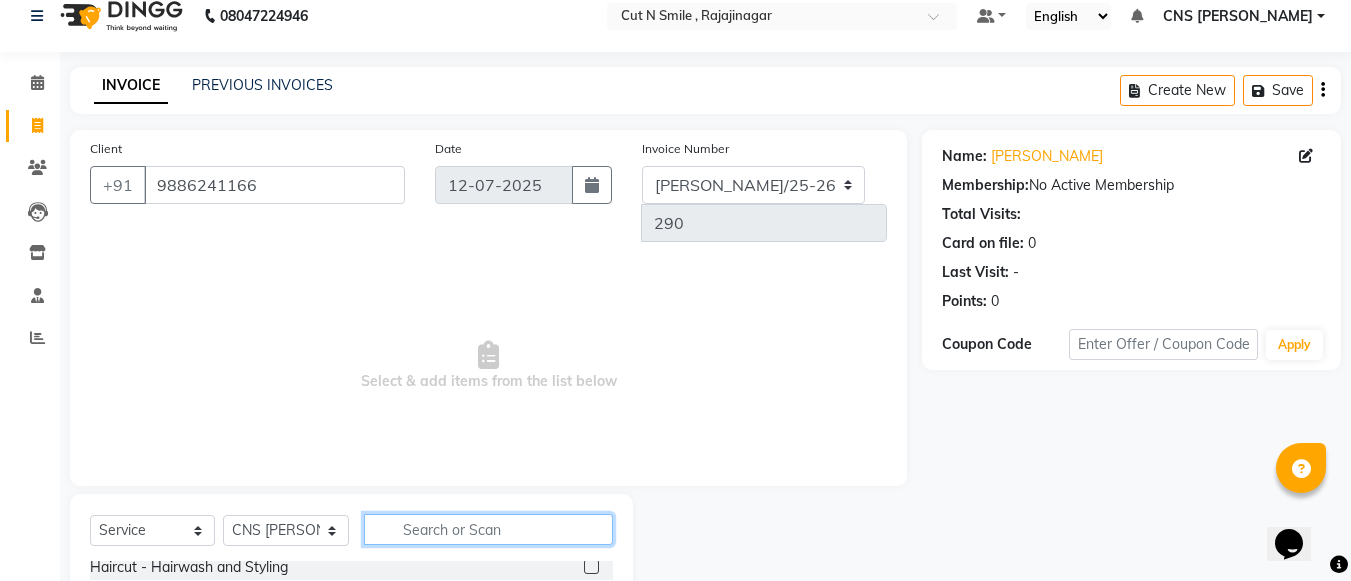 scroll, scrollTop: 164, scrollLeft: 0, axis: vertical 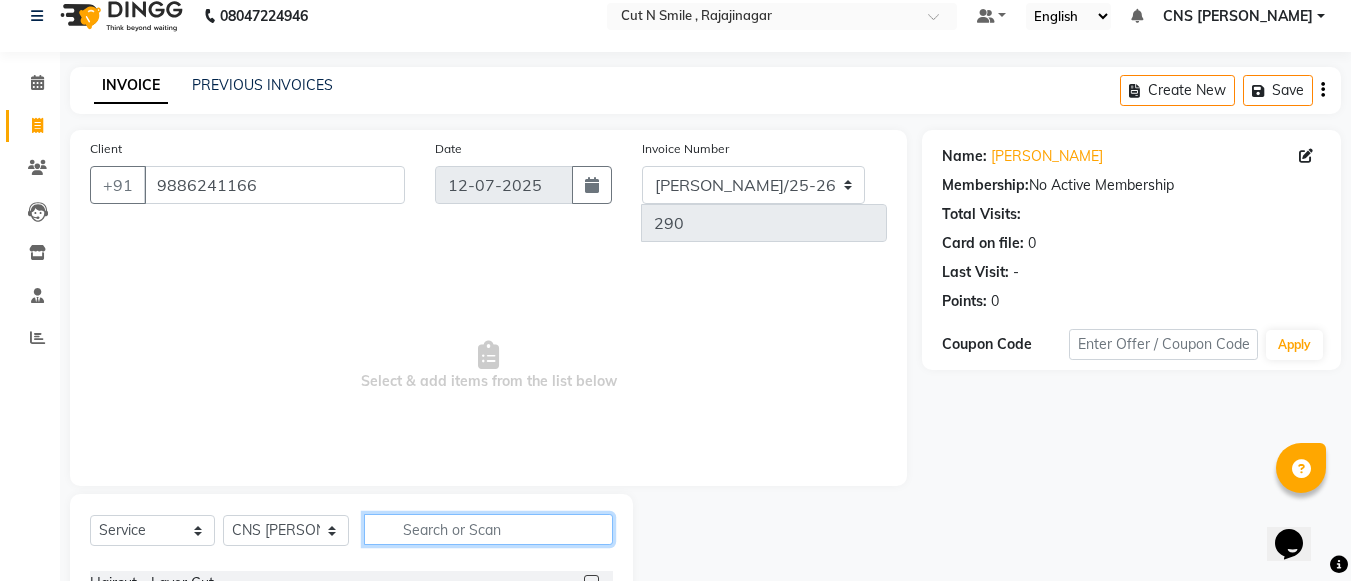 click 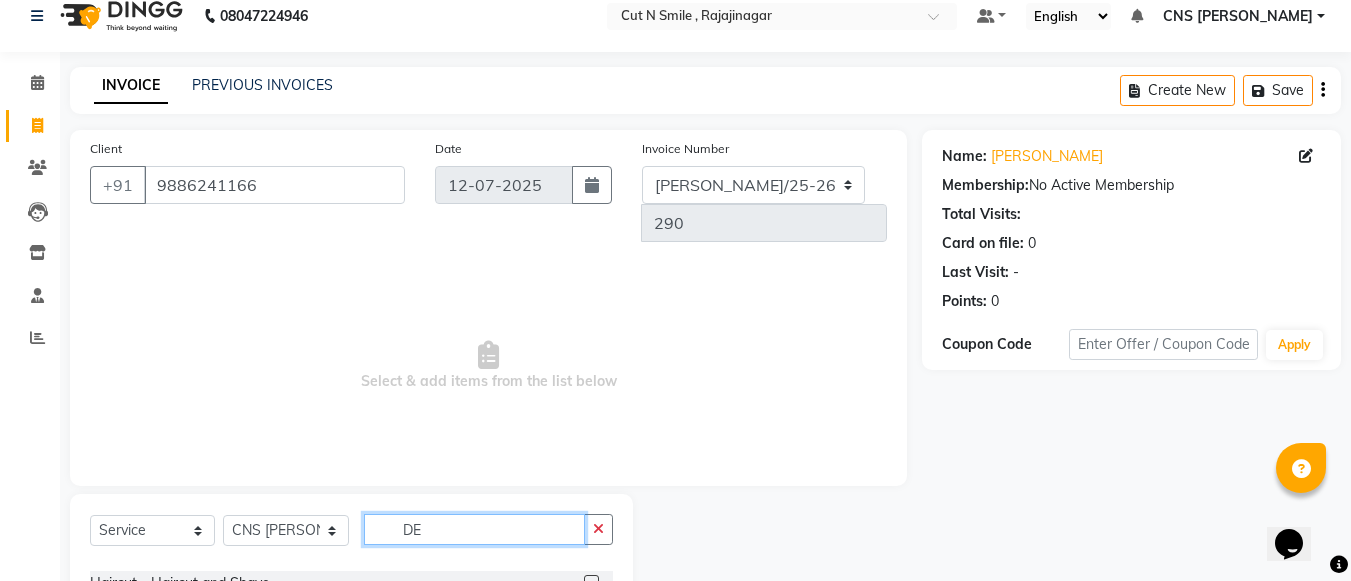 scroll, scrollTop: 0, scrollLeft: 0, axis: both 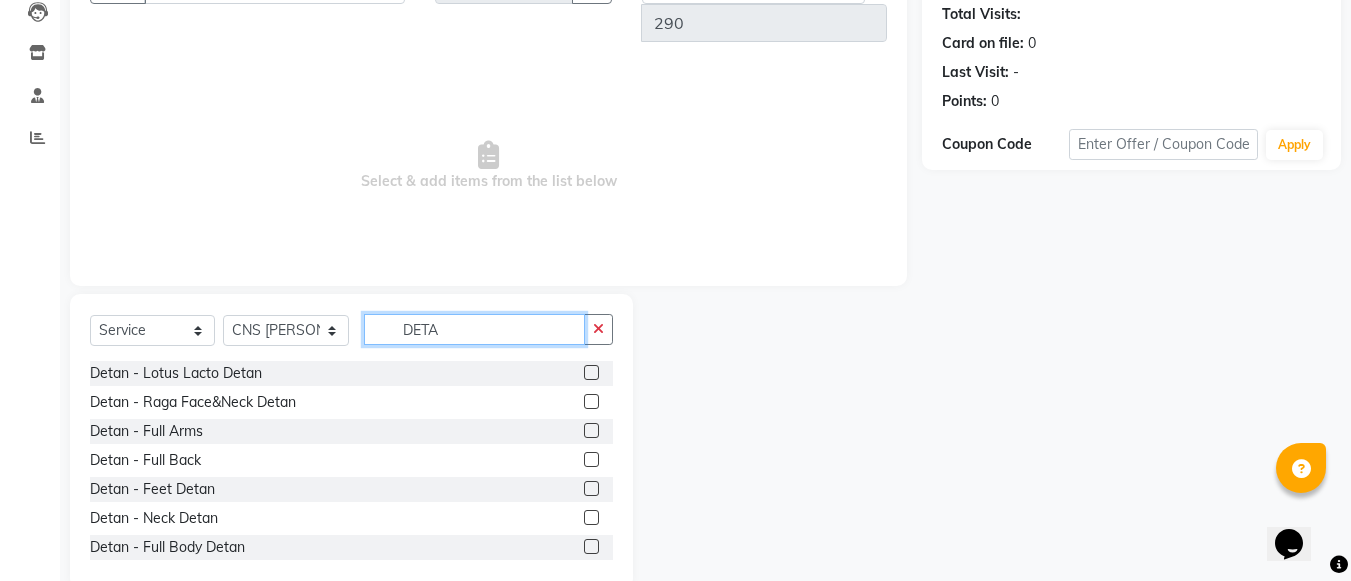 type on "DETA" 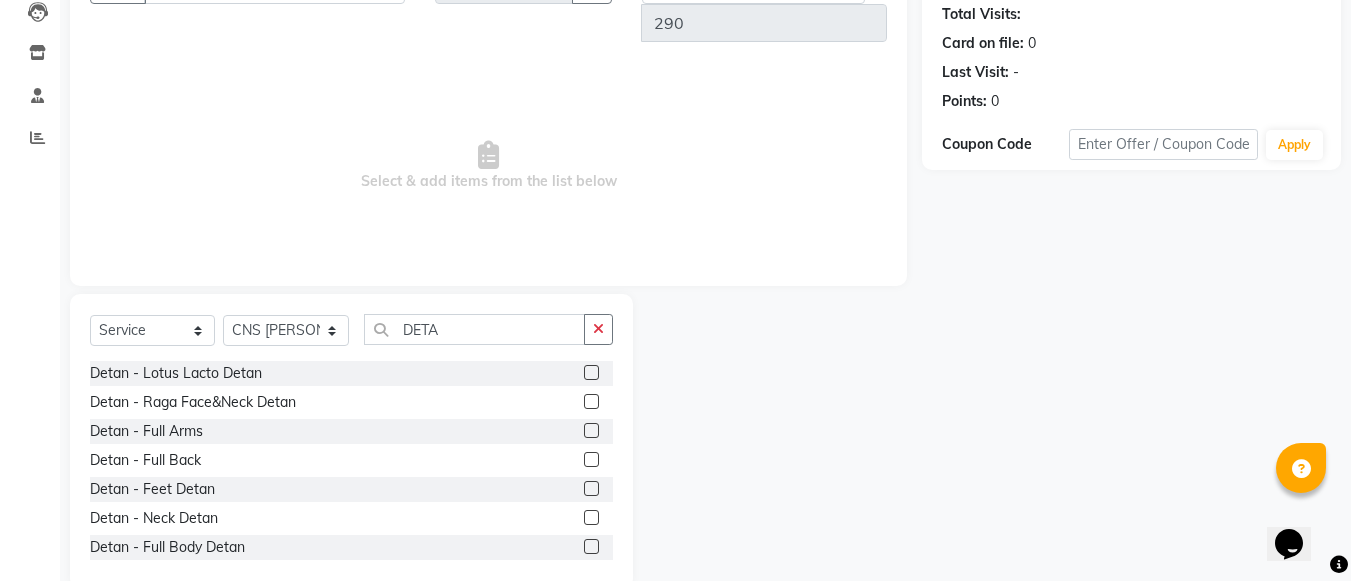 click 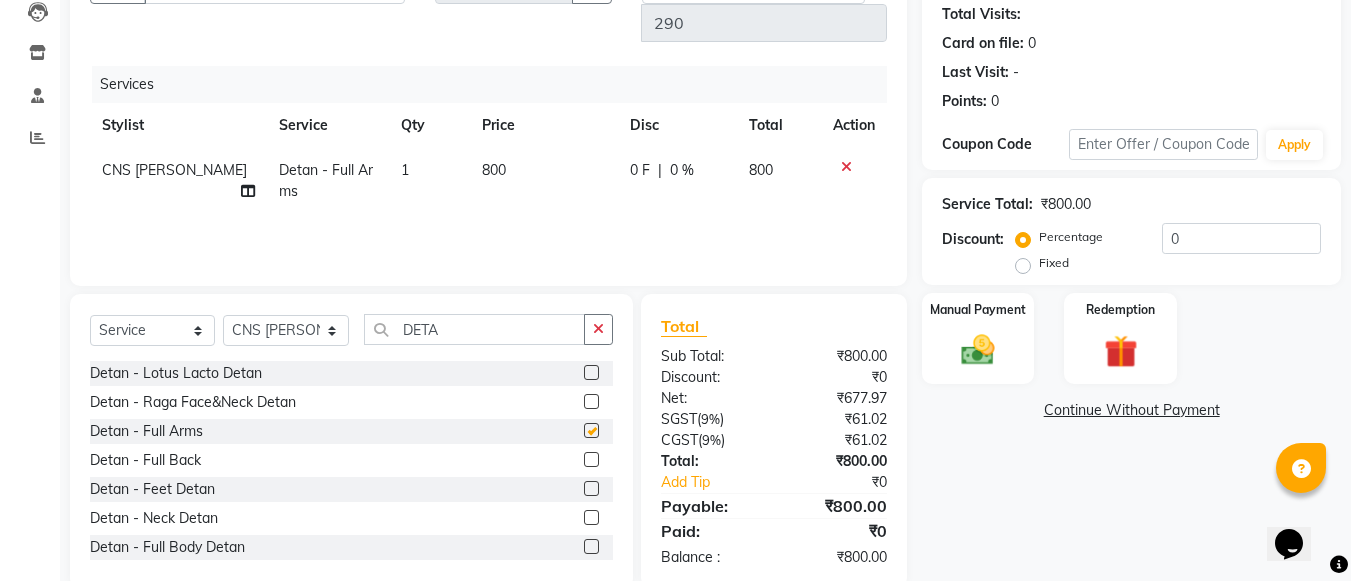 checkbox on "false" 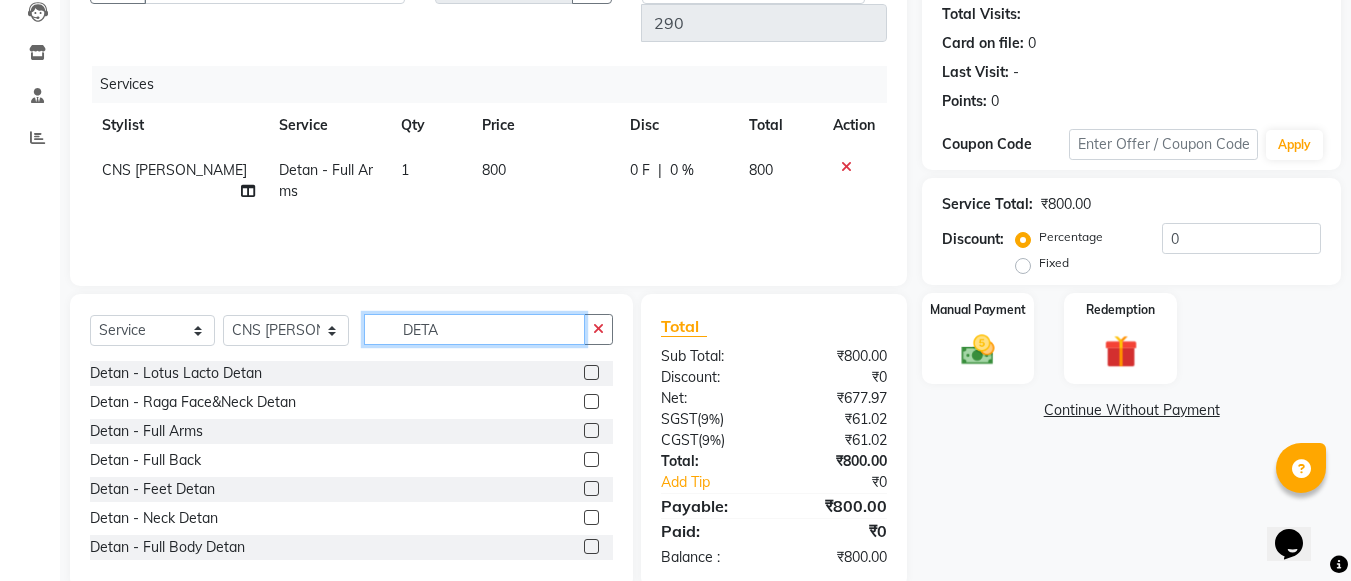 click on "DETA" 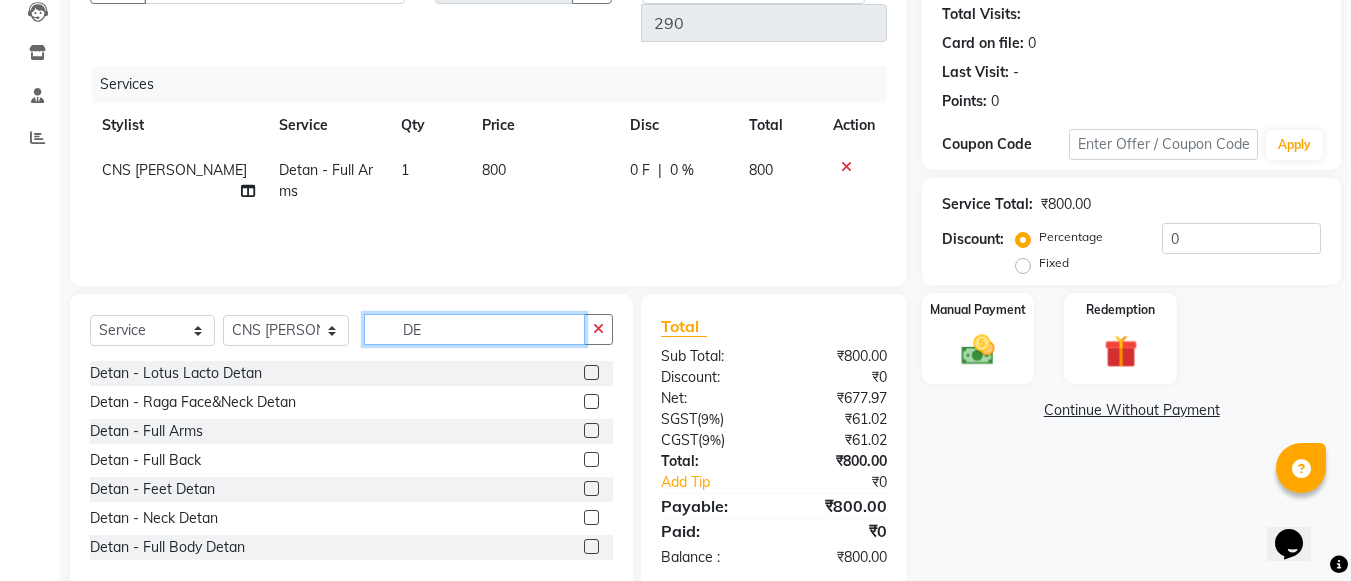 type on "D" 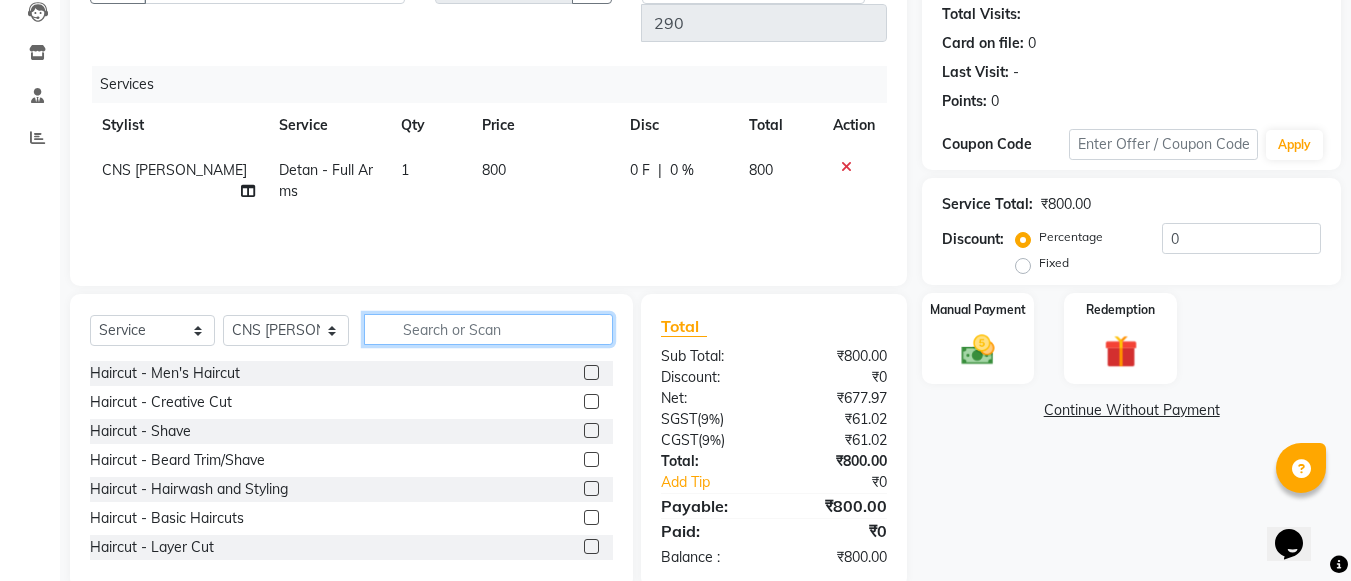 type 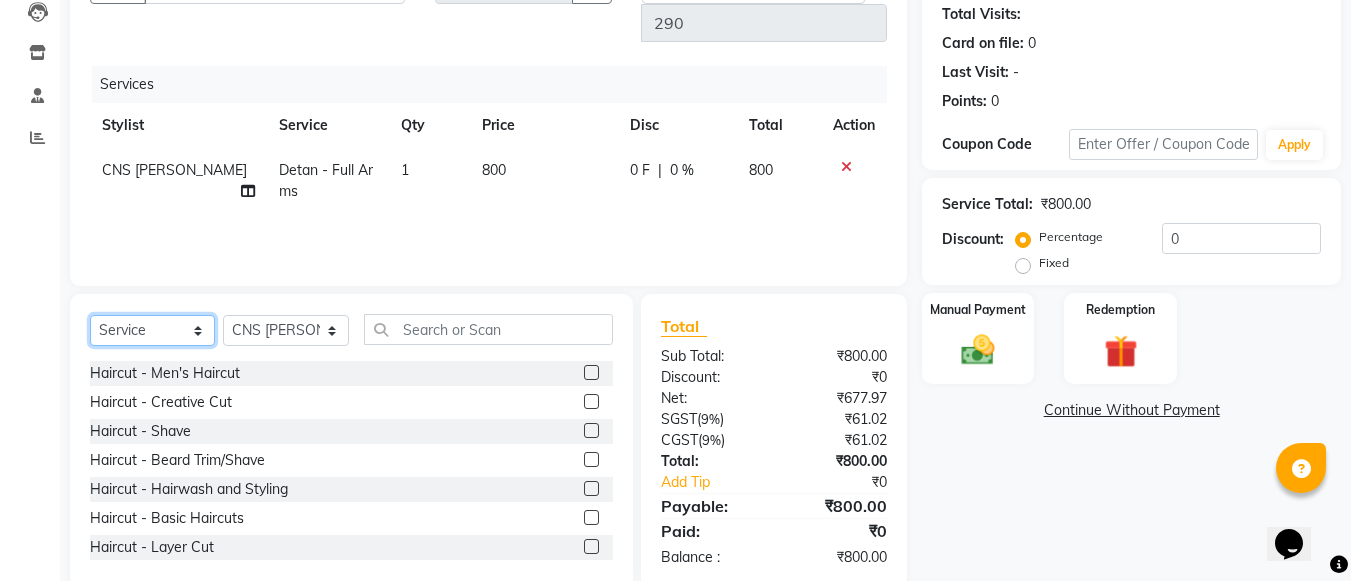 click on "Select  Service  Product  Membership  Package Voucher Prepaid Gift Card" 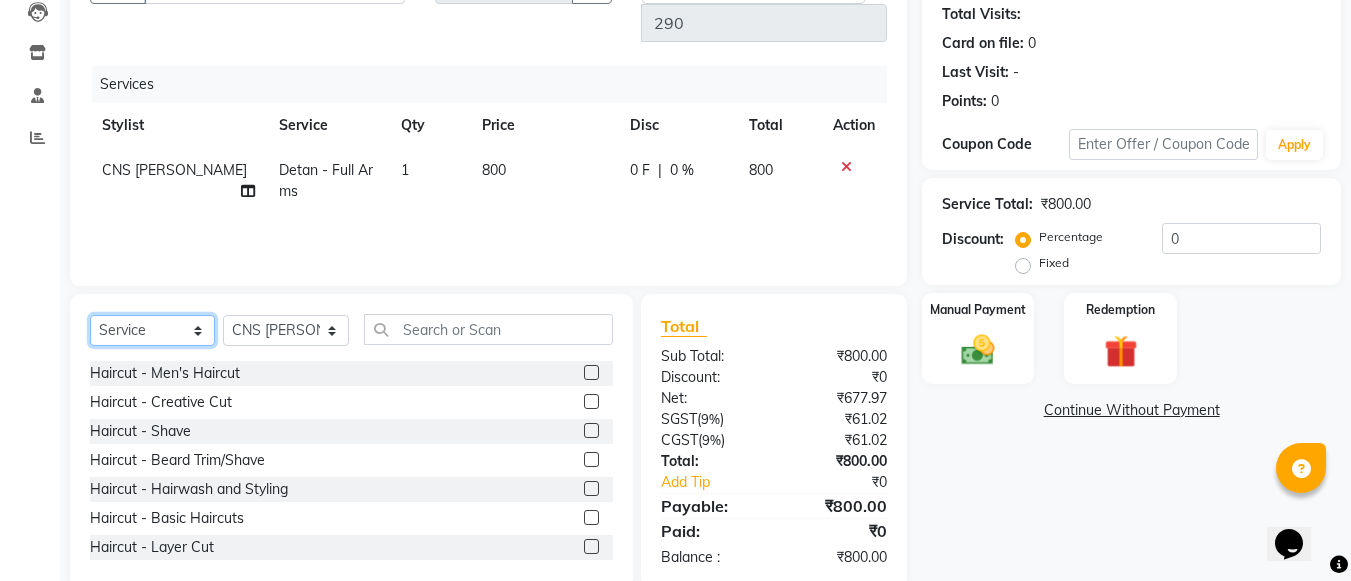 select on "package" 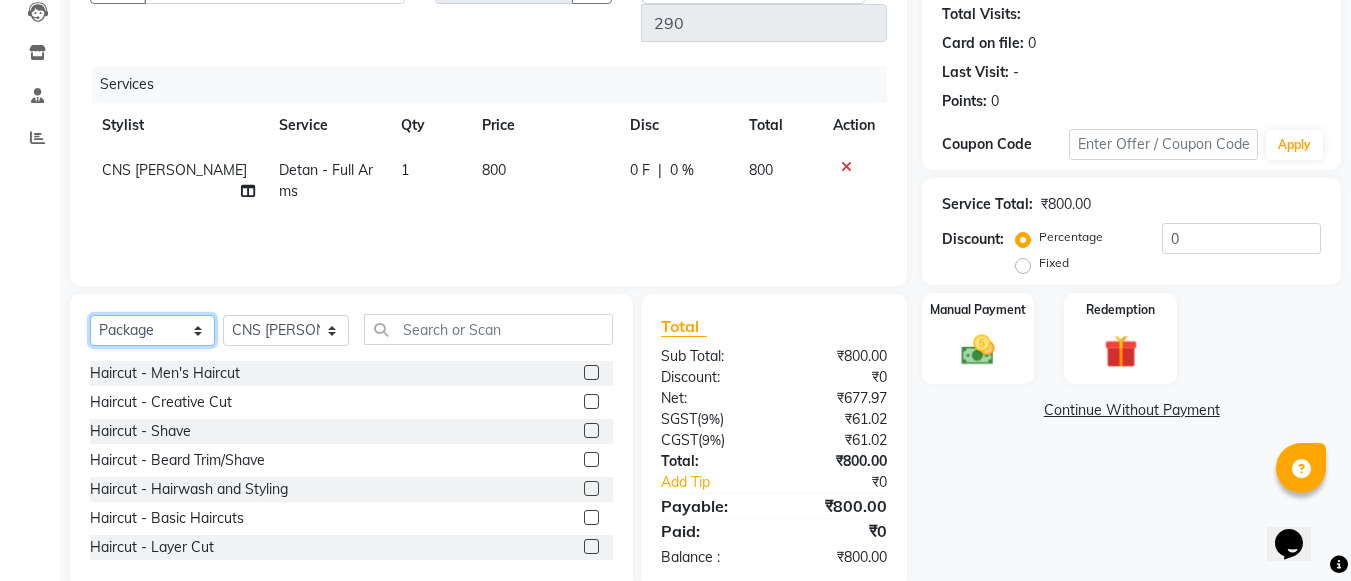 click on "Select  Service  Product  Membership  Package Voucher Prepaid Gift Card" 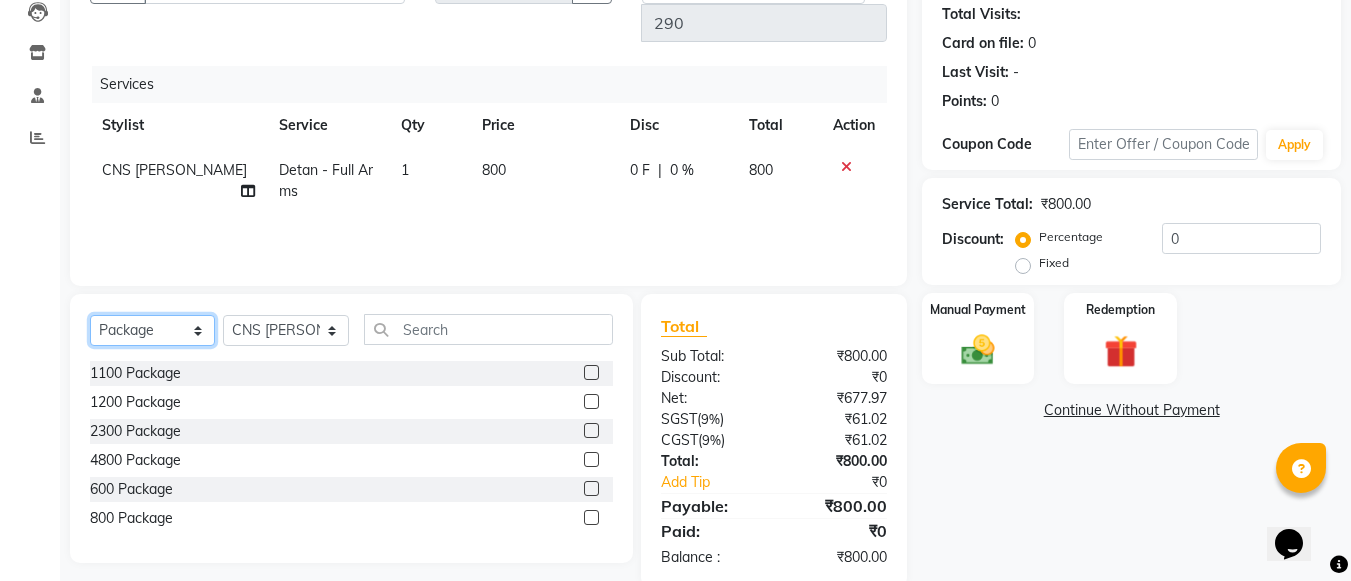 scroll, scrollTop: 219, scrollLeft: 0, axis: vertical 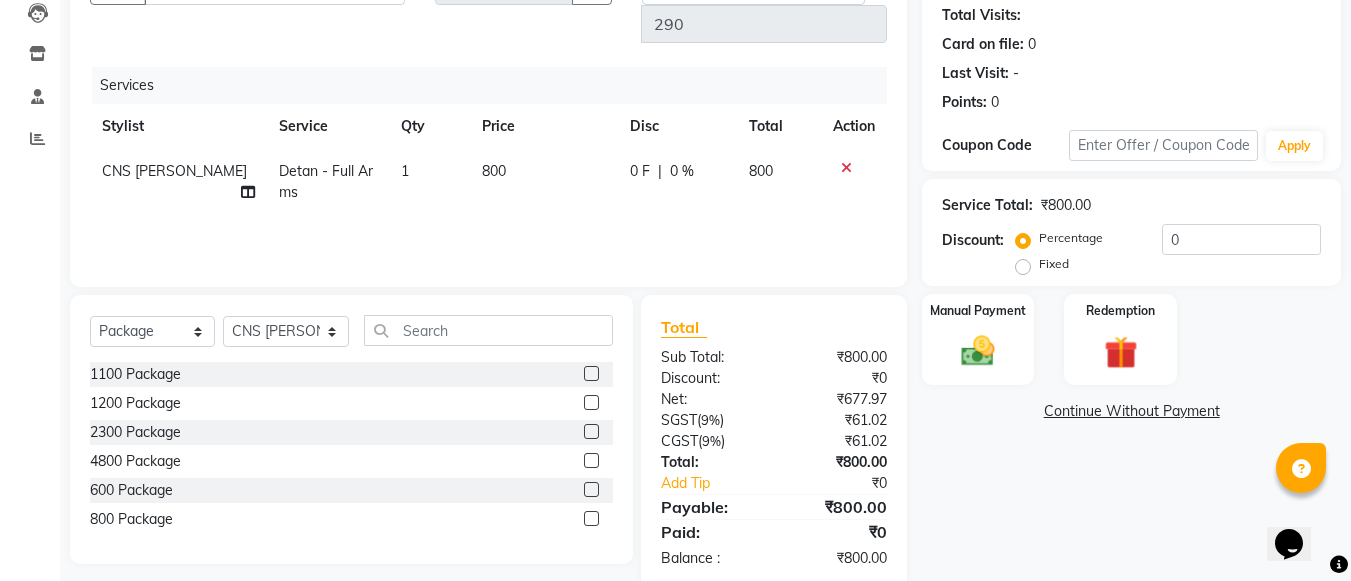 click 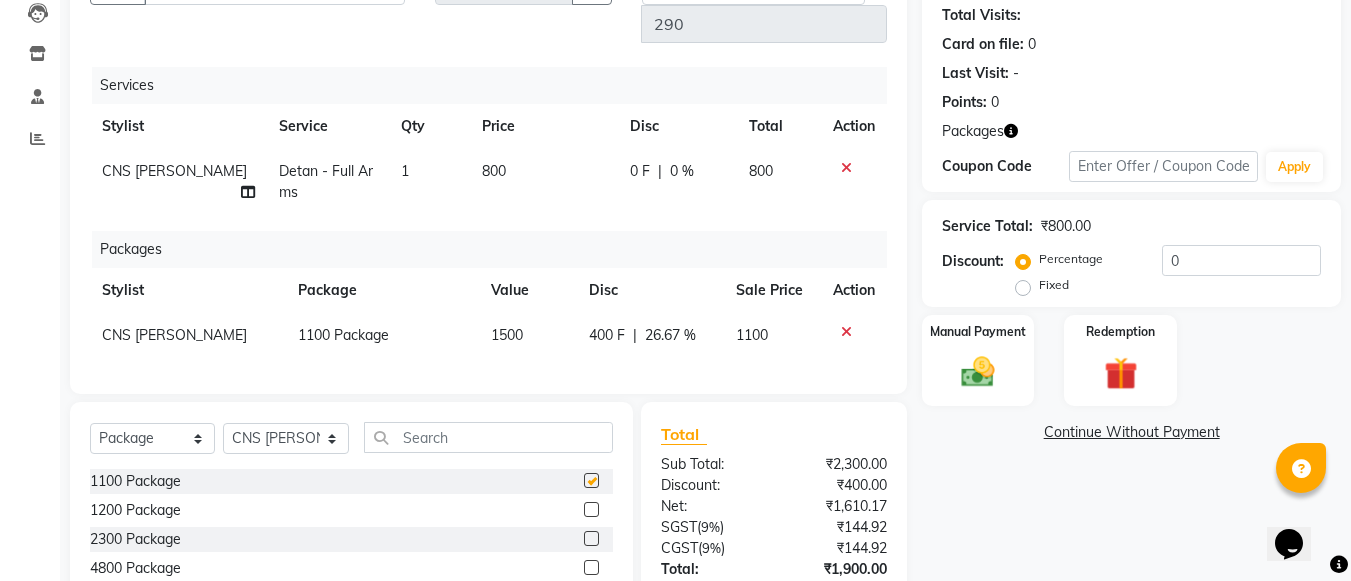 checkbox on "false" 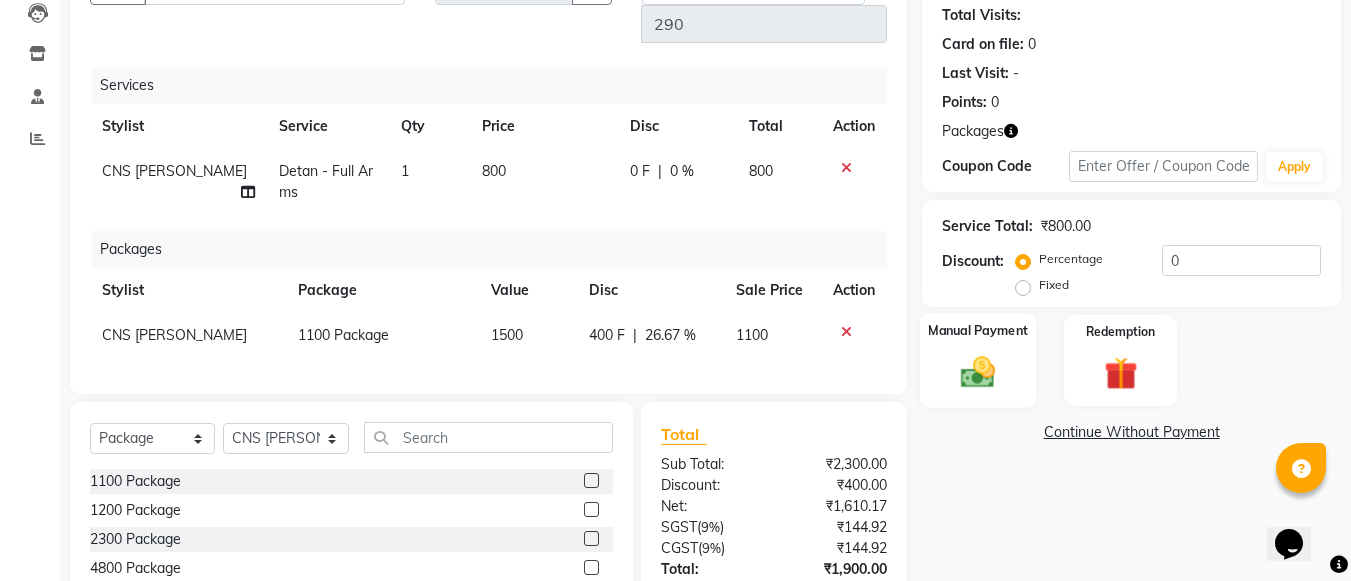 scroll, scrollTop: 341, scrollLeft: 0, axis: vertical 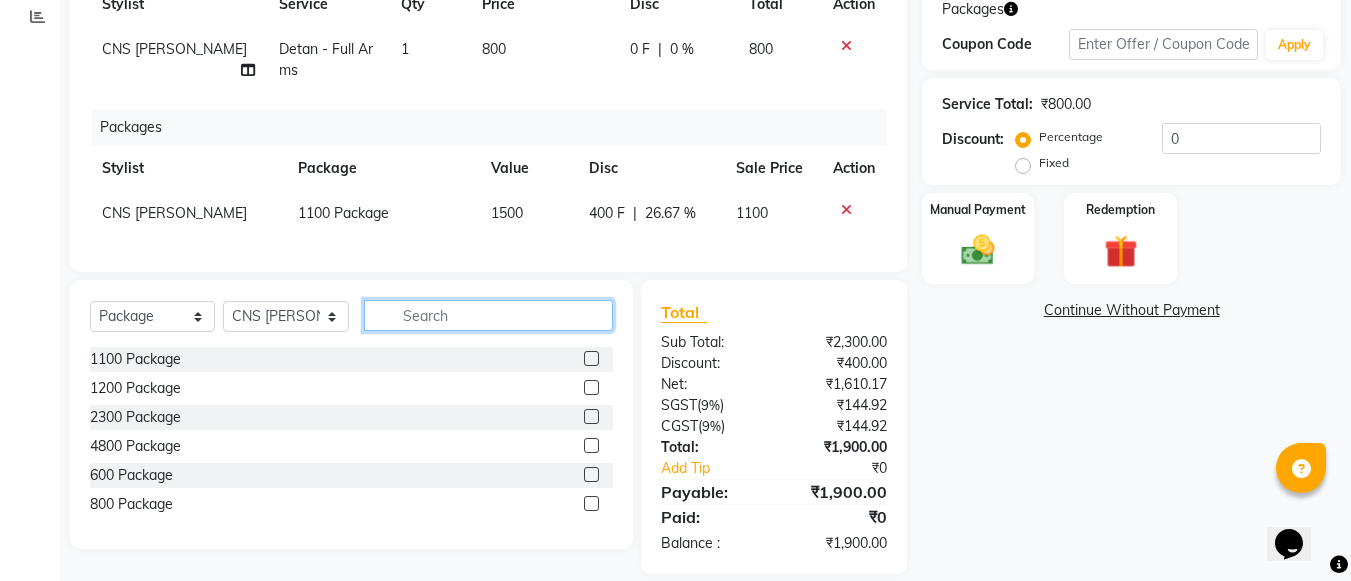 click 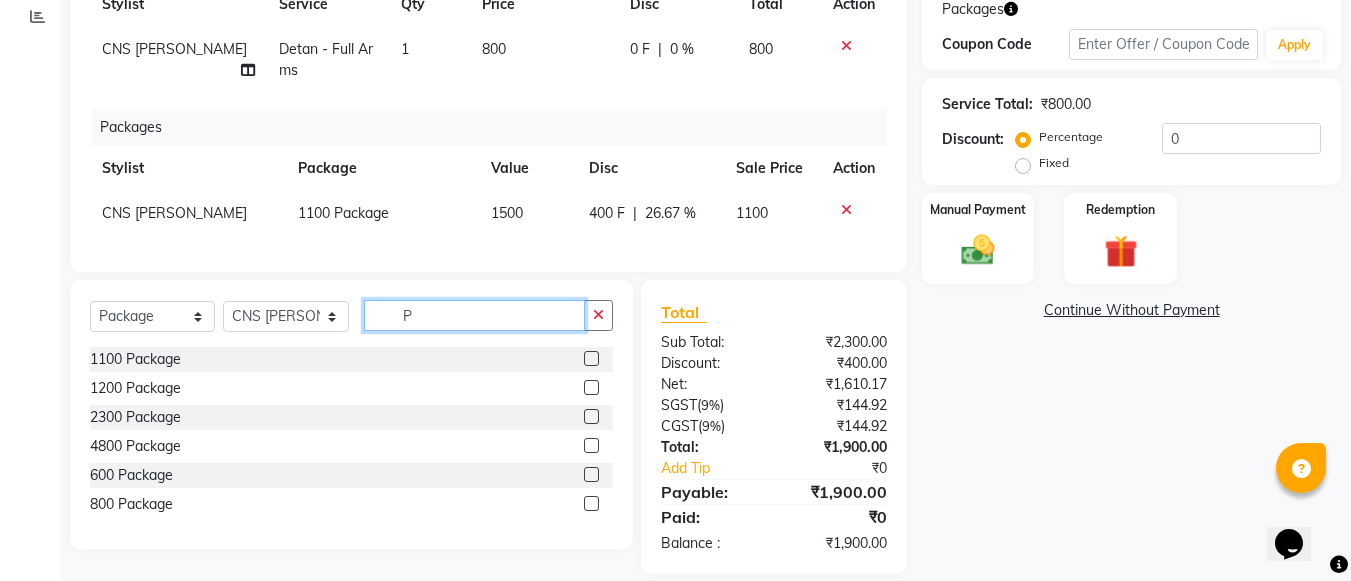 type 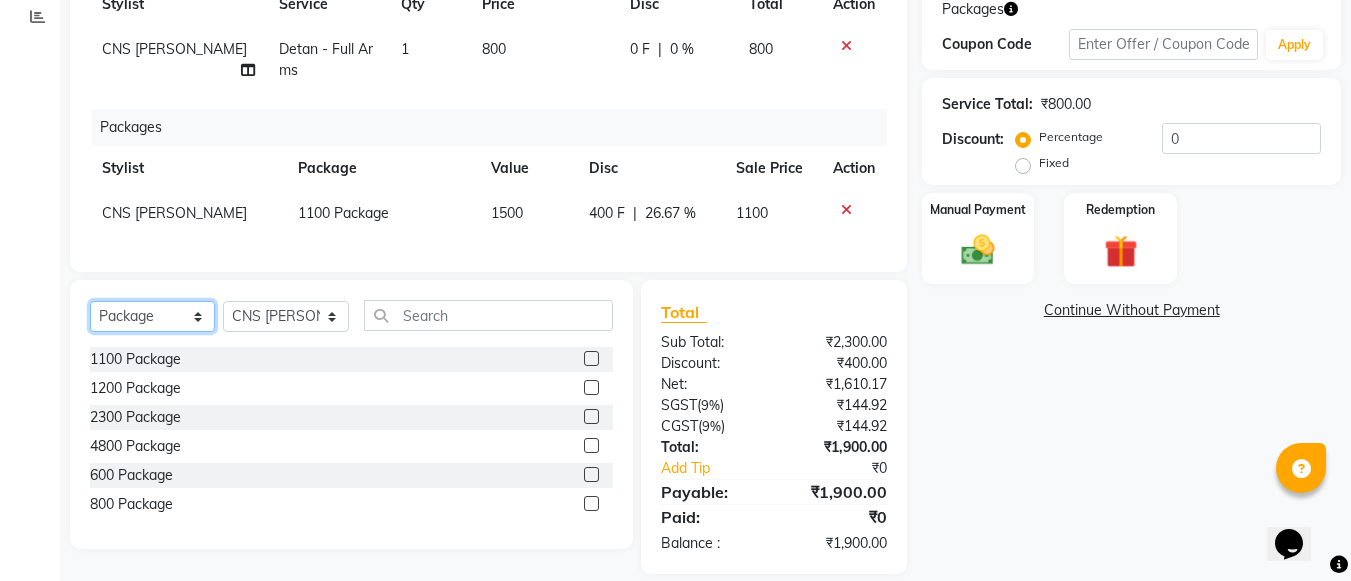 click on "Select  Service  Product  Membership  Package Voucher Prepaid Gift Card" 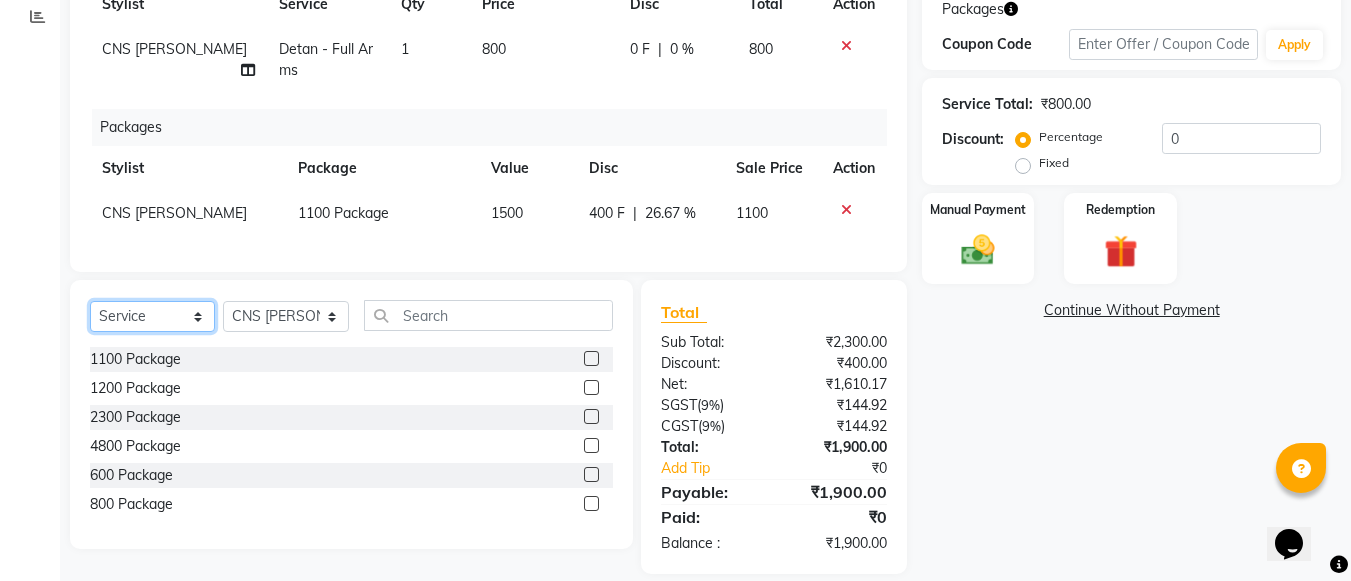 click on "Select  Service  Product  Membership  Package Voucher Prepaid Gift Card" 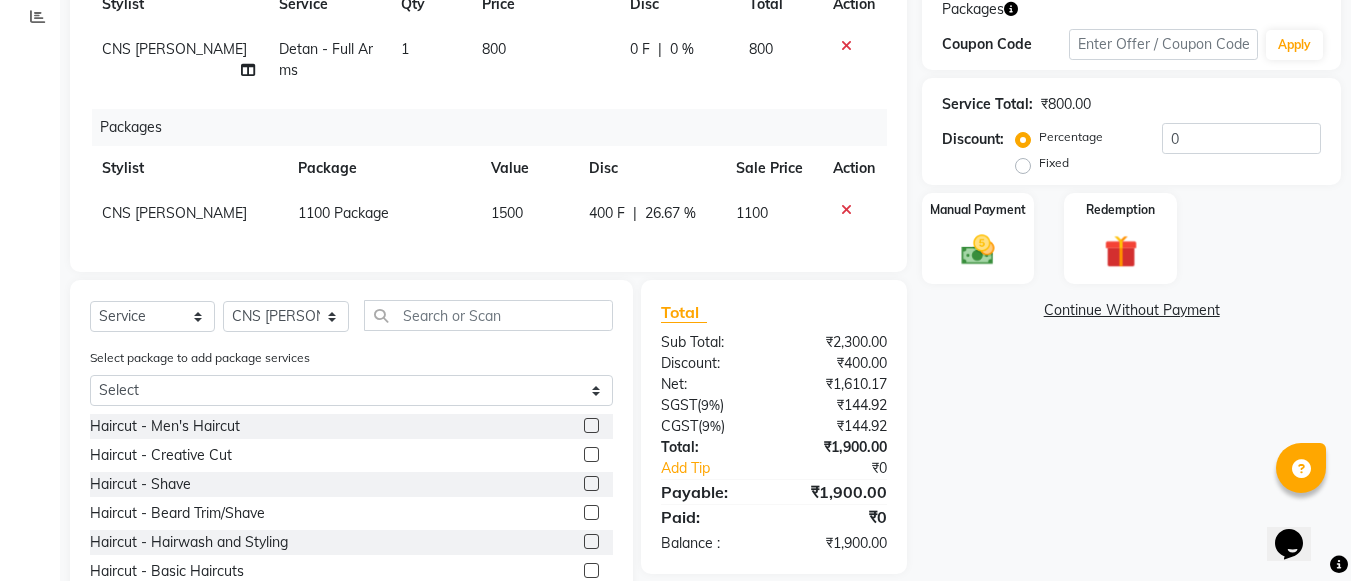 click on "Select  Service  Product  Membership  Package Voucher Prepaid Gift Card  Select Stylist [PERSON_NAME] Ammu 3R [PERSON_NAME] VN [PERSON_NAME] 3R [PERSON_NAME] 3R [PERSON_NAME] 3R [PERSON_NAME] 4R CNS [PERSON_NAME]  Cut N Smile 17M  Cut N Smile 3R Cut n Smile 4R Cut N Smile 9M Cut N Smile ML Cut N Smile V [PERSON_NAME] 4R Govind VN Hema 4R [PERSON_NAME] VN Karan VN Love 4R [PERSON_NAME] 3R Manu 4R  Muskaan VN Nadeem 4R N D M 4R NDM Alam 4R Noushad VN [PERSON_NAME] 4R [PERSON_NAME] 3R Rahul 3R Ravi 3R [PERSON_NAME] 4R [PERSON_NAME] 3R [PERSON_NAME] 4R [PERSON_NAME] [PERSON_NAME] 3R [PERSON_NAME] 4R Sameer 3R [PERSON_NAME] [PERSON_NAME]  [PERSON_NAME] [PERSON_NAME] [PERSON_NAME] VN [PERSON_NAME] 4R [PERSON_NAME] 4R [PERSON_NAME] VN Shanavaaz [PERSON_NAME] 3R [PERSON_NAME] 4R [PERSON_NAME] [PERSON_NAME] 4R Sunny VN [PERSON_NAME] 4R Vakeel 3R Varas 4R [PERSON_NAME] [PERSON_NAME] VN Select package to add package services Select 1100 Package  Haircut  - Men's Haircut  Haircut  - Creative Cut  Haircut  - Shave  Haircut  - [PERSON_NAME] Trim/Shave  Haircut  - Hairwash and Styling  Haircut - Basic Haircuts  Haircut - Layer Cut  Haircut - Creative Haircut  Haircut - Kids Cut" 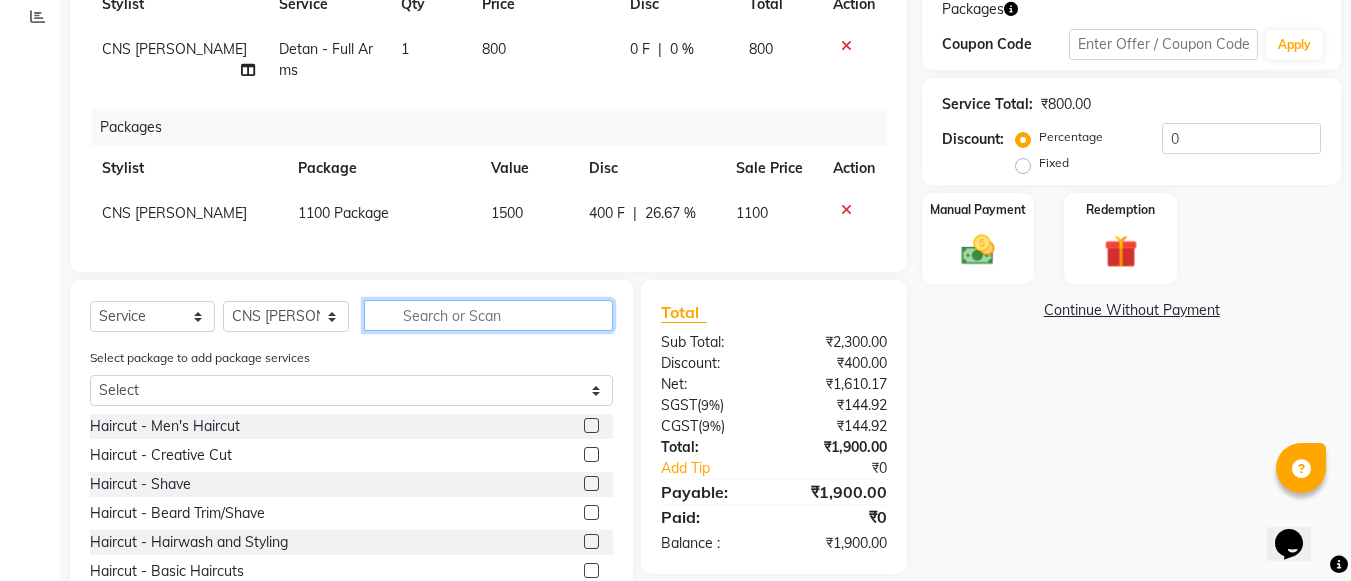 click 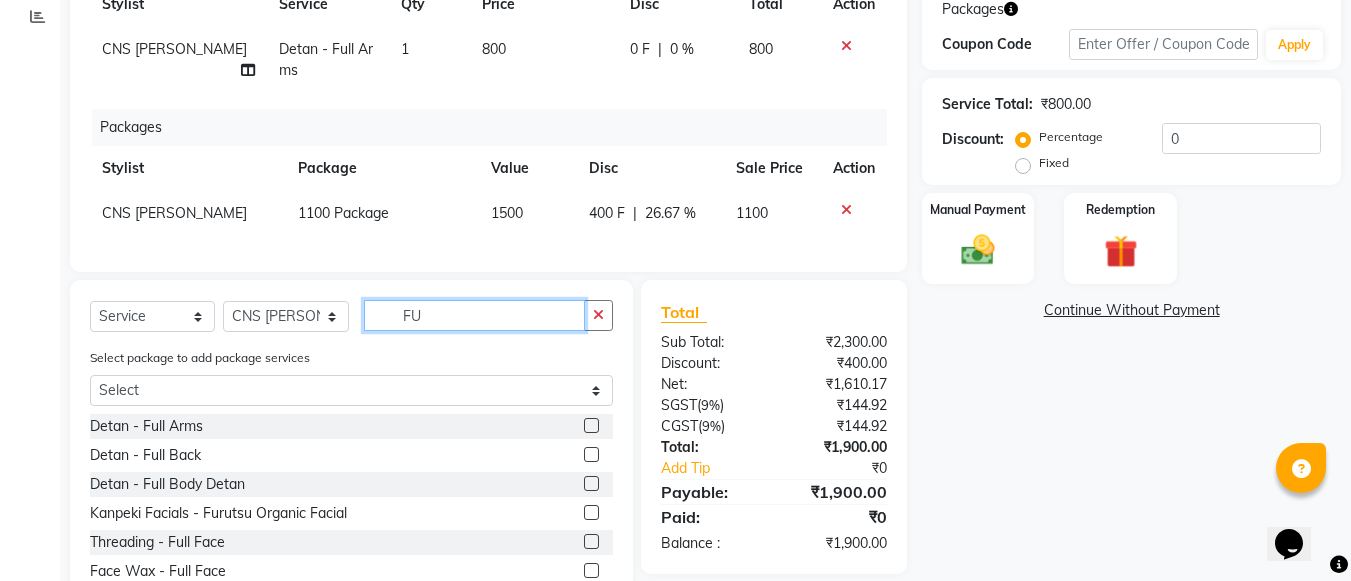 type on "F" 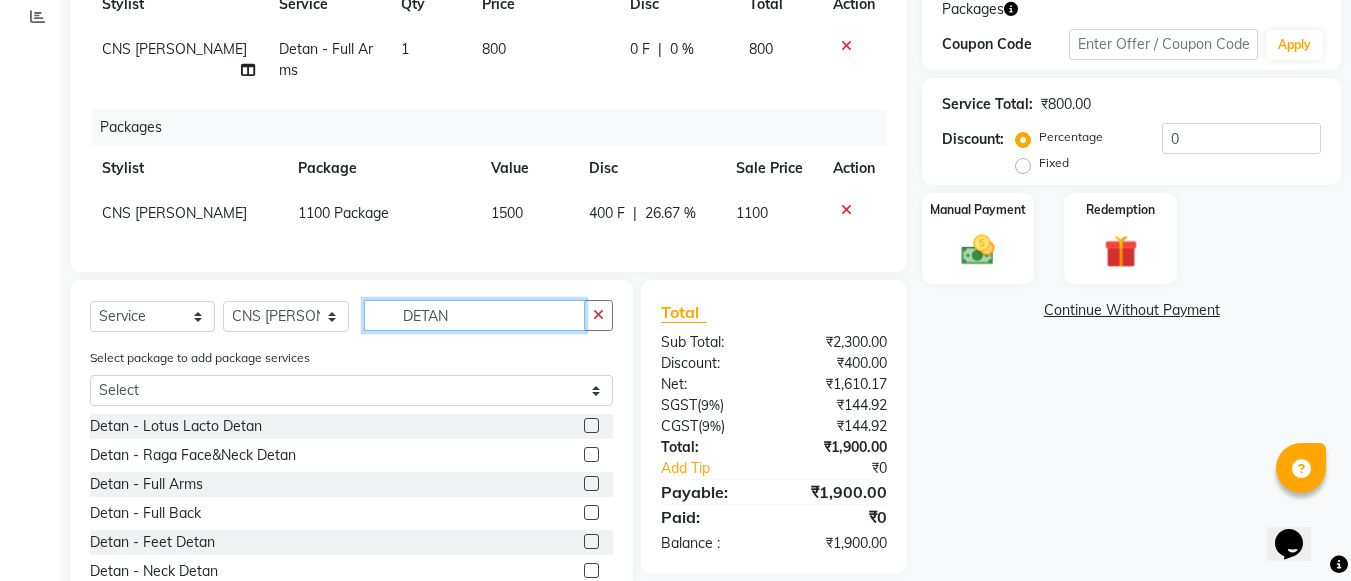 scroll, scrollTop: 32, scrollLeft: 0, axis: vertical 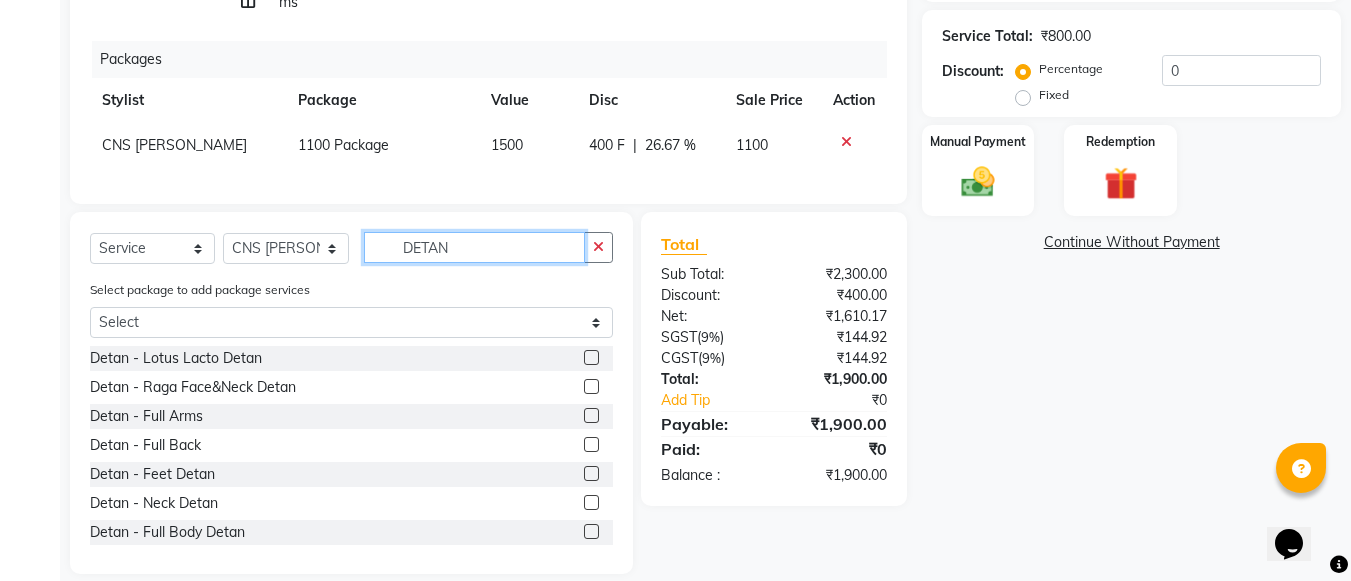 type on "DETAN" 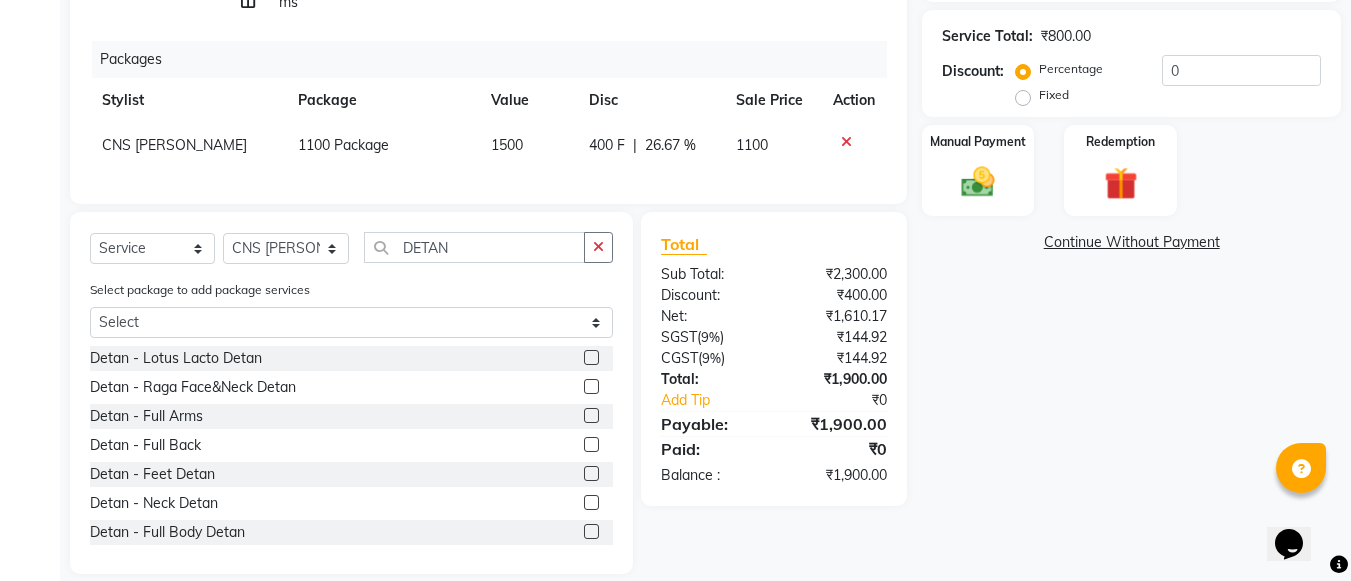 click 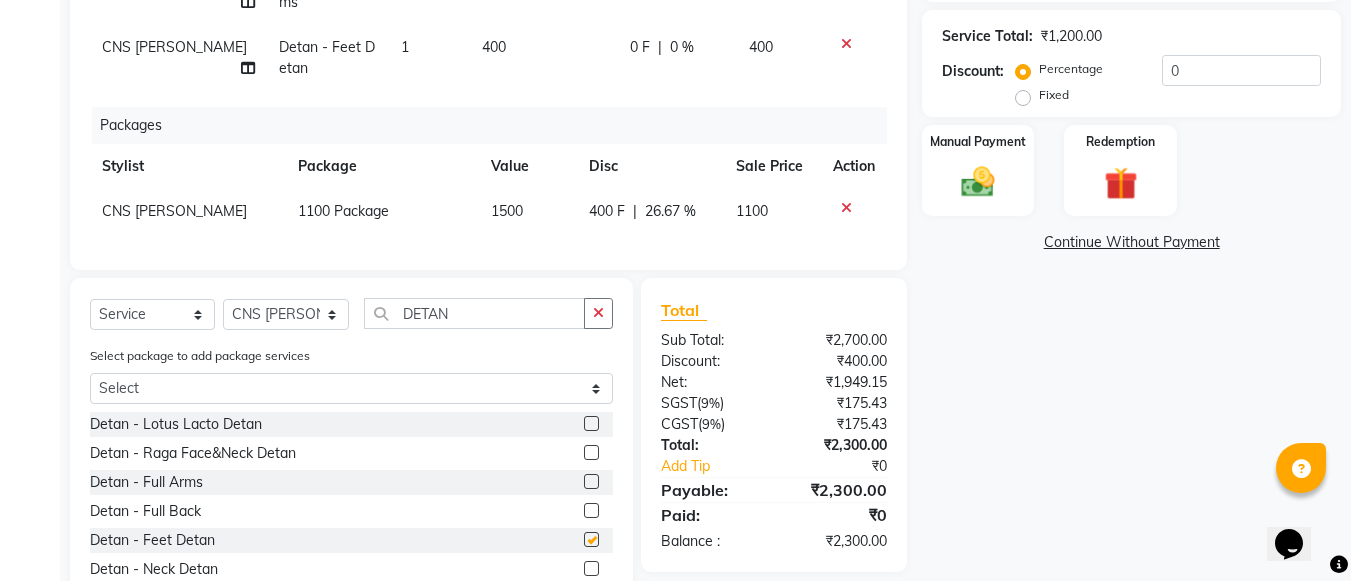 checkbox on "false" 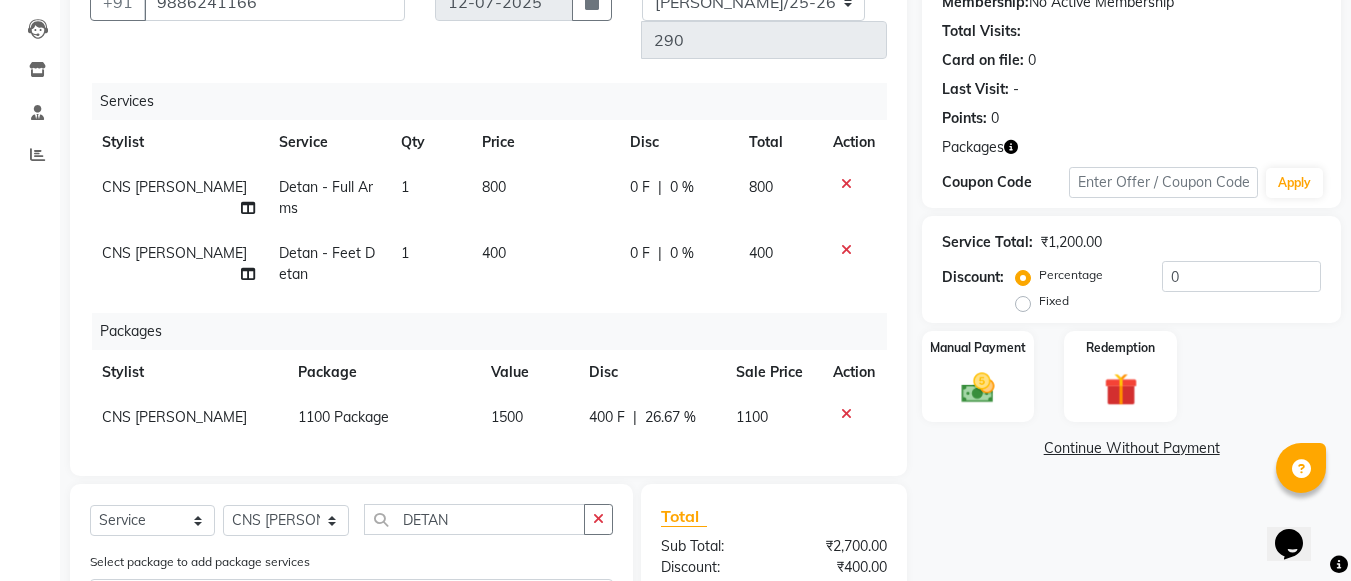 scroll, scrollTop: 202, scrollLeft: 0, axis: vertical 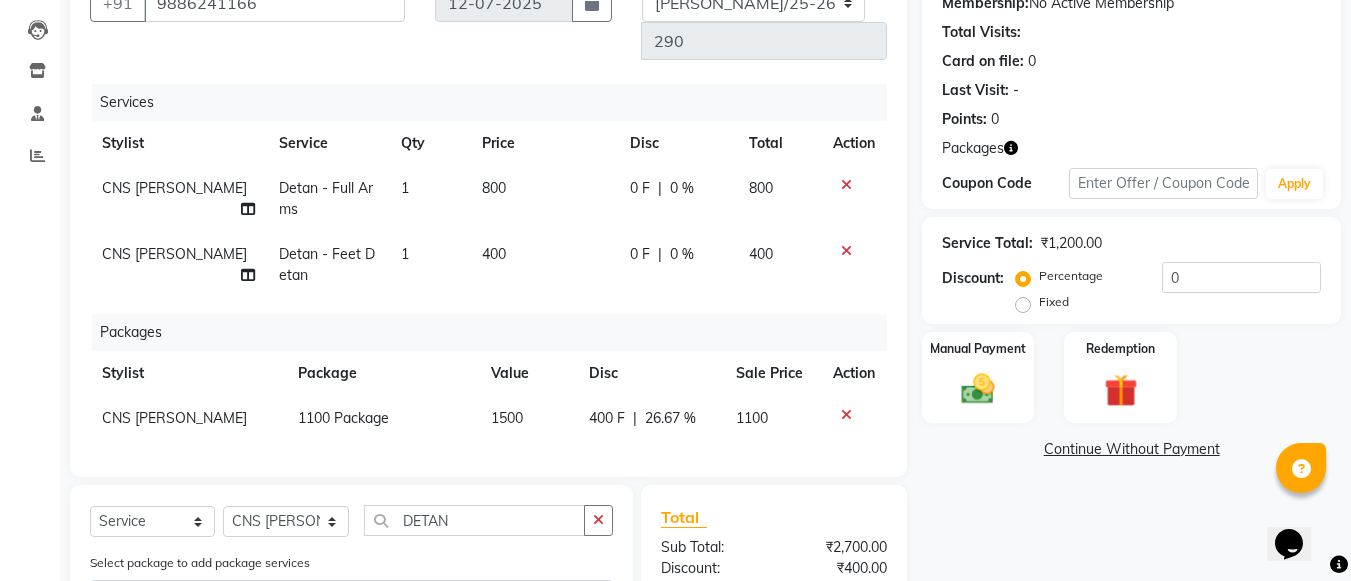 click on "800" 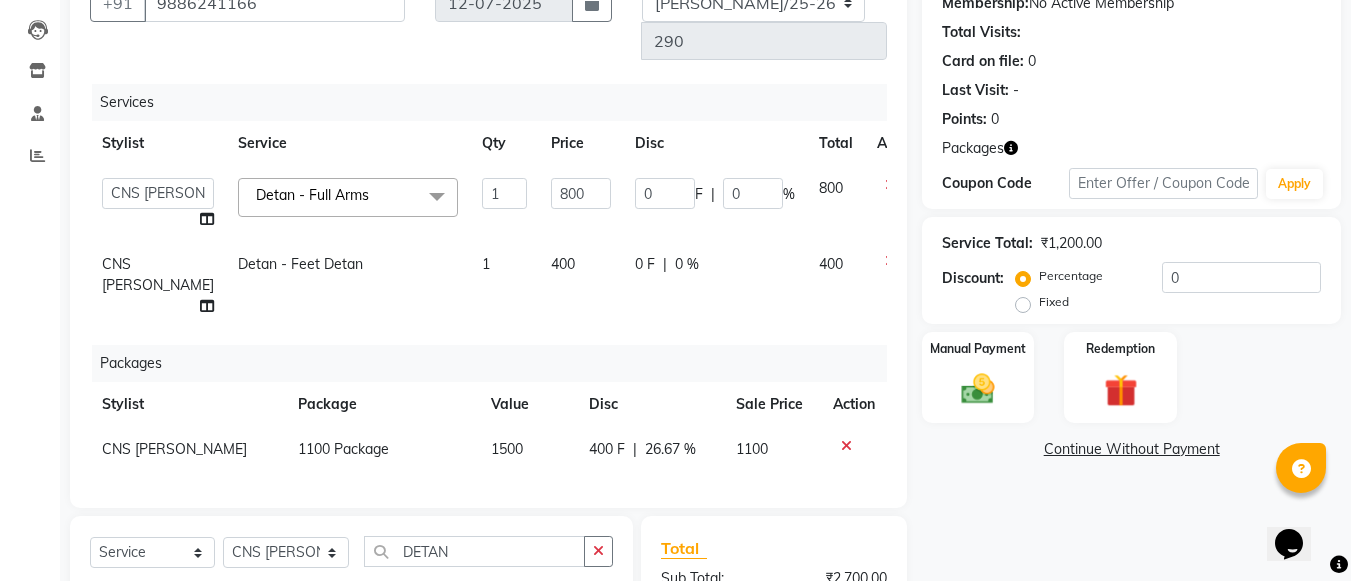 click on "800" 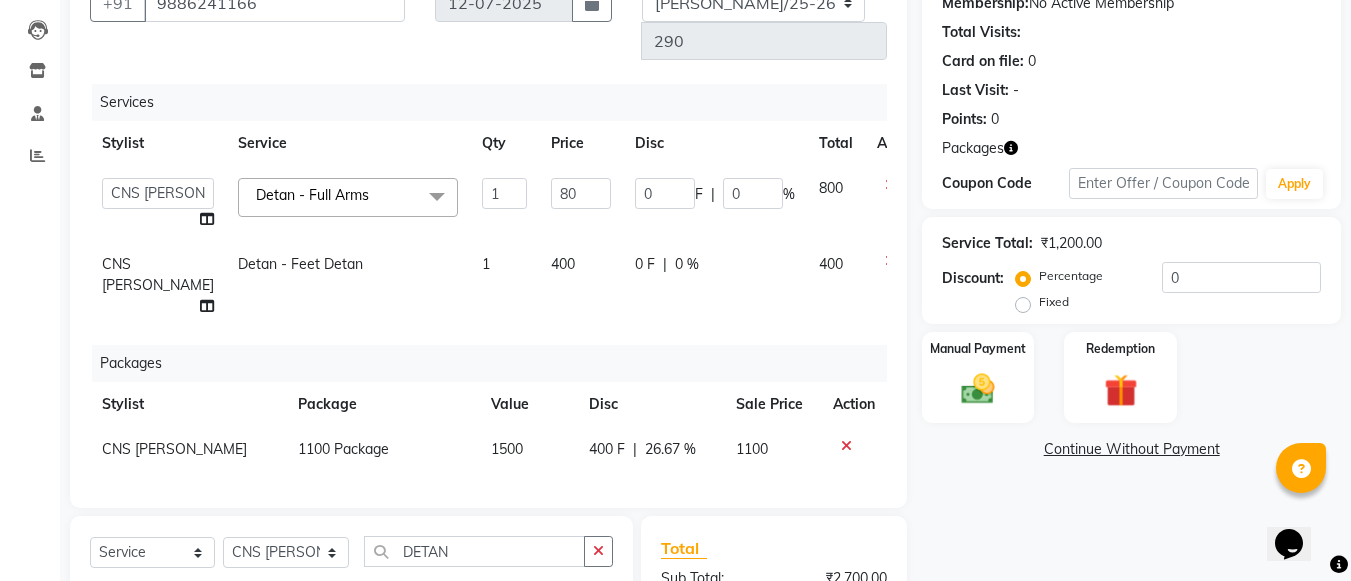 type on "8" 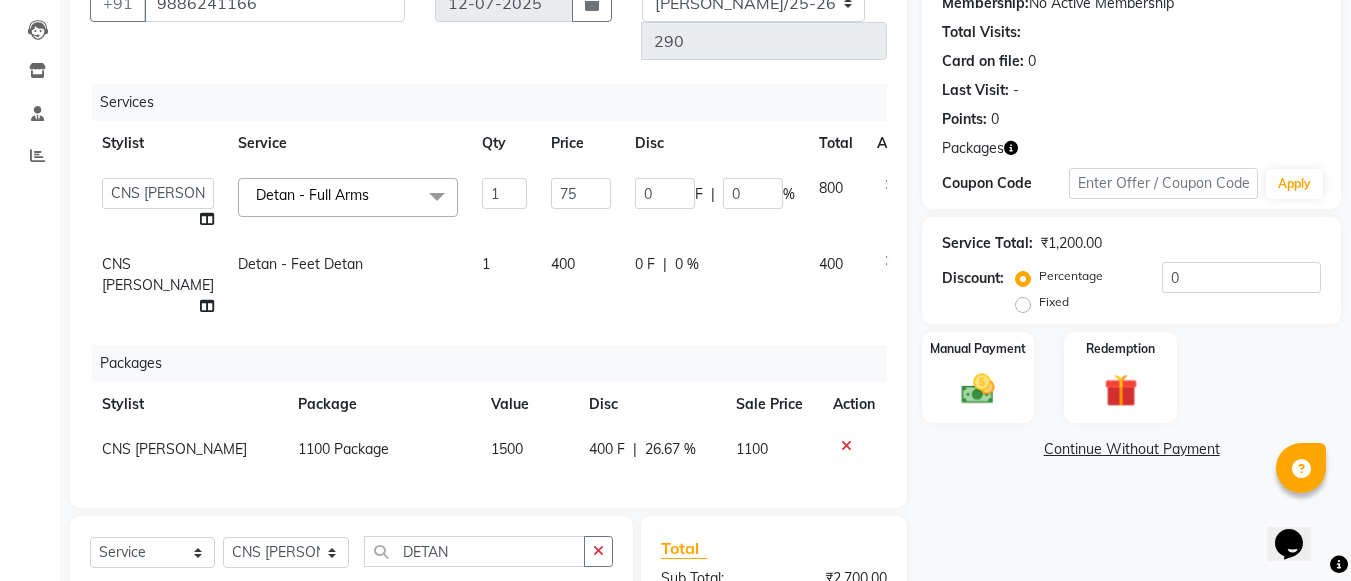 type on "750" 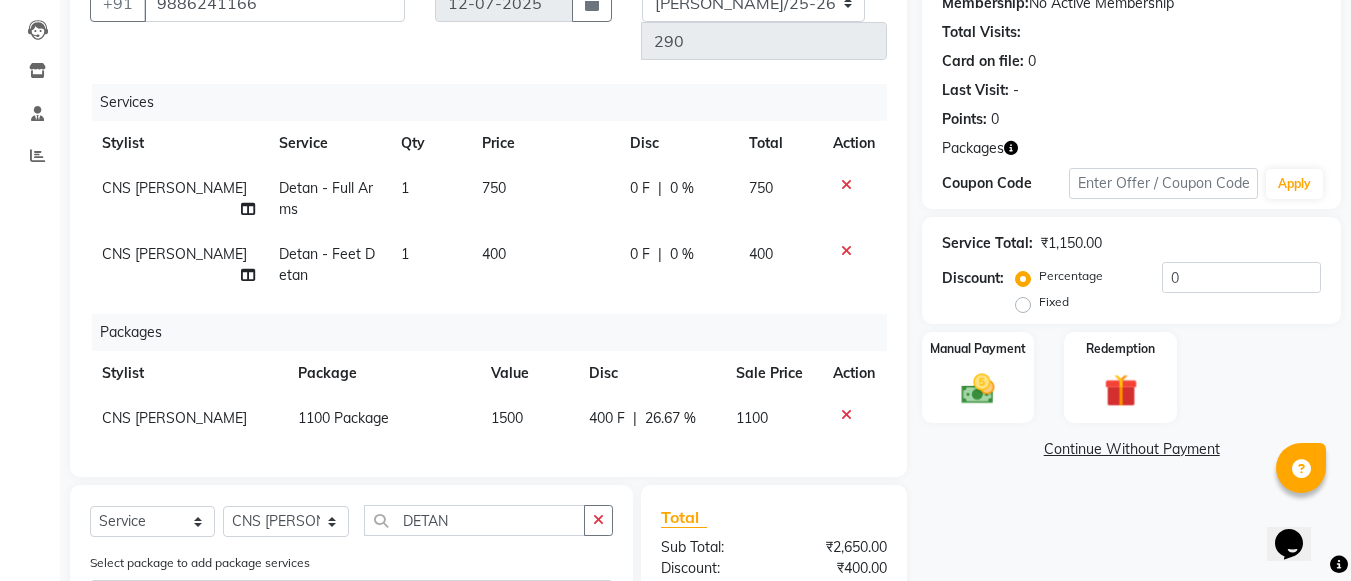 click on "Name: [PERSON_NAME]  Membership:  No Active Membership  Total Visits:   Card on file:  0 Last Visit:   - Points:   0  Packages Coupon Code Apply Service Total:  ₹1,150.00  Discount:  Percentage   Fixed  0 Manual Payment Redemption  Continue Without Payment" 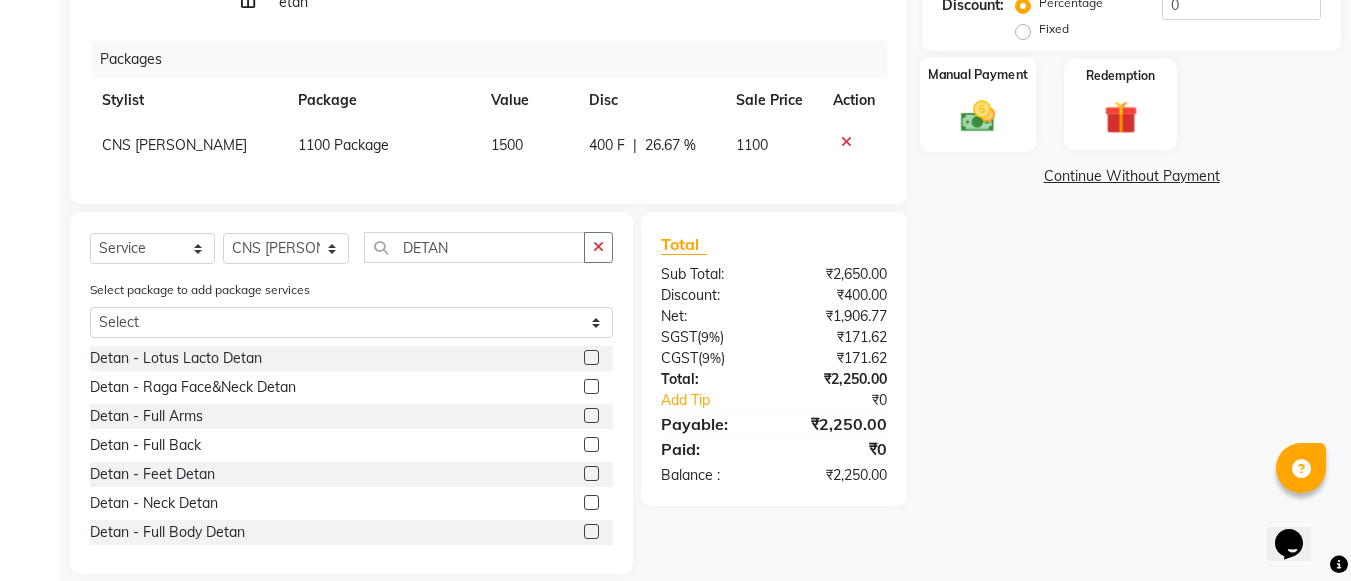 click on "Manual Payment" 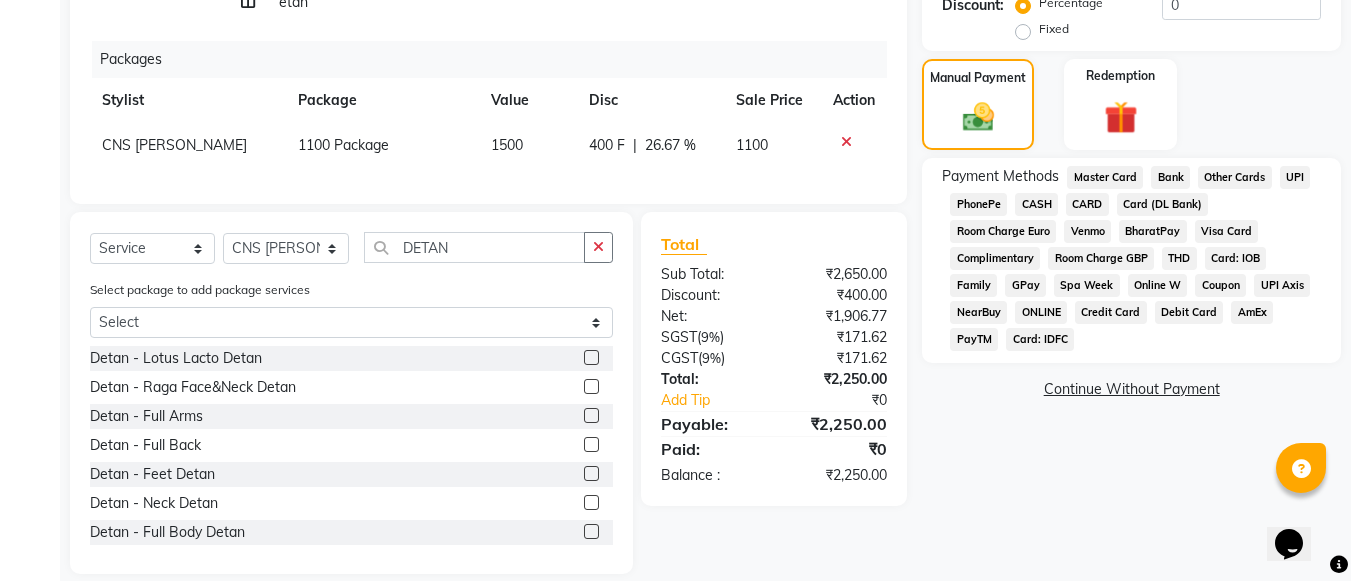 click on "CASH" 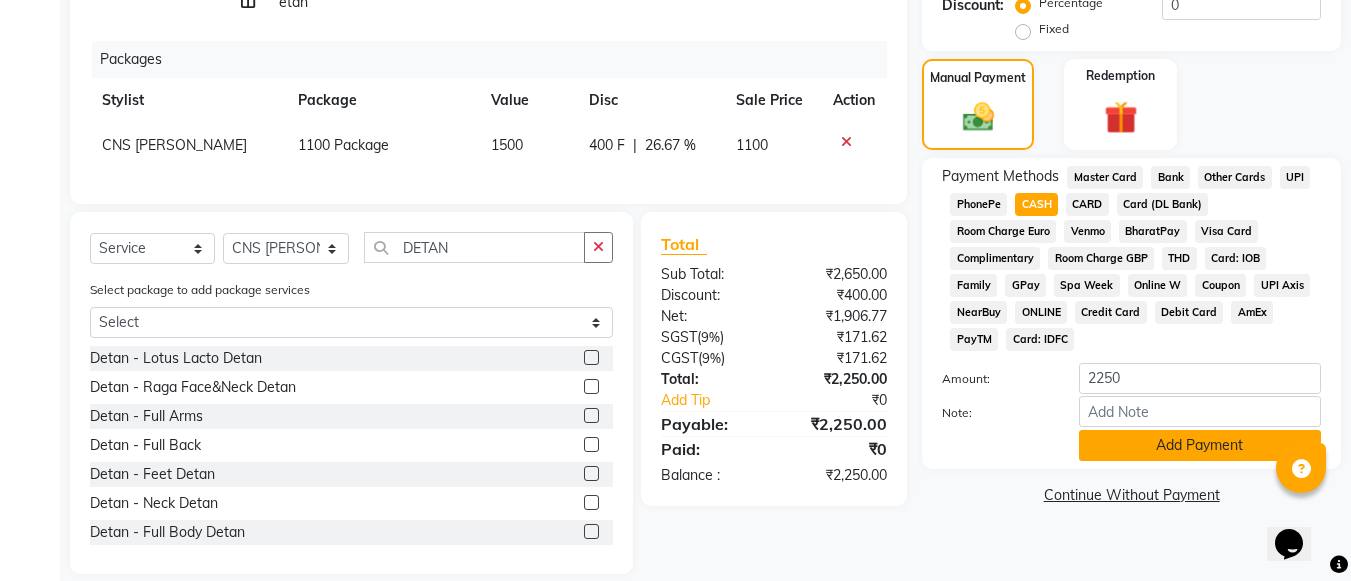 click on "Add Payment" 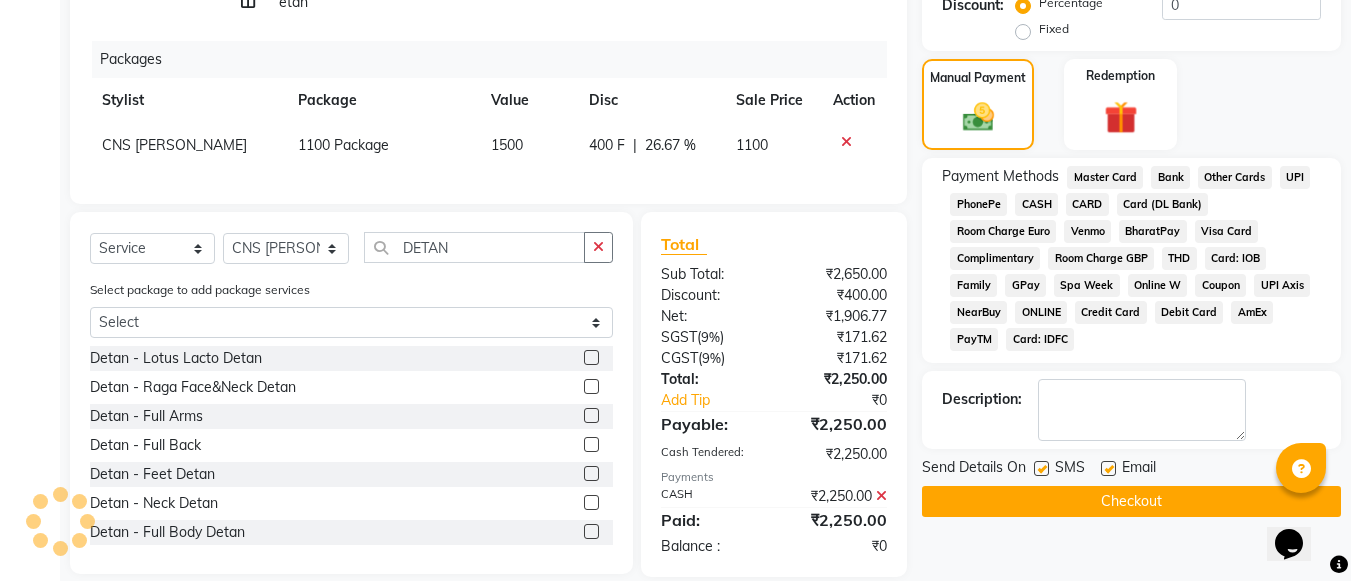 click on "Checkout" 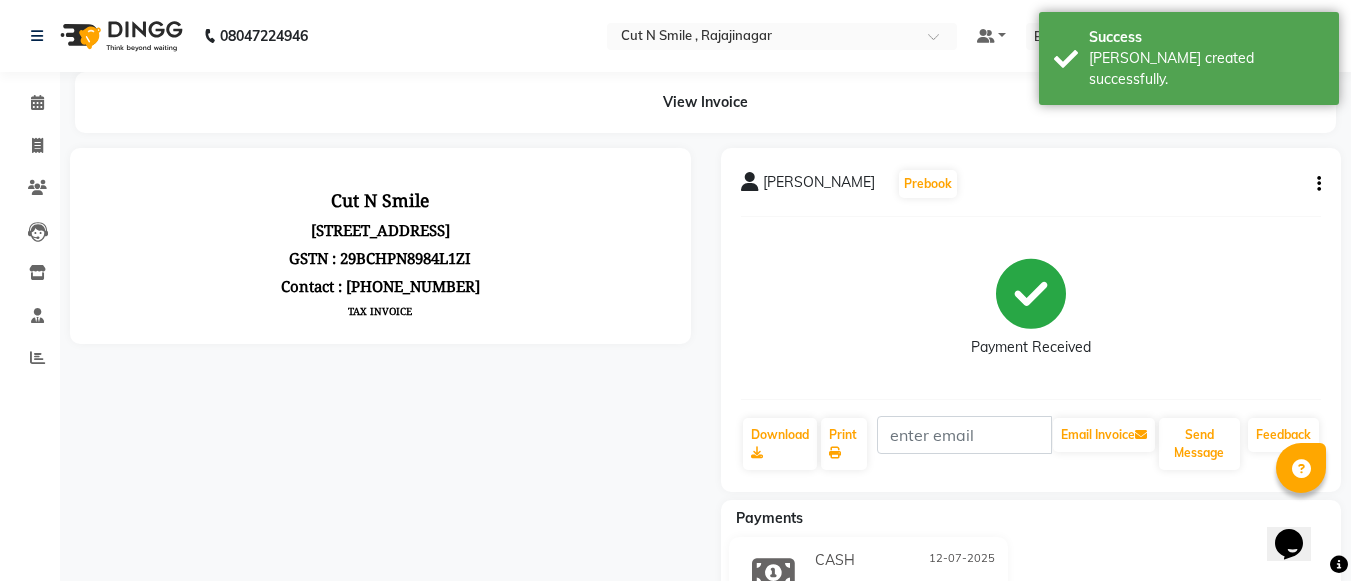 scroll, scrollTop: 0, scrollLeft: 0, axis: both 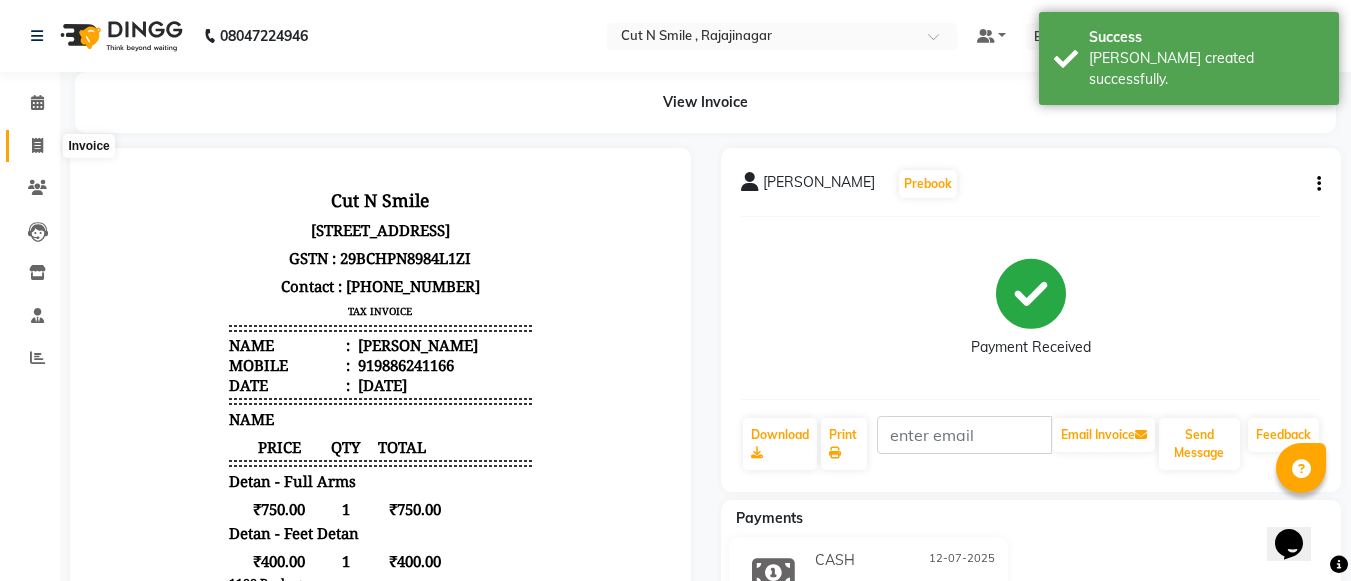 click 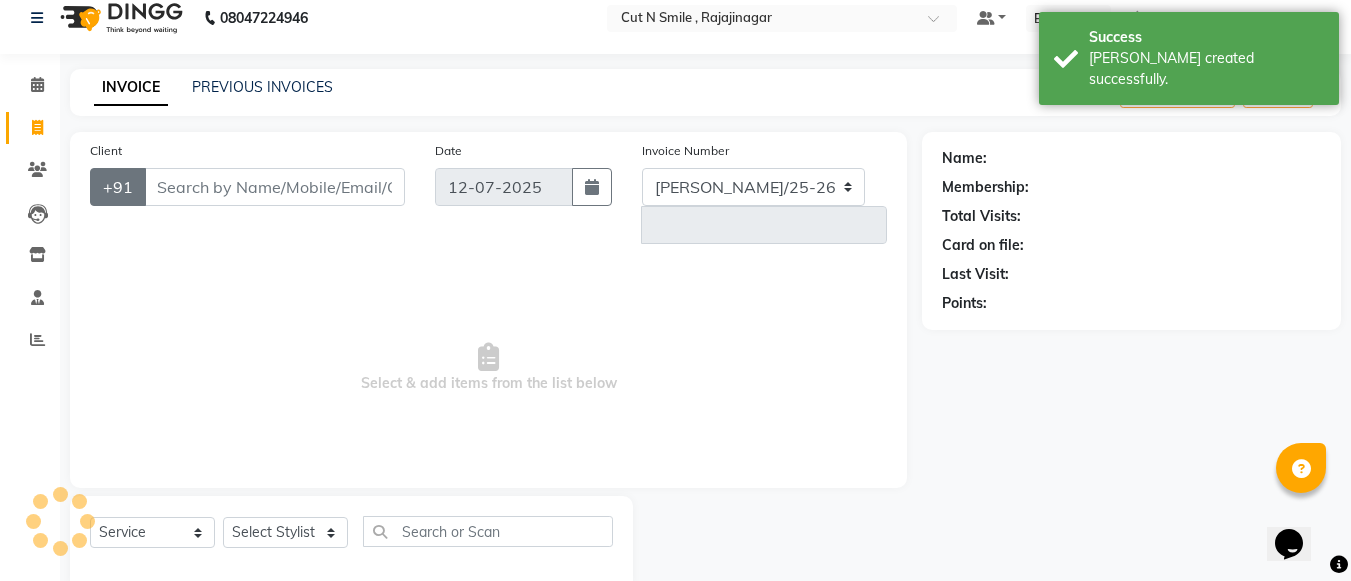 select on "7187" 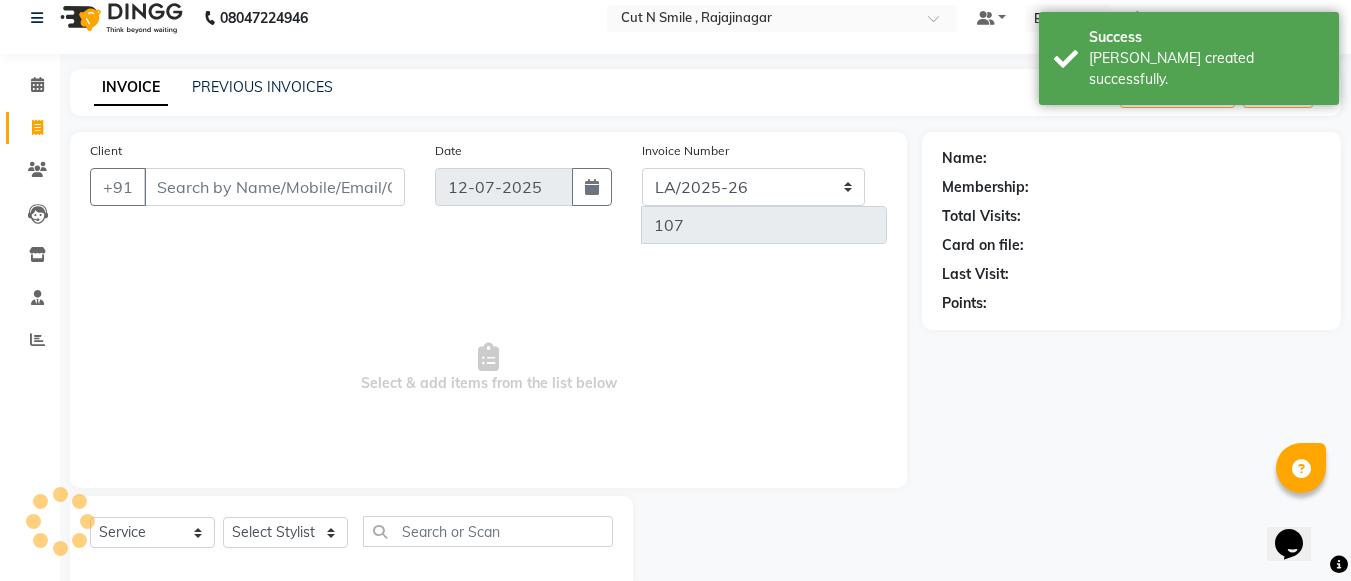 scroll, scrollTop: 20, scrollLeft: 0, axis: vertical 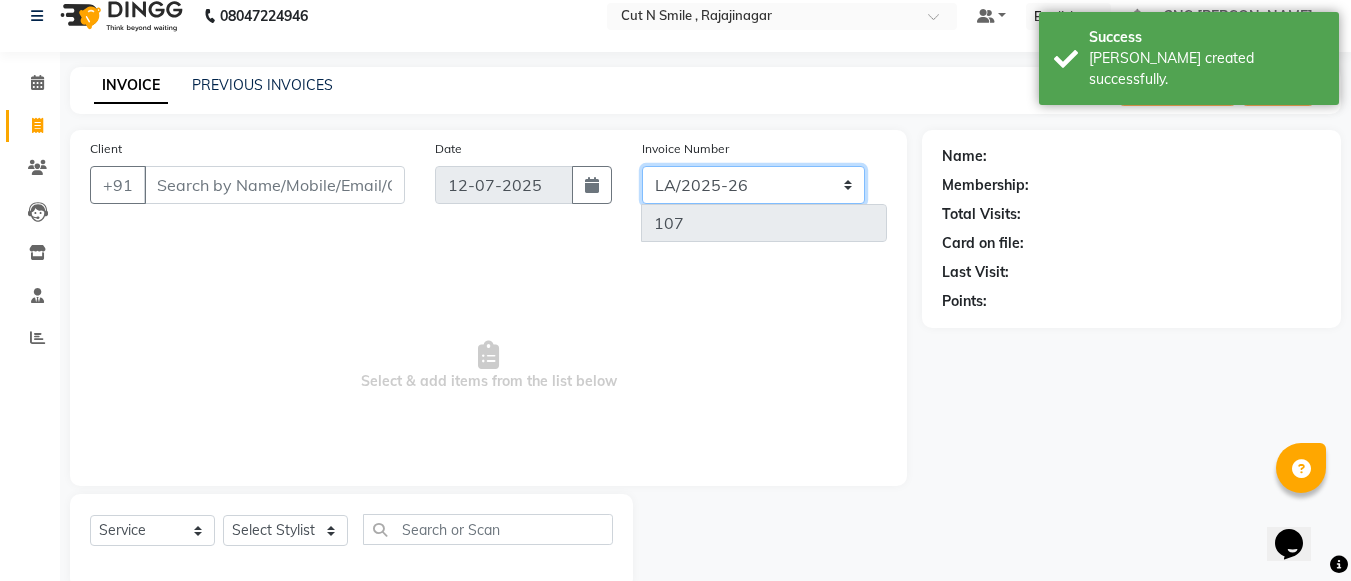 drag, startPoint x: 682, startPoint y: 176, endPoint x: 700, endPoint y: 220, distance: 47.539455 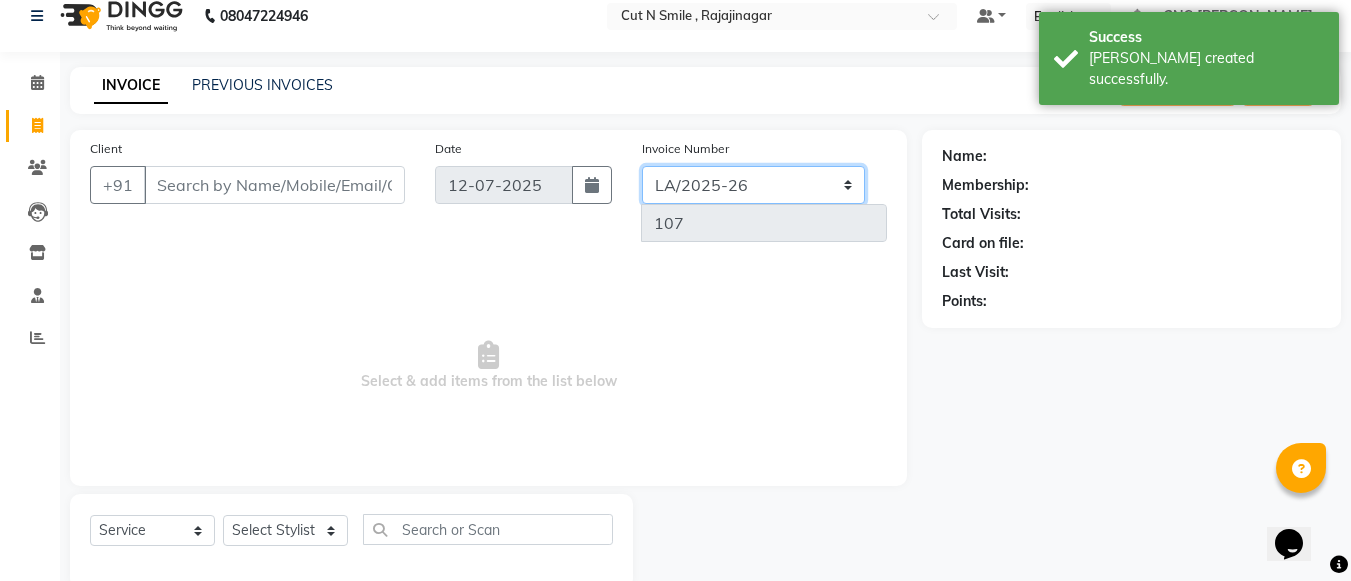 click on "Client +91 Date [DATE] Invoice Number [PERSON_NAME]/25-26 LA/2025-26 SH/25 CH/25 SA/25 107  Select & add items from the list below" 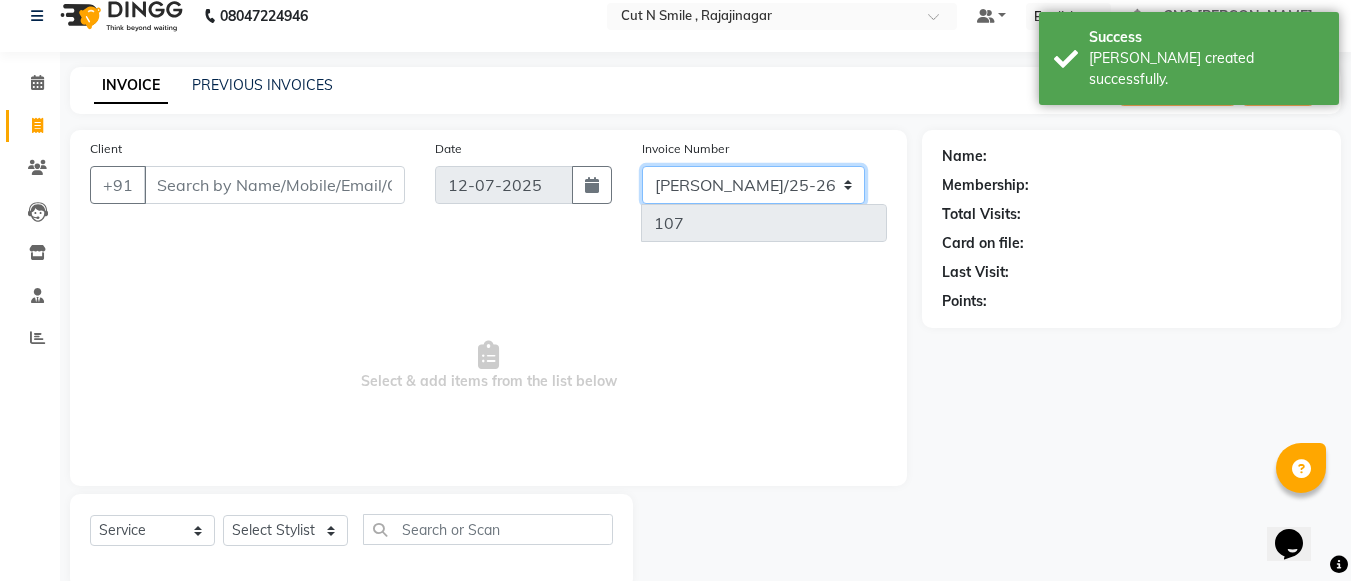click on "[PERSON_NAME]/25-26 LA/2025-26 SH/25 CH/25 SA/25" 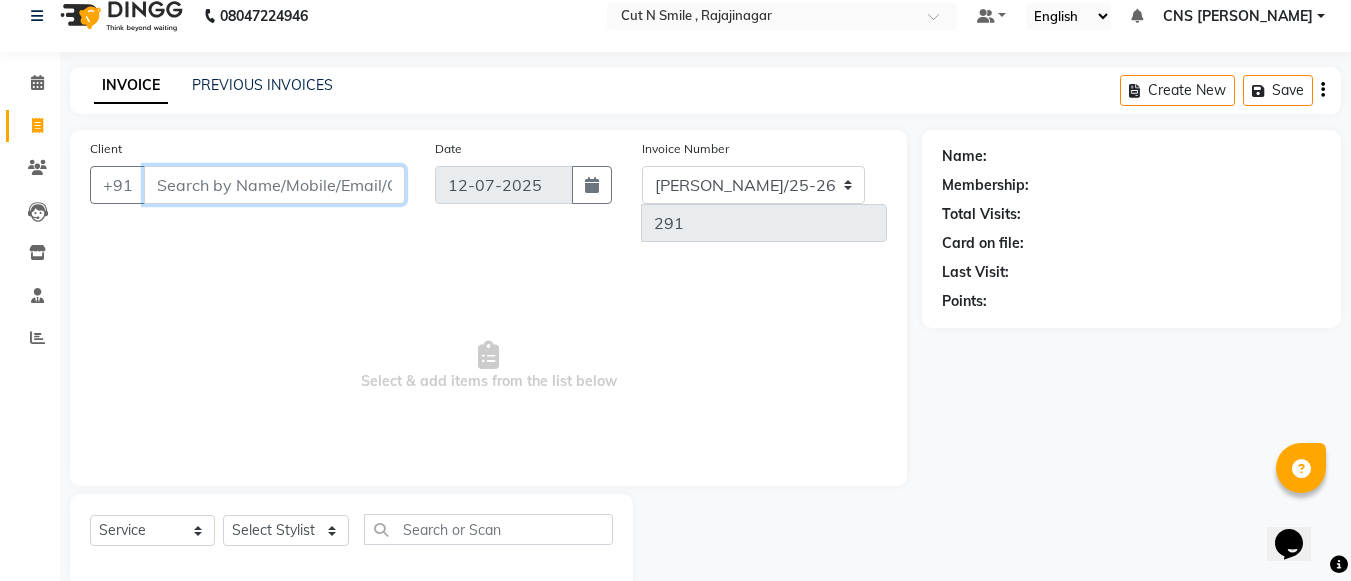 click on "Client" at bounding box center (274, 185) 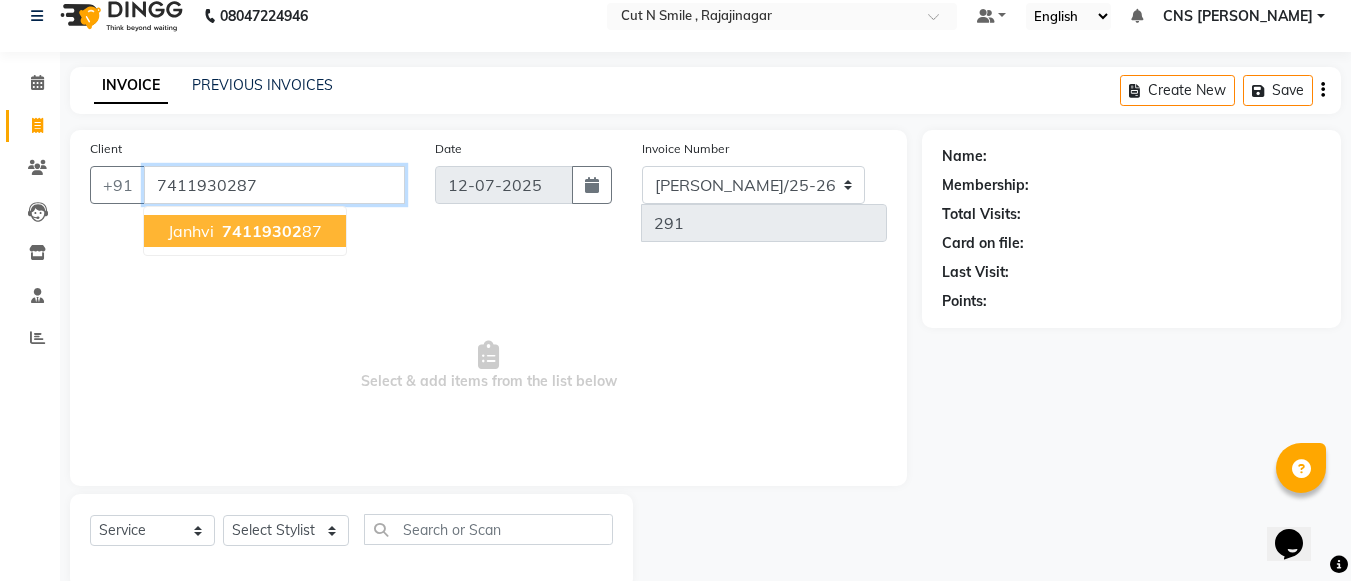 type on "7411930287" 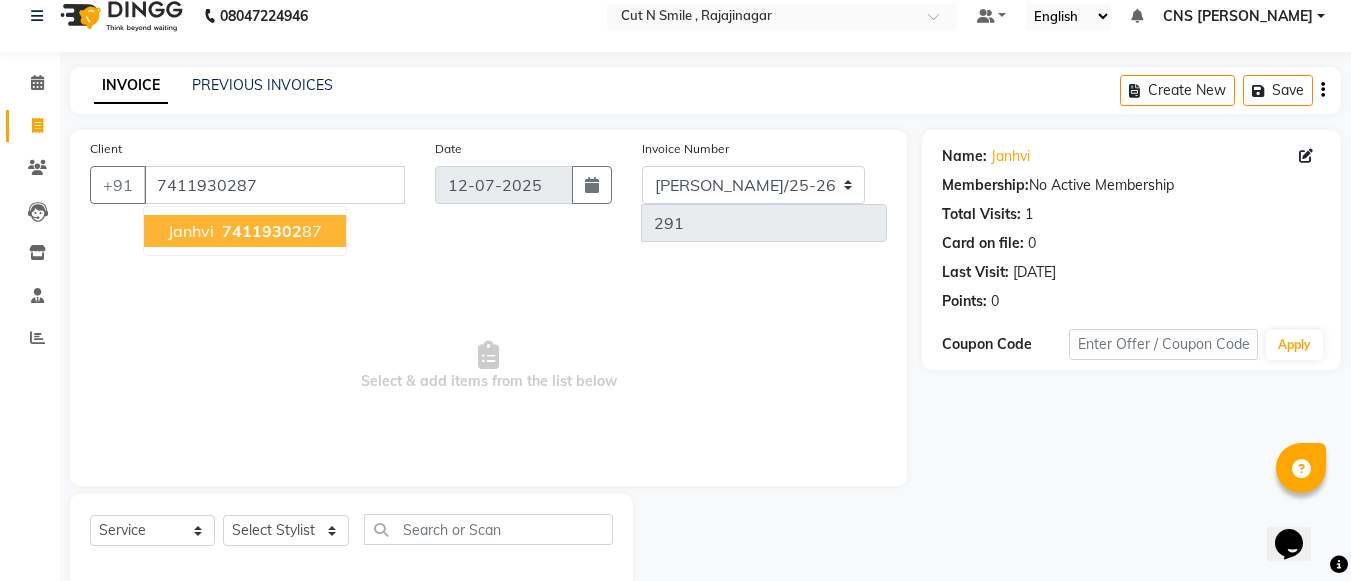 click on "74119302" at bounding box center [262, 231] 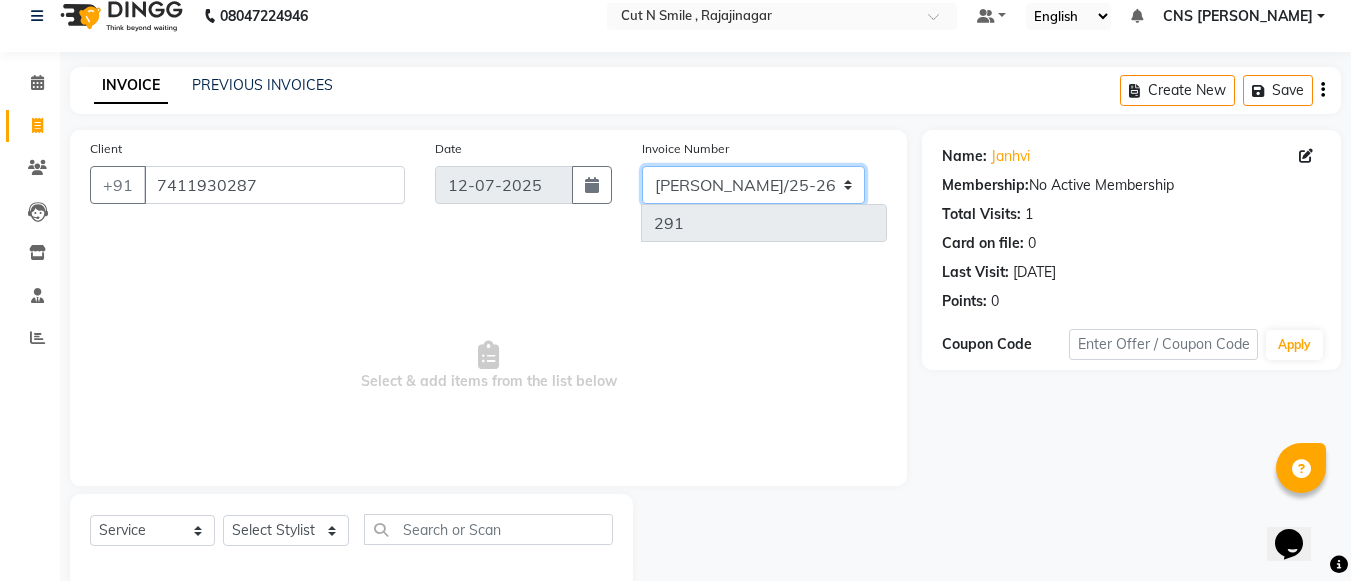 click on "[PERSON_NAME]/25-26 LA/2025-26 SH/25 CH/25 SA/25" 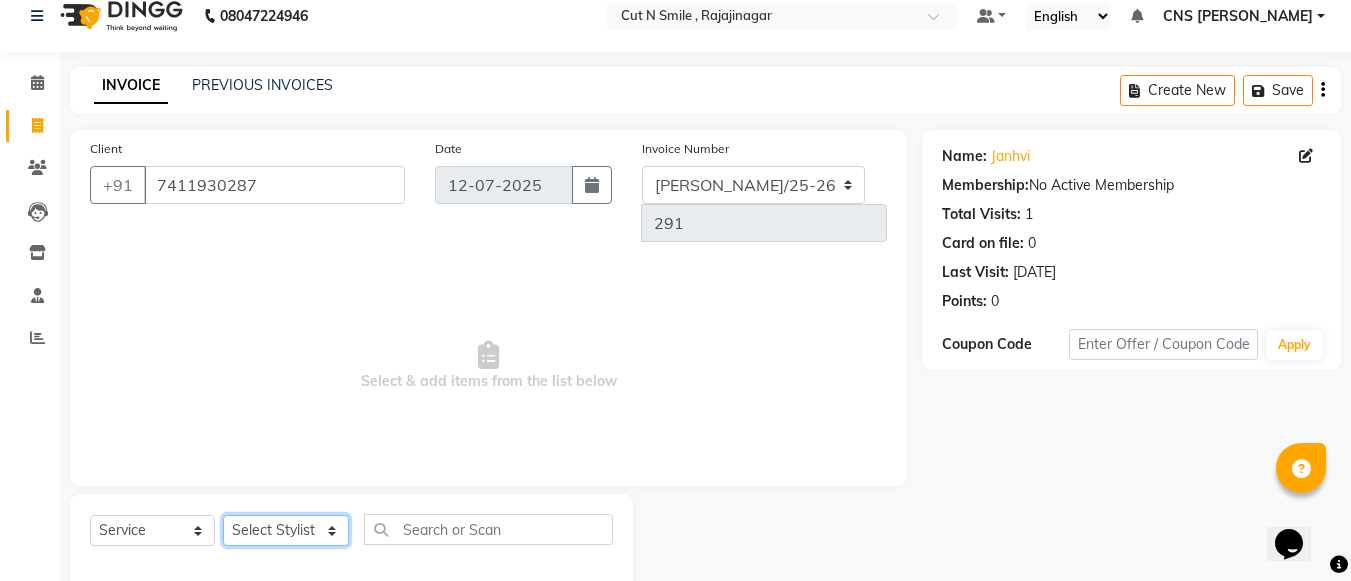 click on "Select Stylist [PERSON_NAME] Ammu 3R [PERSON_NAME] VN [PERSON_NAME] 3R [PERSON_NAME] 3R [PERSON_NAME] 3R [PERSON_NAME] 4R CNS [PERSON_NAME]  Cut N Smile 17M  Cut N Smile 3R Cut n Smile 4R Cut N Smile 9M Cut N Smile ML Cut N Smile V [PERSON_NAME] 4R Govind VN Hema 4R [PERSON_NAME] VN Karan VN Love 4R [PERSON_NAME] 3R Manu 4R  Muskaan VN [PERSON_NAME] 4R N D M 4R NDM Alam 4R Noushad VN [PERSON_NAME] 4R Priya [PERSON_NAME] 3R Rahul 3R Ravi 3R [PERSON_NAME] 4R [PERSON_NAME] 3R [PERSON_NAME] 4R [PERSON_NAME] [PERSON_NAME] 3R [PERSON_NAME] 4R Sameer 3R [PERSON_NAME] [PERSON_NAME]  [PERSON_NAME] [PERSON_NAME] [PERSON_NAME] VN [PERSON_NAME] 4R [PERSON_NAME] 4R [PERSON_NAME] VN Shanavaaz [PERSON_NAME] 3R [PERSON_NAME] 4R [PERSON_NAME] [PERSON_NAME] 4R Sunny VN [PERSON_NAME] 4R Vakeel 3R Varas 4R [PERSON_NAME] [PERSON_NAME] VN" 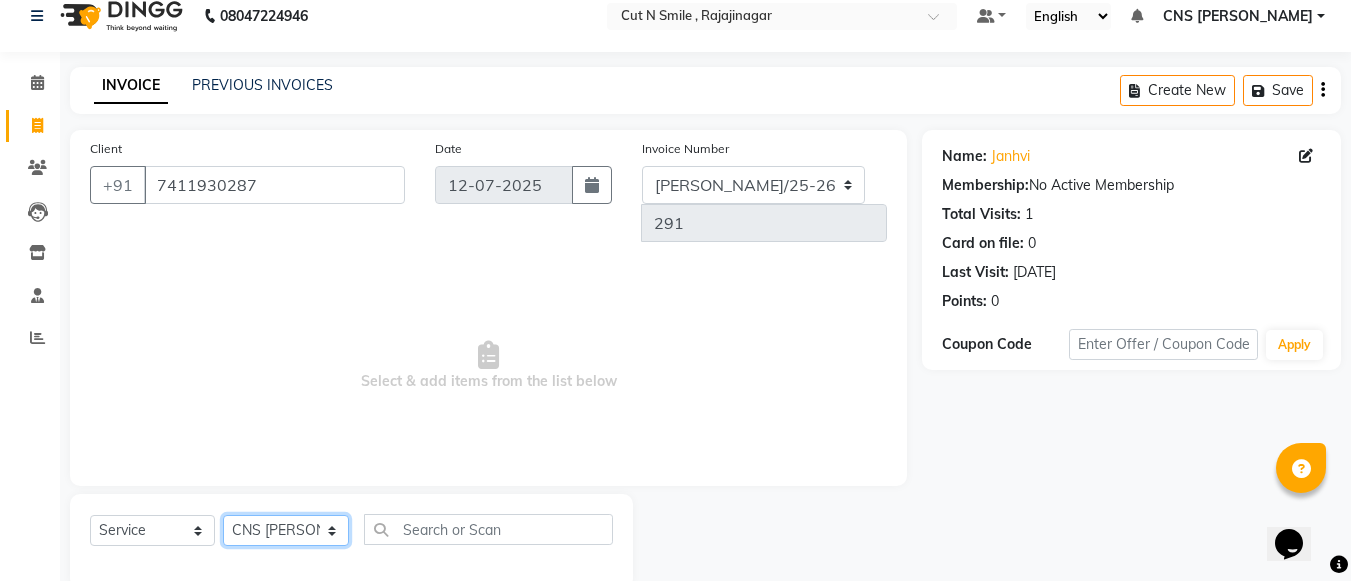click on "Select Stylist [PERSON_NAME] Ammu 3R [PERSON_NAME] VN [PERSON_NAME] 3R [PERSON_NAME] 3R [PERSON_NAME] 3R [PERSON_NAME] 4R CNS [PERSON_NAME]  Cut N Smile 17M  Cut N Smile 3R Cut n Smile 4R Cut N Smile 9M Cut N Smile ML Cut N Smile V [PERSON_NAME] 4R Govind VN Hema 4R [PERSON_NAME] VN Karan VN Love 4R [PERSON_NAME] 3R Manu 4R  Muskaan VN [PERSON_NAME] 4R N D M 4R NDM Alam 4R Noushad VN [PERSON_NAME] 4R Priya [PERSON_NAME] 3R Rahul 3R Ravi 3R [PERSON_NAME] 4R [PERSON_NAME] 3R [PERSON_NAME] 4R [PERSON_NAME] [PERSON_NAME] 3R [PERSON_NAME] 4R Sameer 3R [PERSON_NAME] [PERSON_NAME]  [PERSON_NAME] [PERSON_NAME] [PERSON_NAME] VN [PERSON_NAME] 4R [PERSON_NAME] 4R [PERSON_NAME] VN Shanavaaz [PERSON_NAME] 3R [PERSON_NAME] 4R [PERSON_NAME] [PERSON_NAME] 4R Sunny VN [PERSON_NAME] 4R Vakeel 3R Varas 4R [PERSON_NAME] [PERSON_NAME] VN" 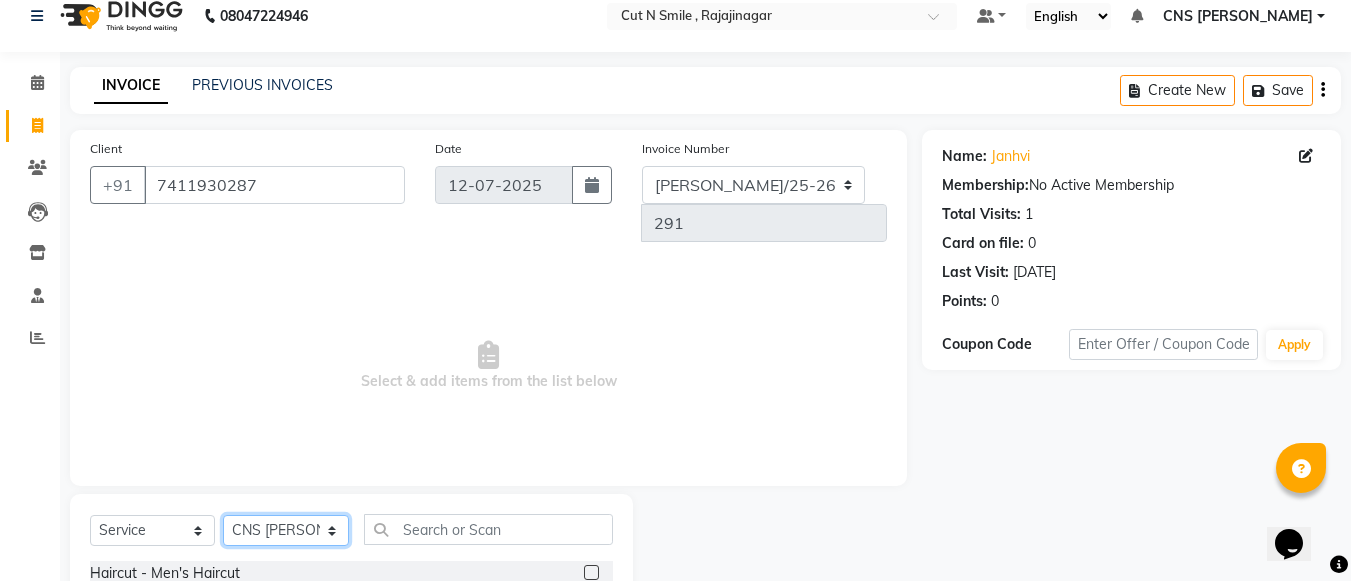 scroll, scrollTop: 220, scrollLeft: 0, axis: vertical 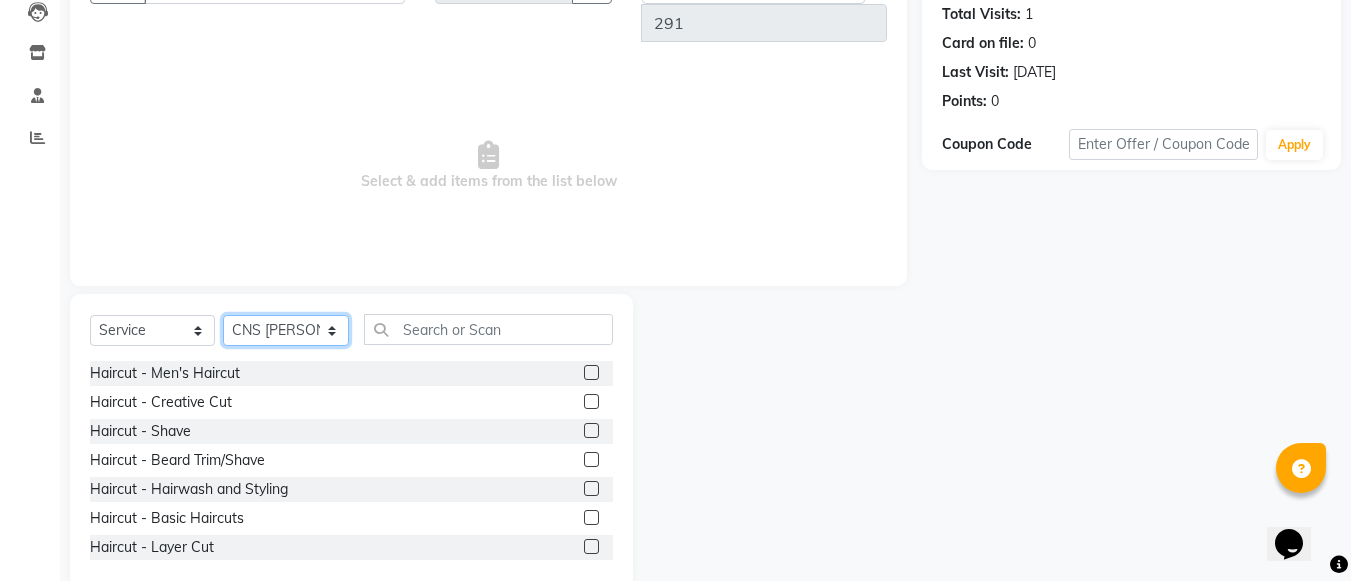 select on "58629" 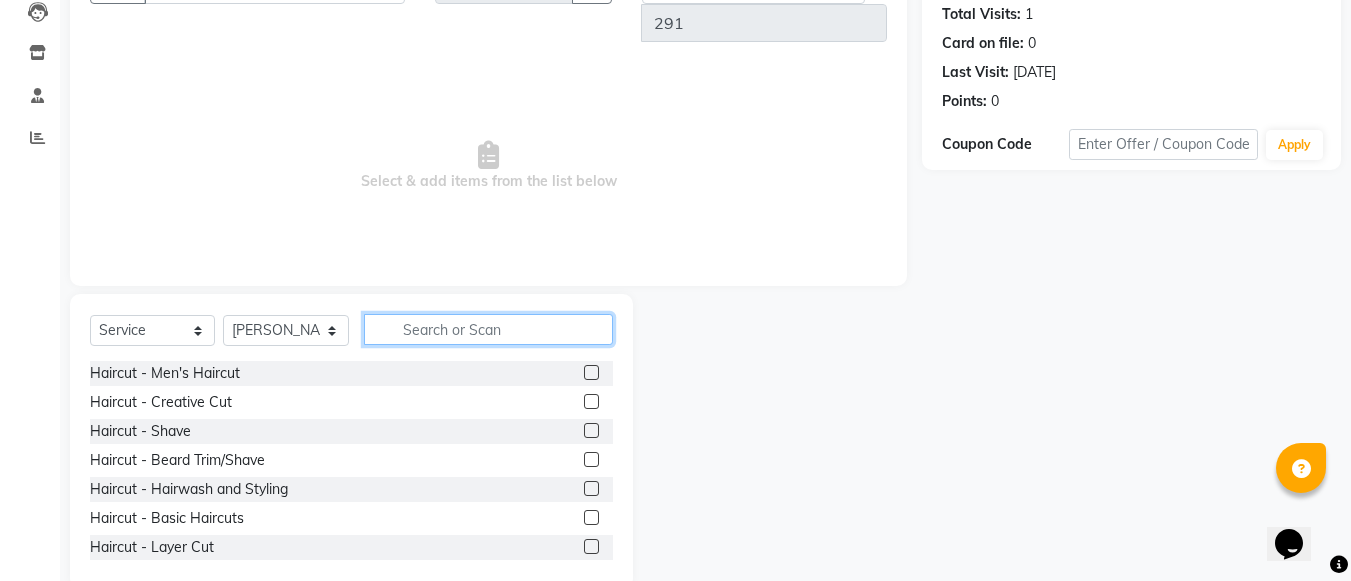 click 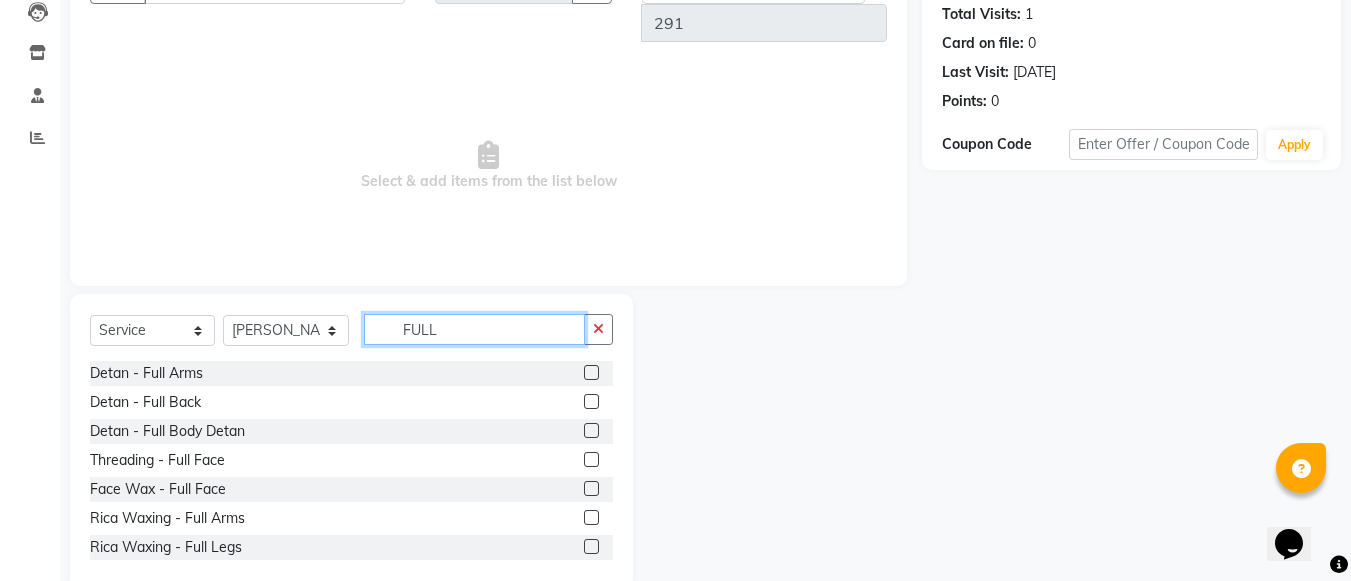 click on "FULL" 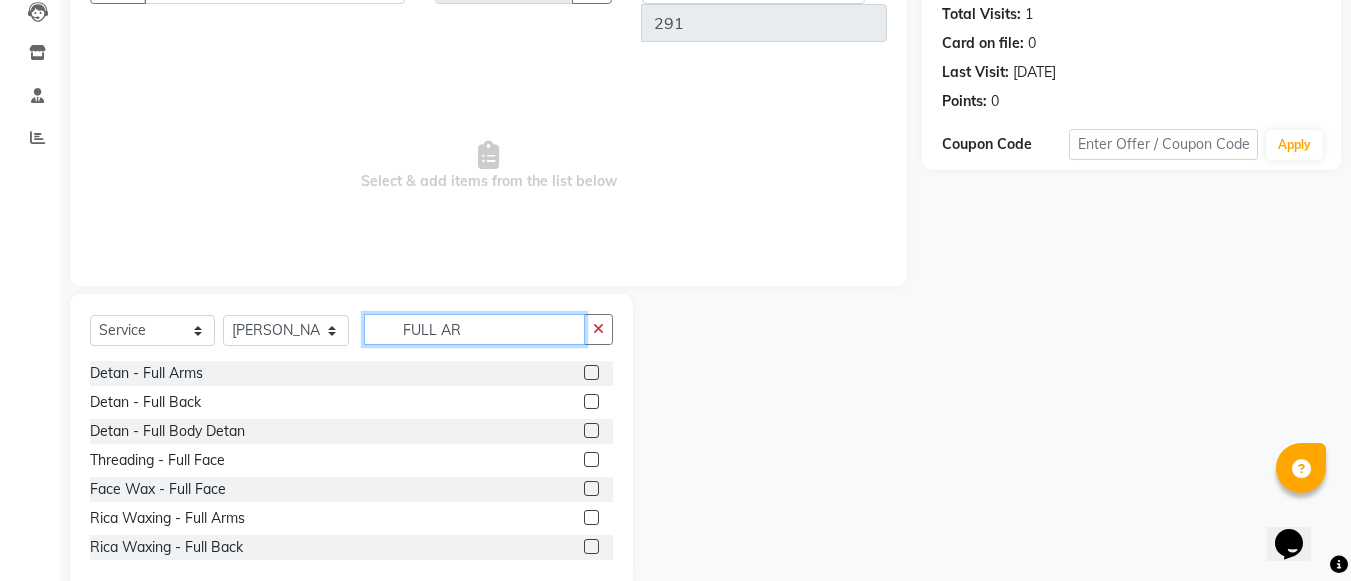 scroll, scrollTop: 107, scrollLeft: 0, axis: vertical 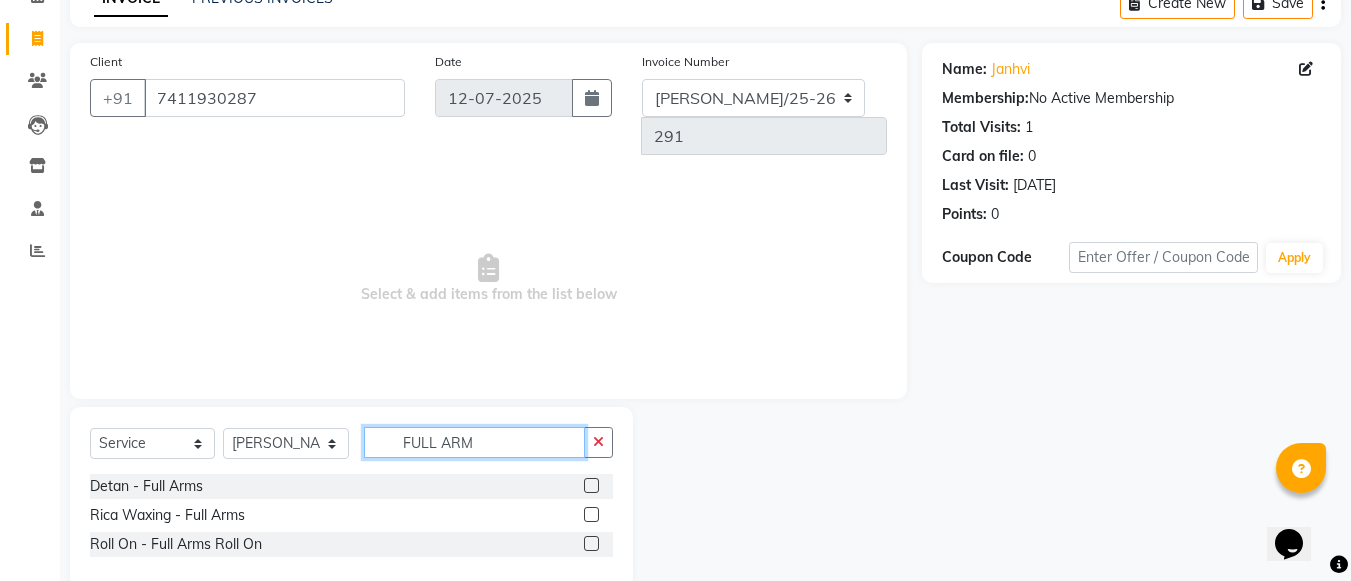 type on "FULL ARM" 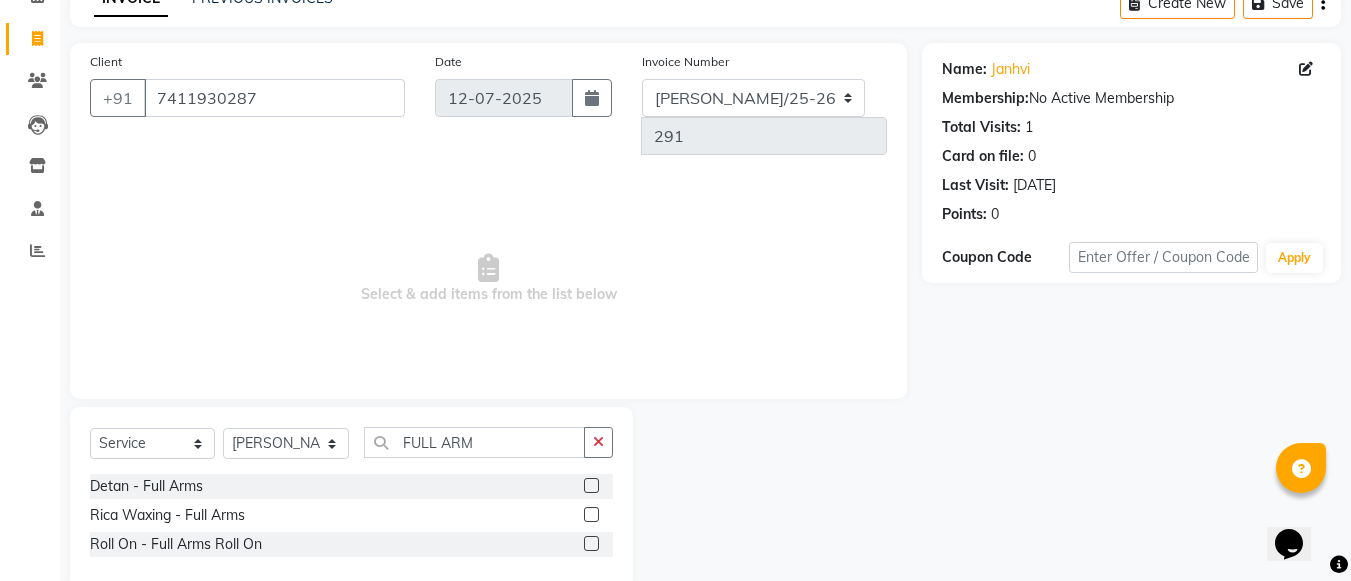 click 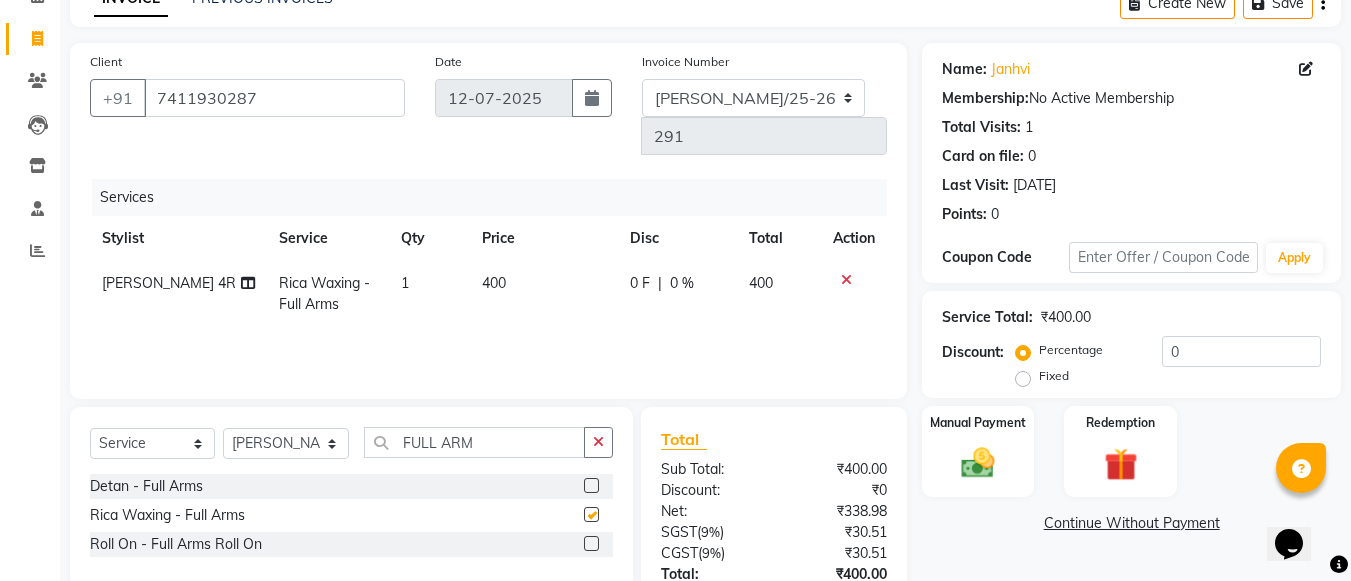 checkbox on "false" 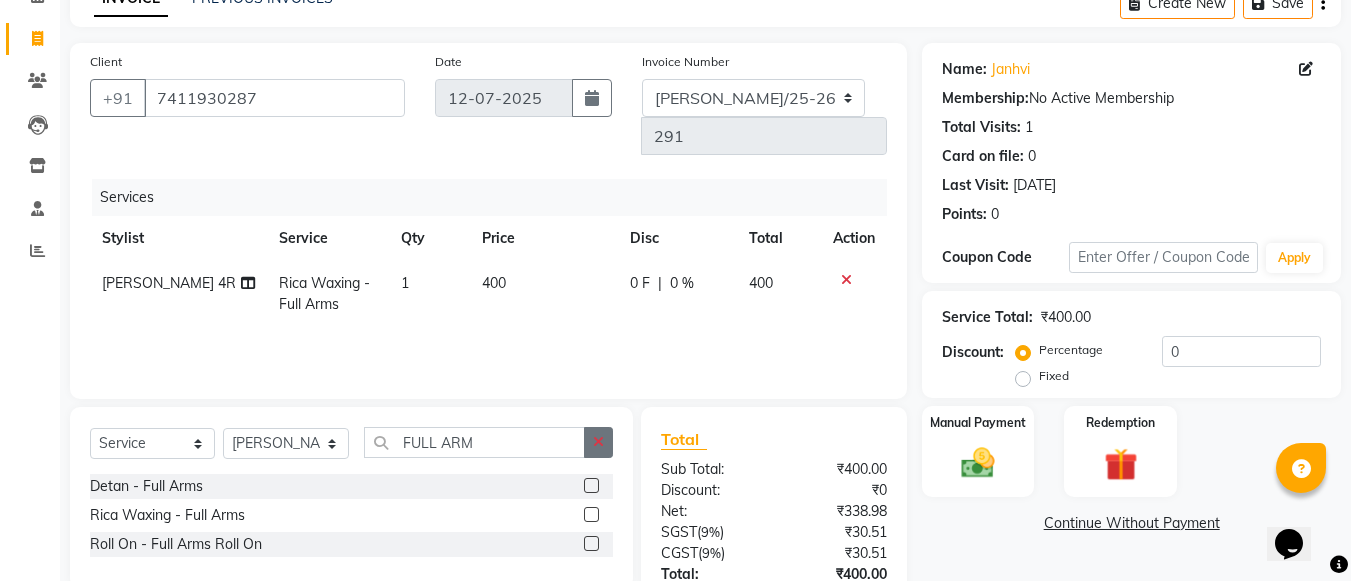 click 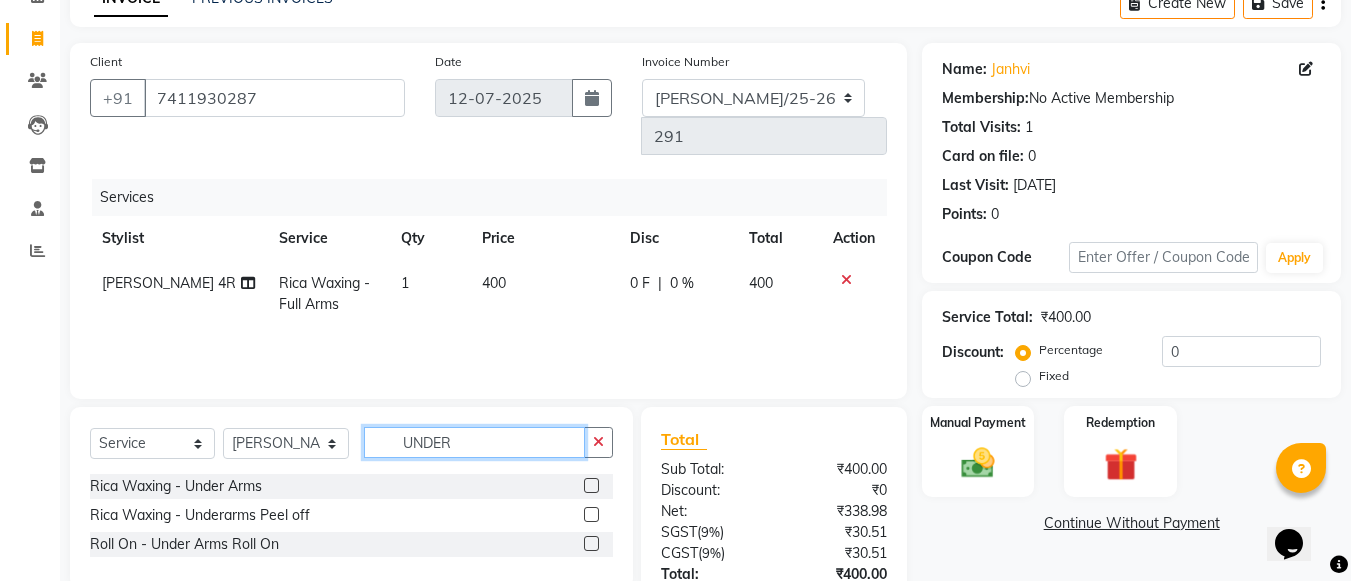 type on "UNDER" 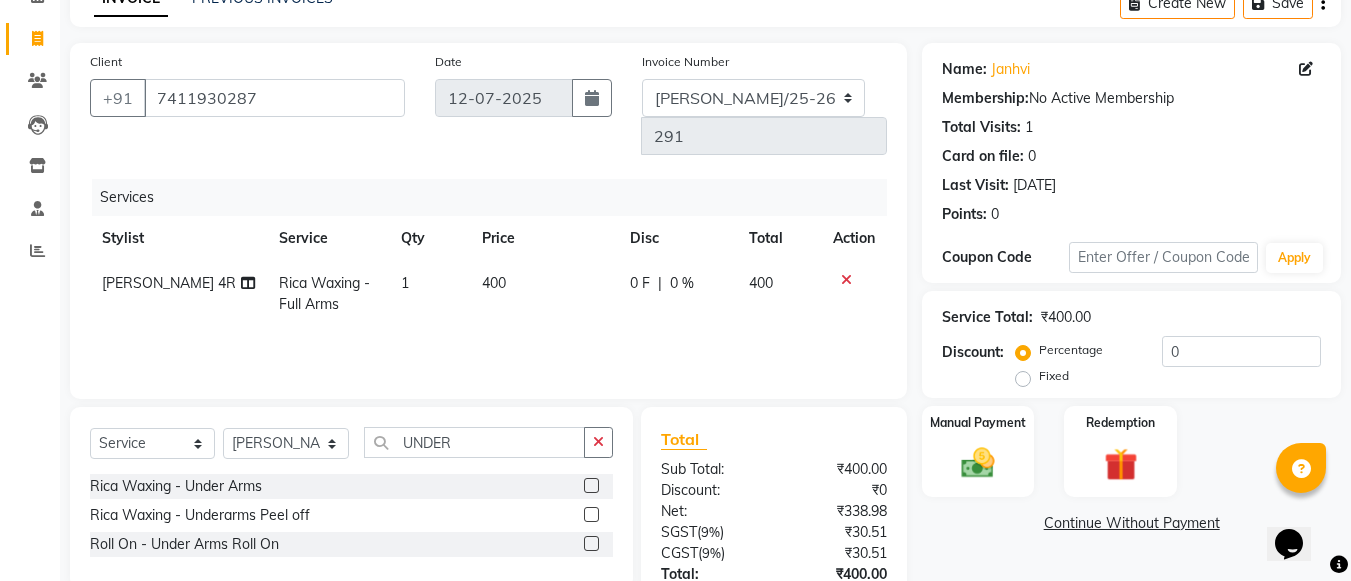 click 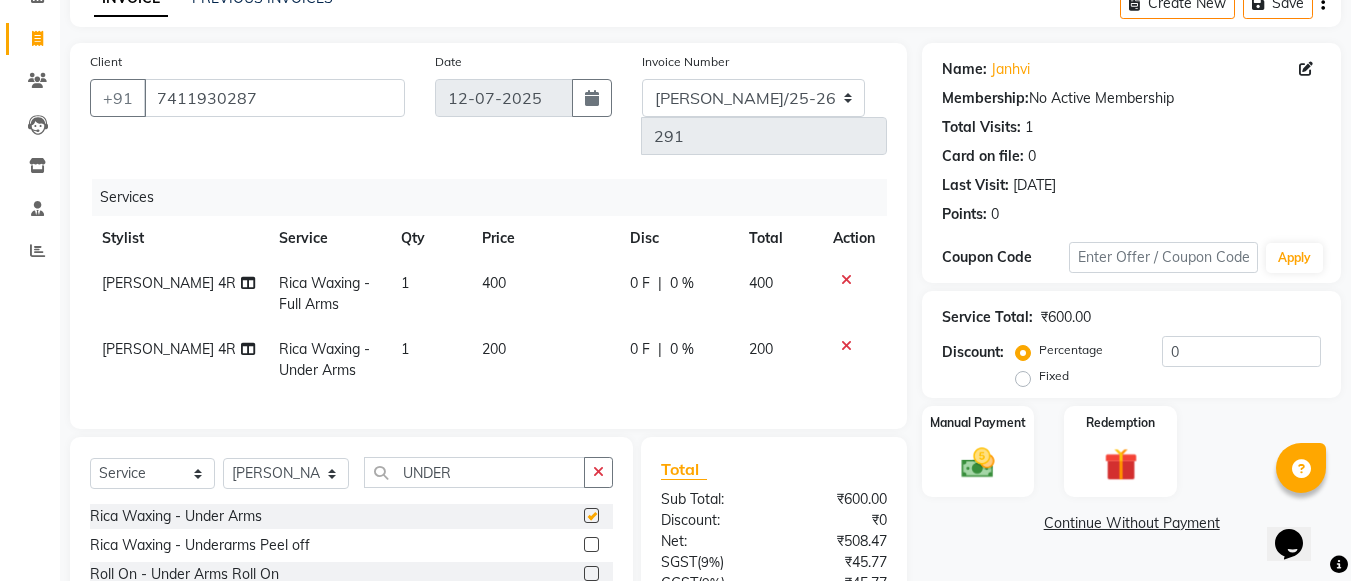 checkbox on "false" 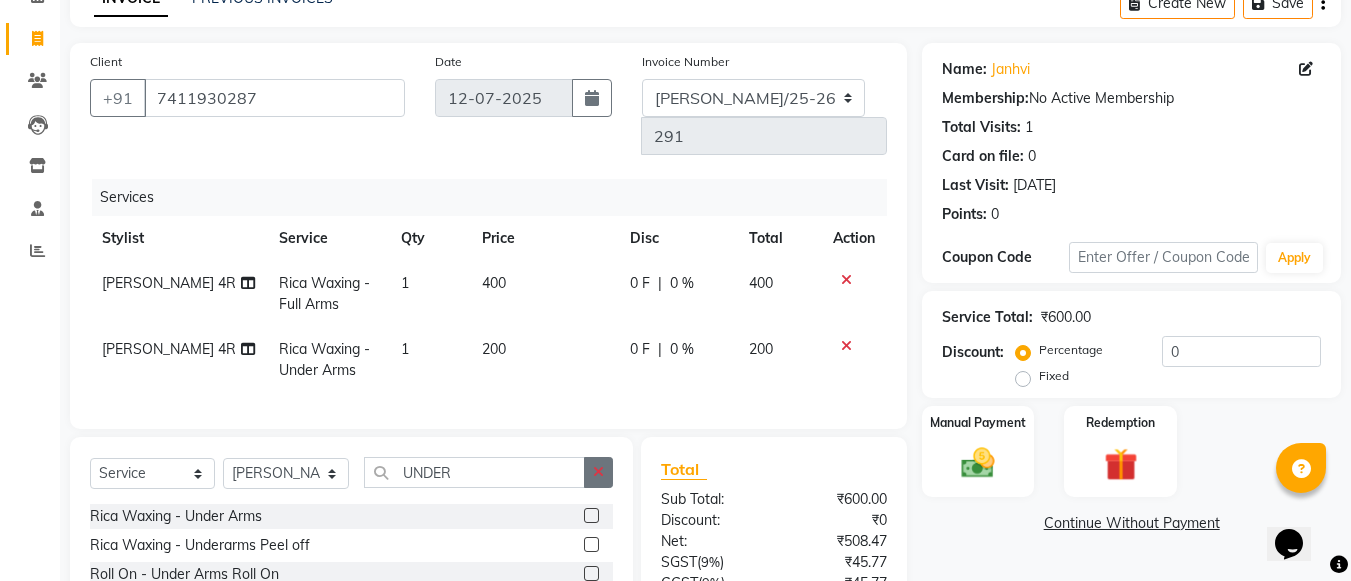 click 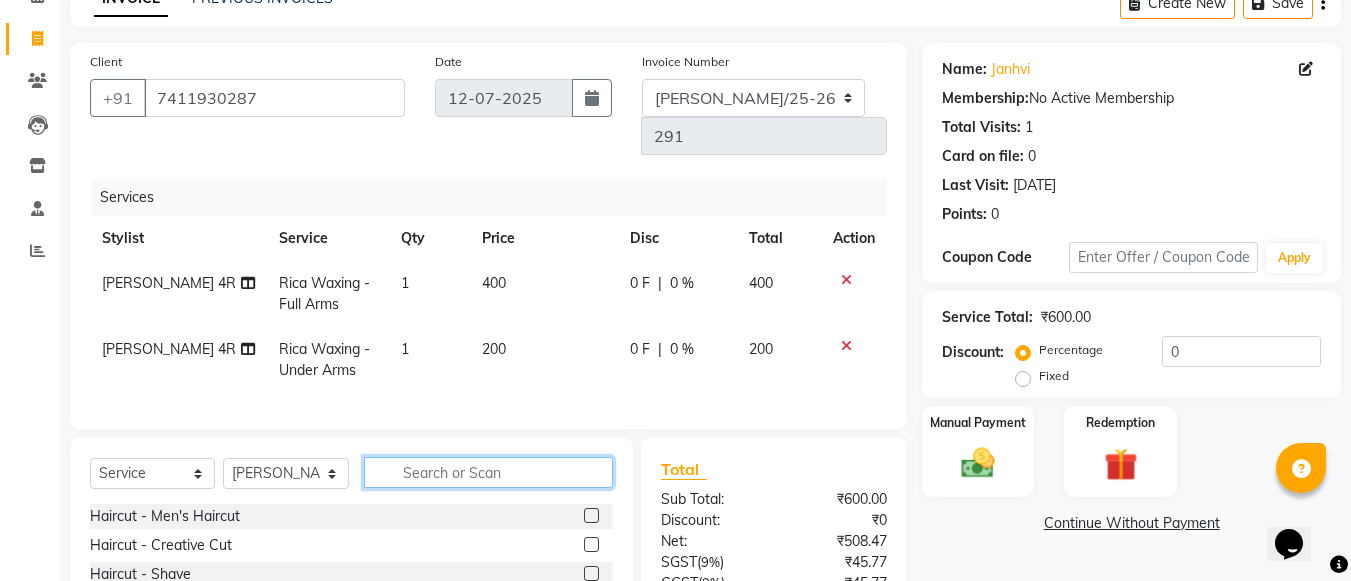 click 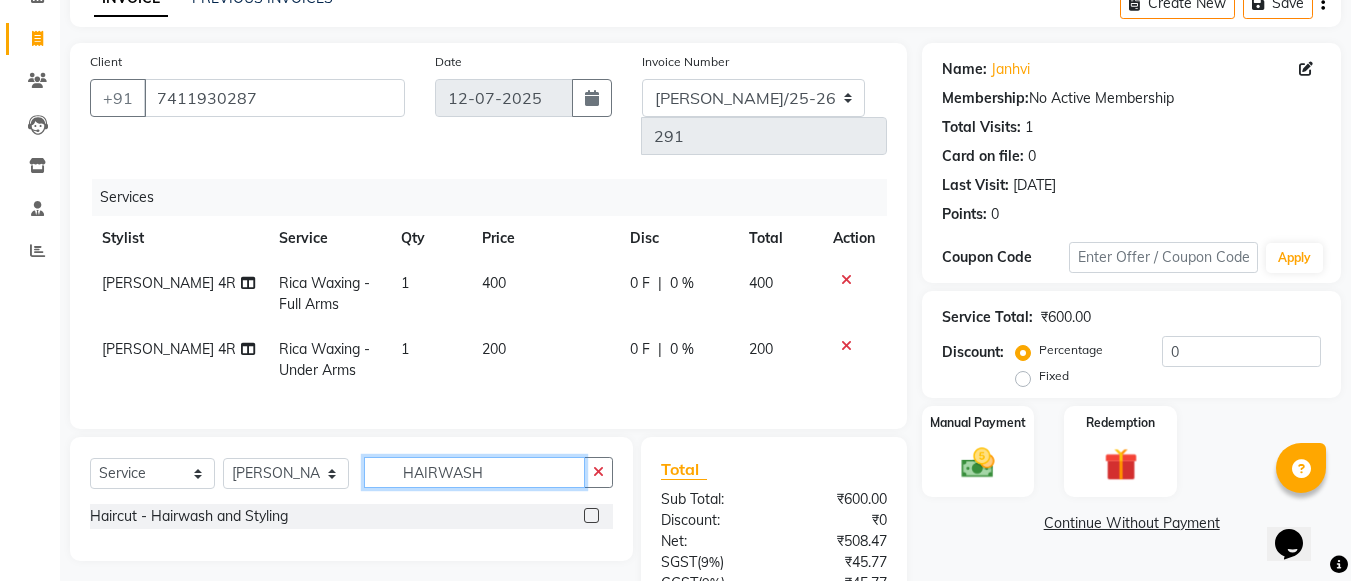 type on "HAIRWASH" 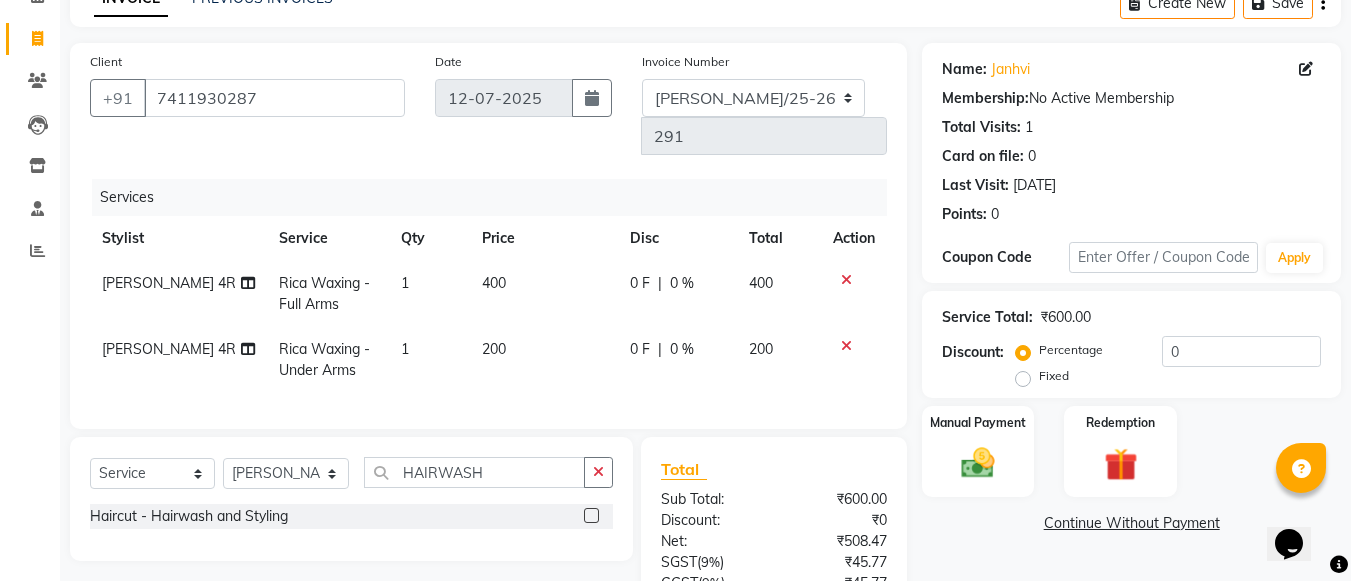 click 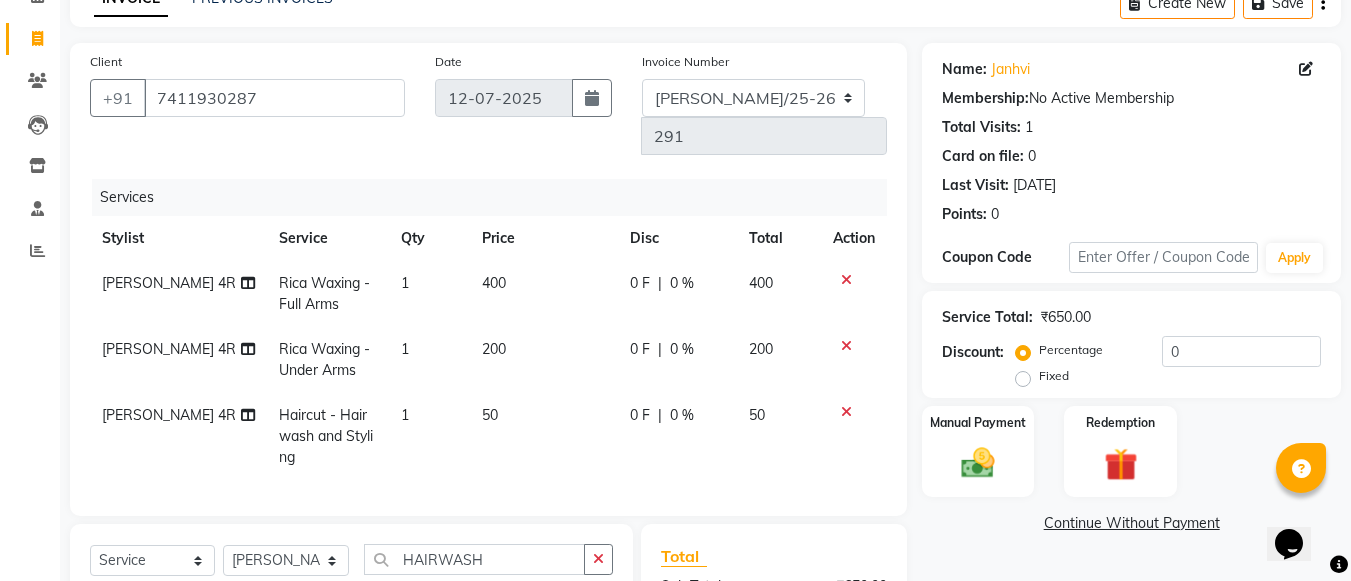 checkbox on "false" 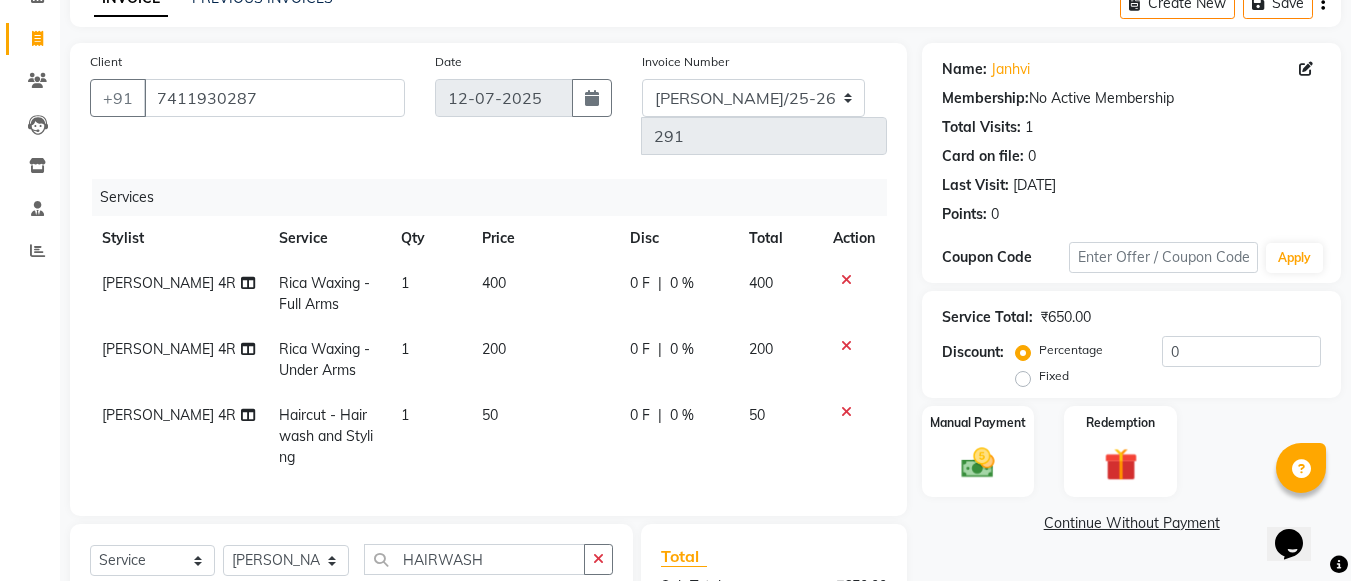 click on "50" 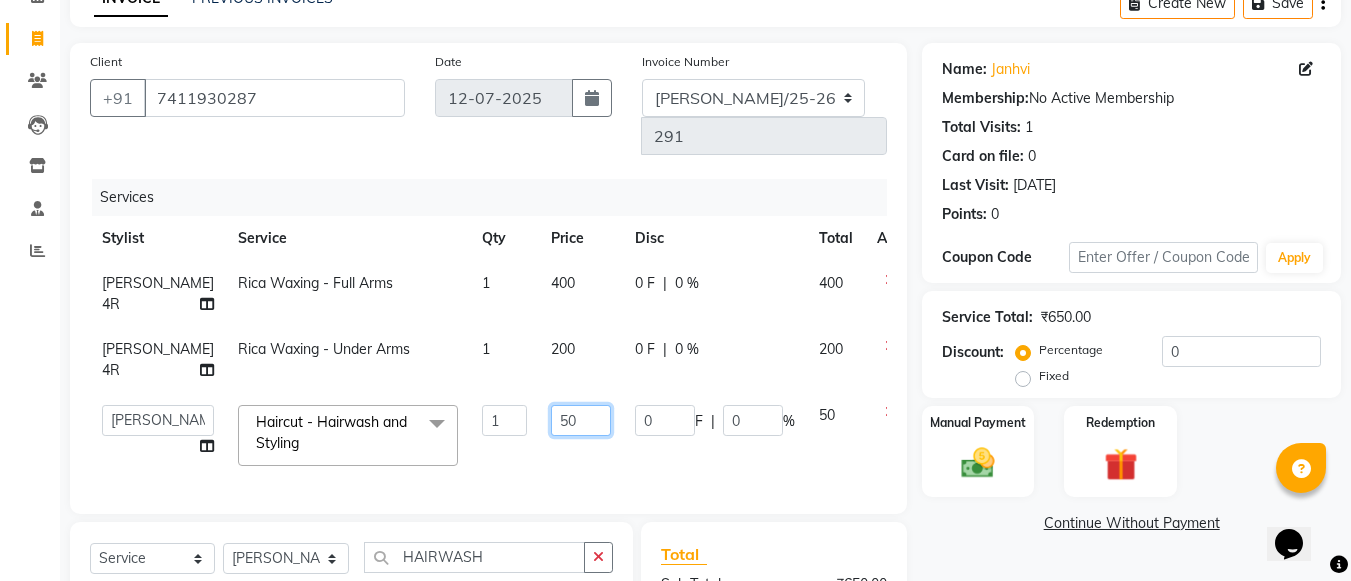 click on "50" 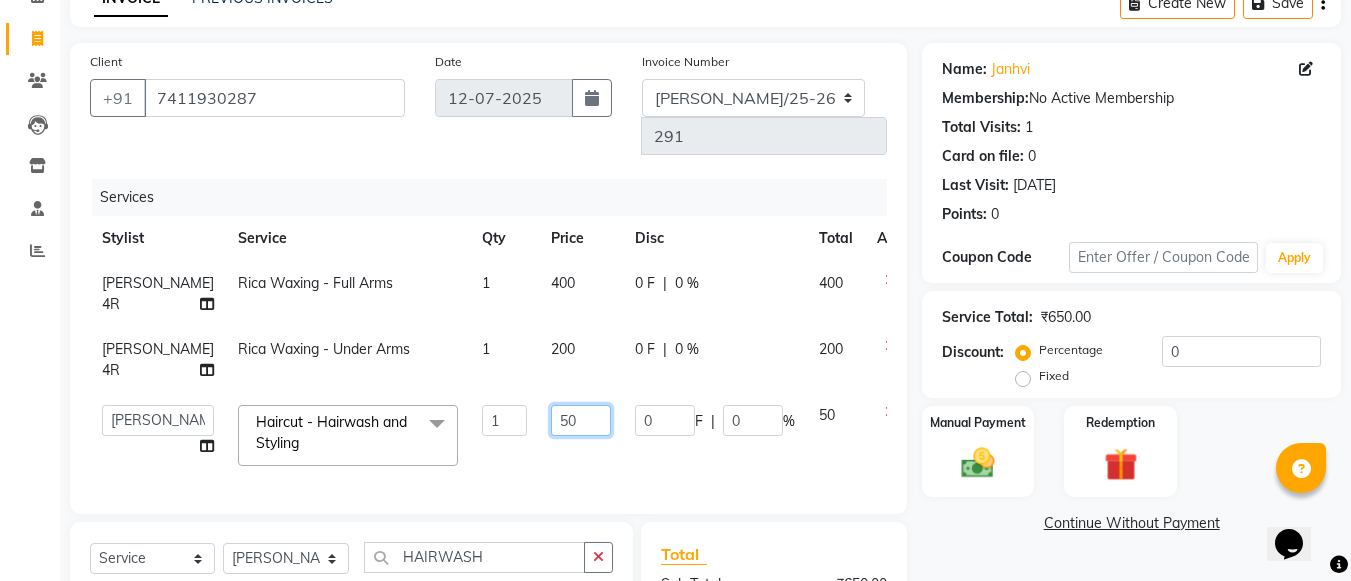 type on "500" 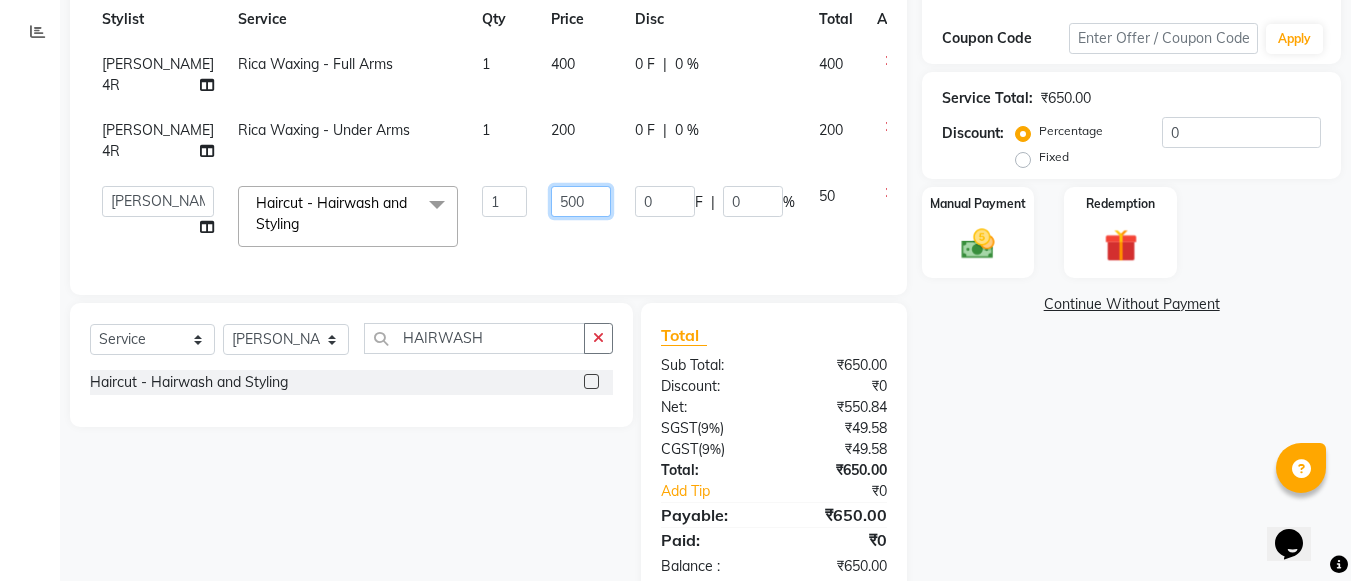 scroll, scrollTop: 336, scrollLeft: 0, axis: vertical 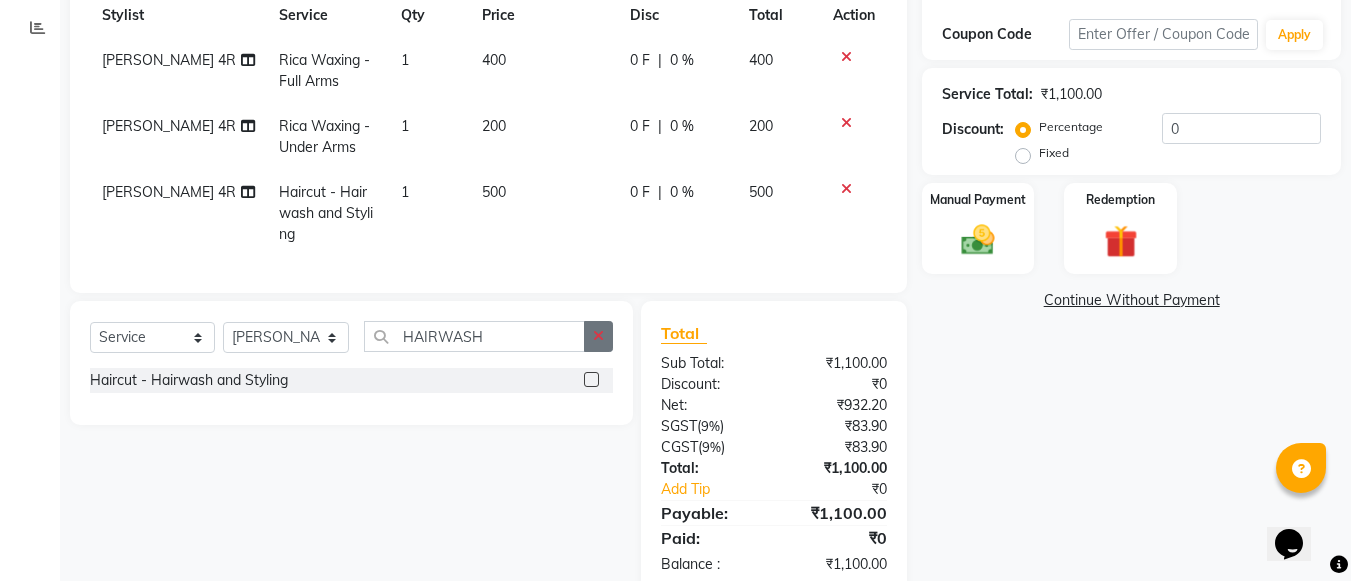 click 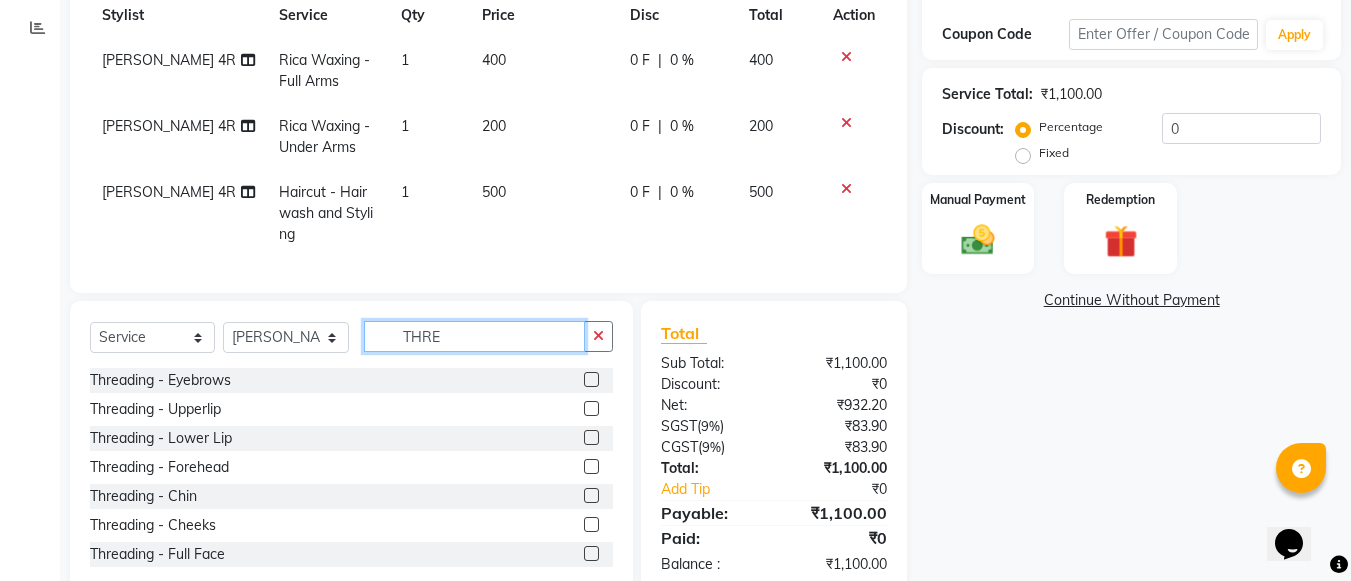 type on "THRE" 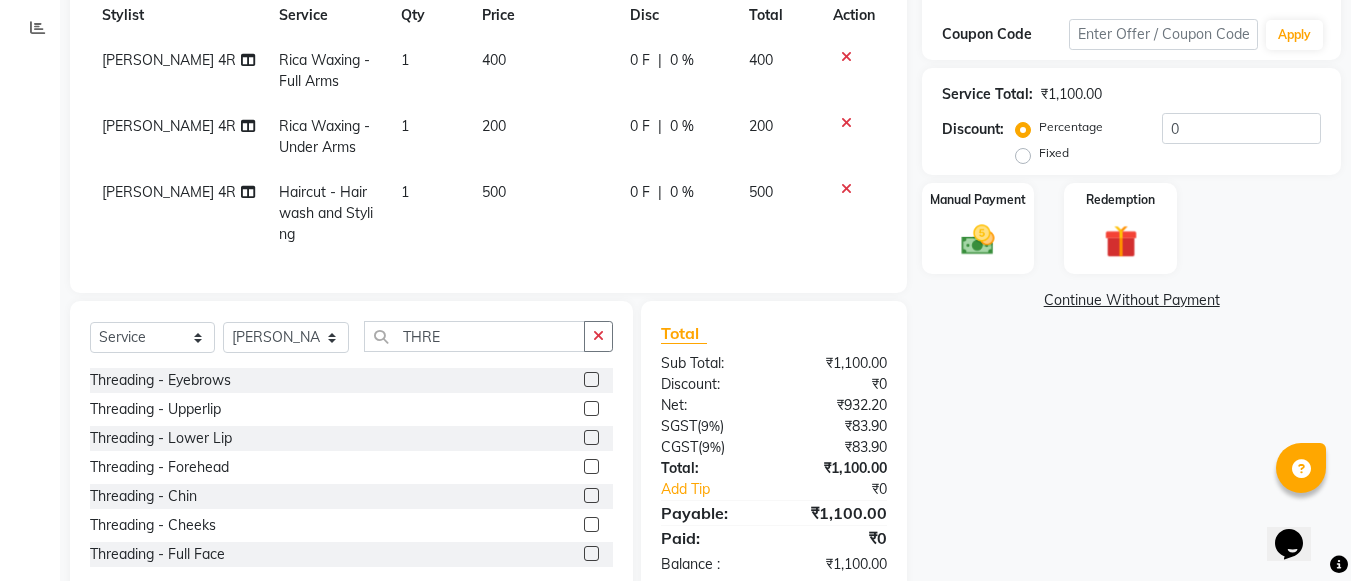 click 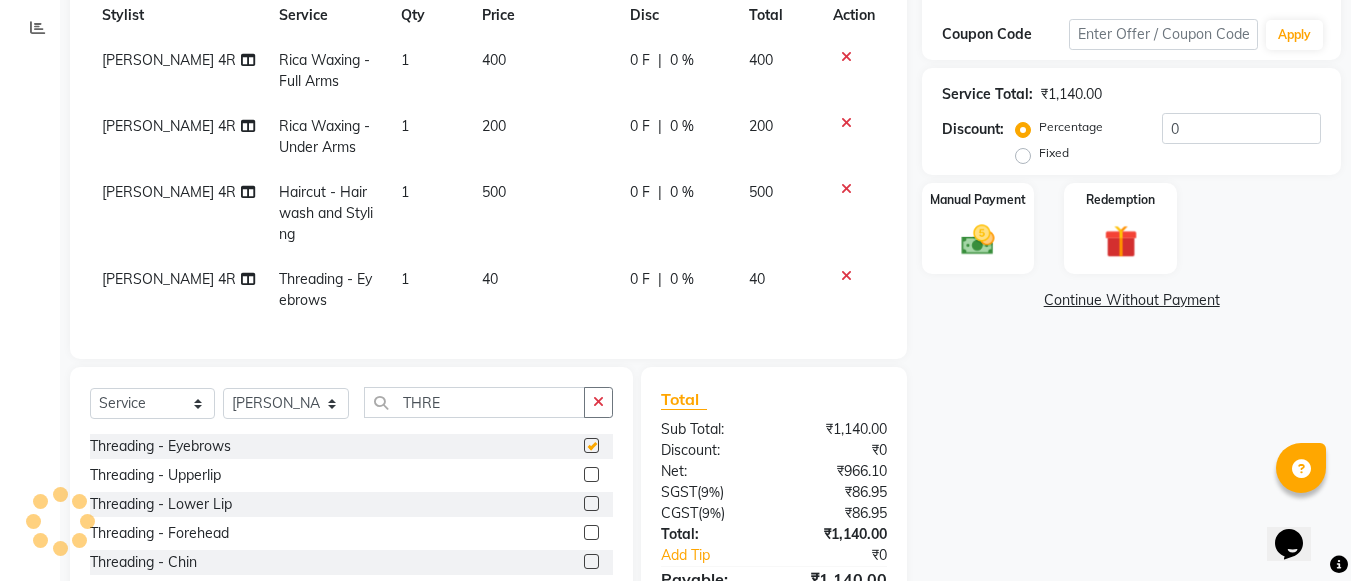 checkbox on "false" 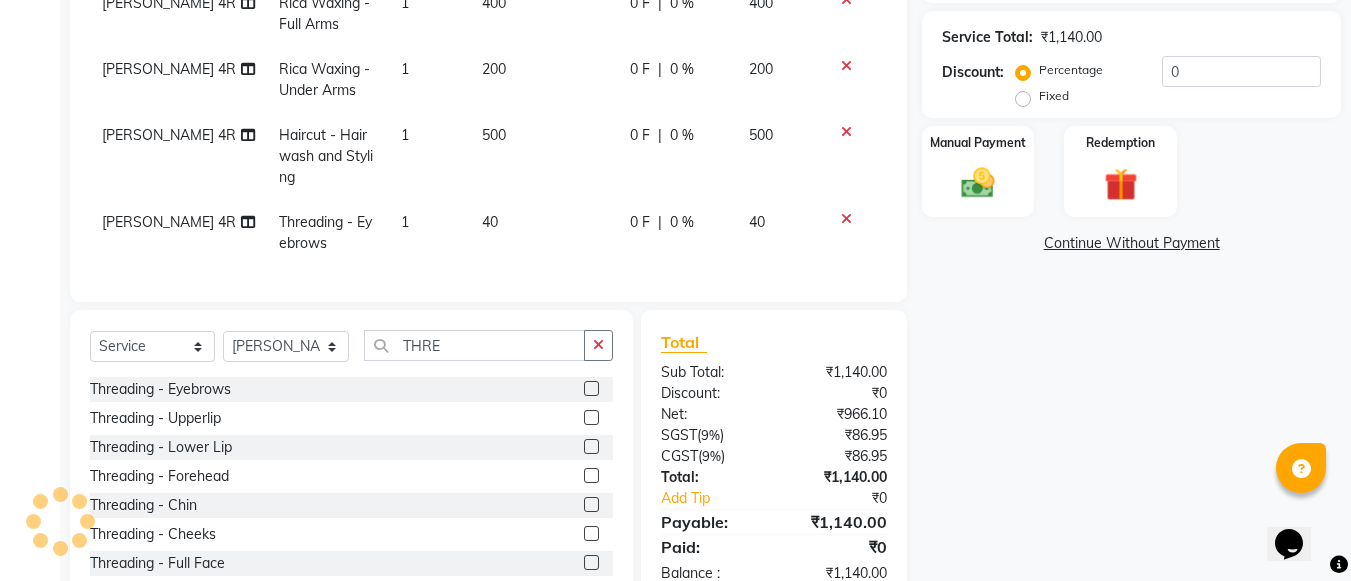 scroll, scrollTop: 397, scrollLeft: 0, axis: vertical 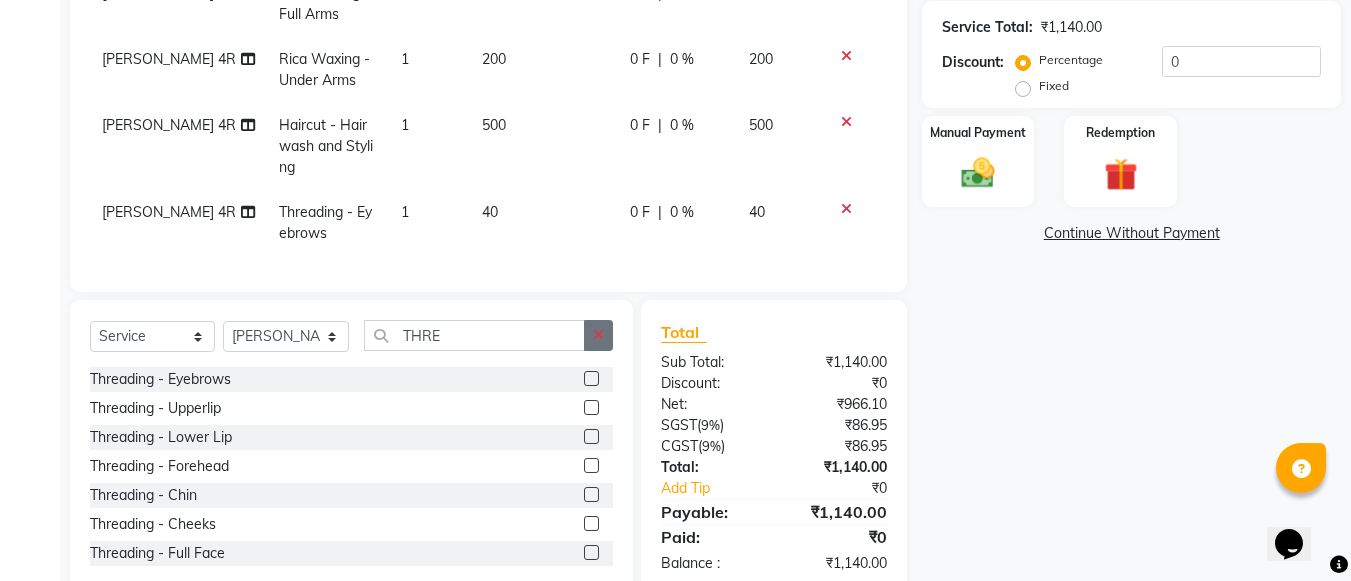 click 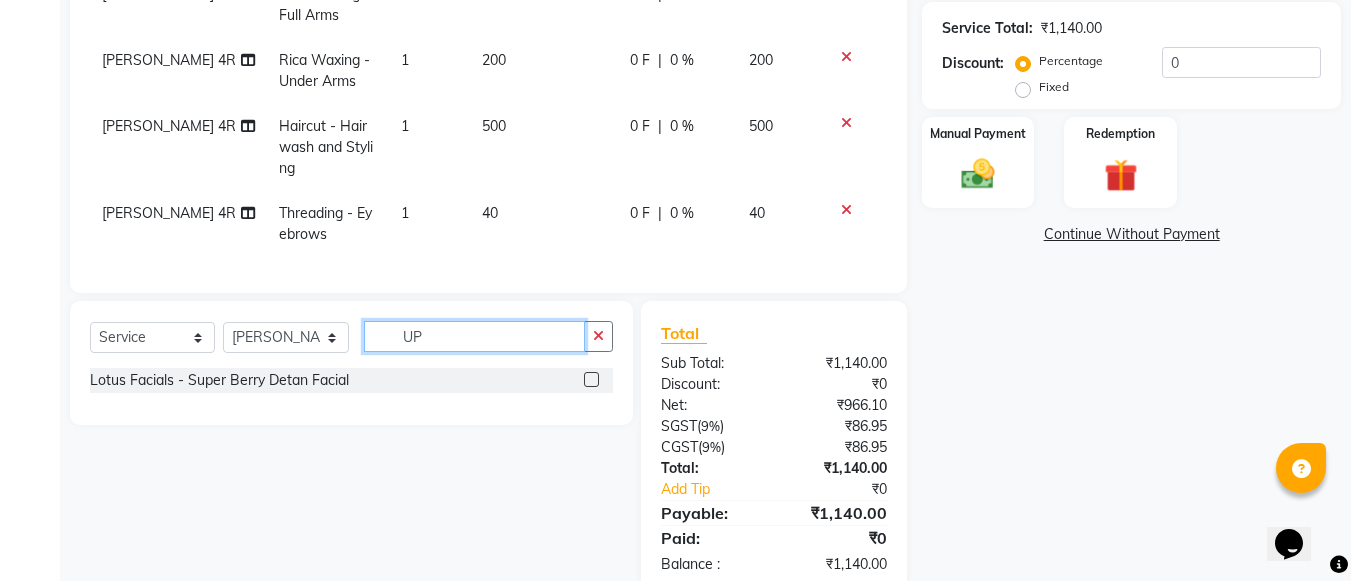 scroll, scrollTop: 397, scrollLeft: 0, axis: vertical 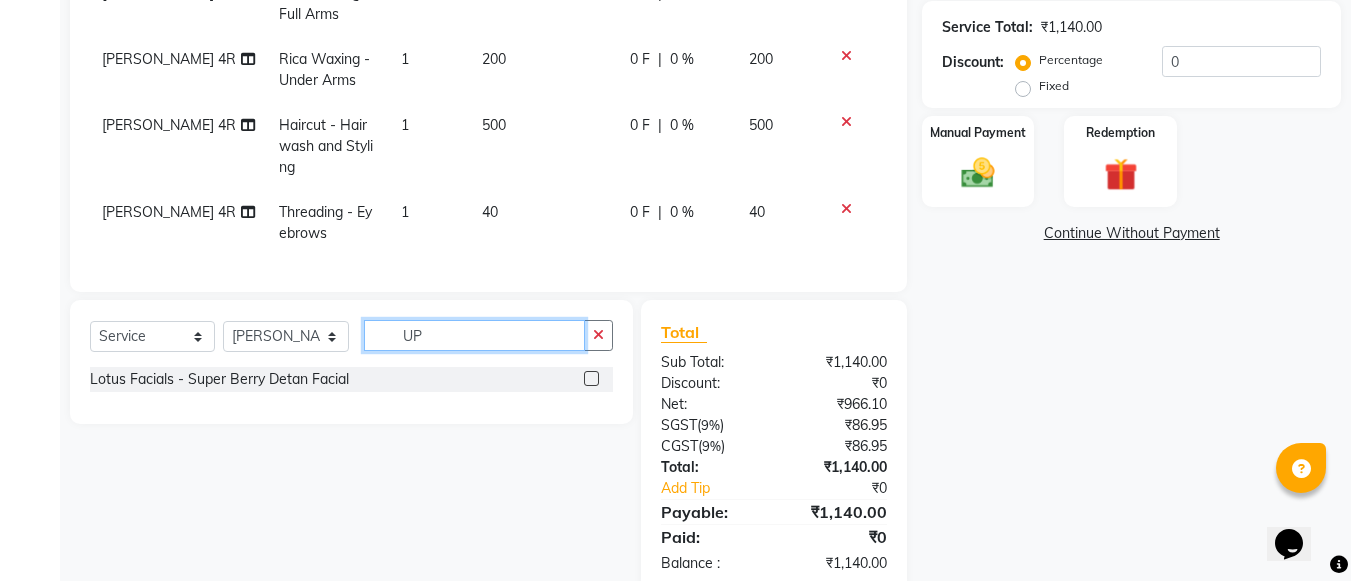 type on "U" 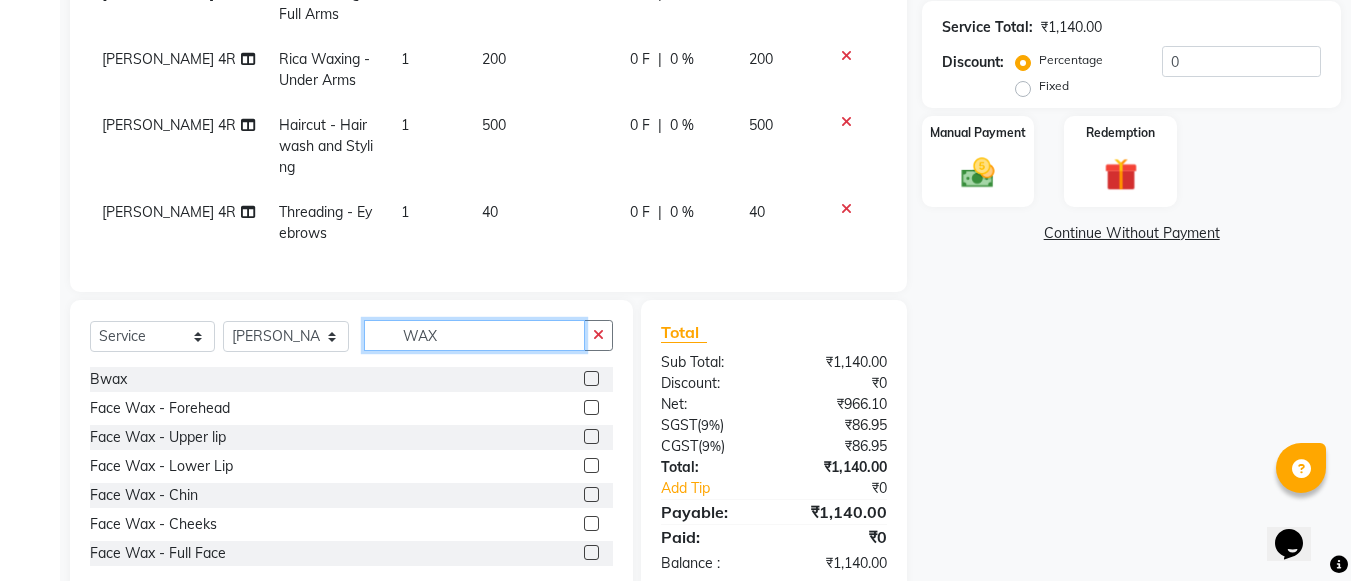 type on "WAX" 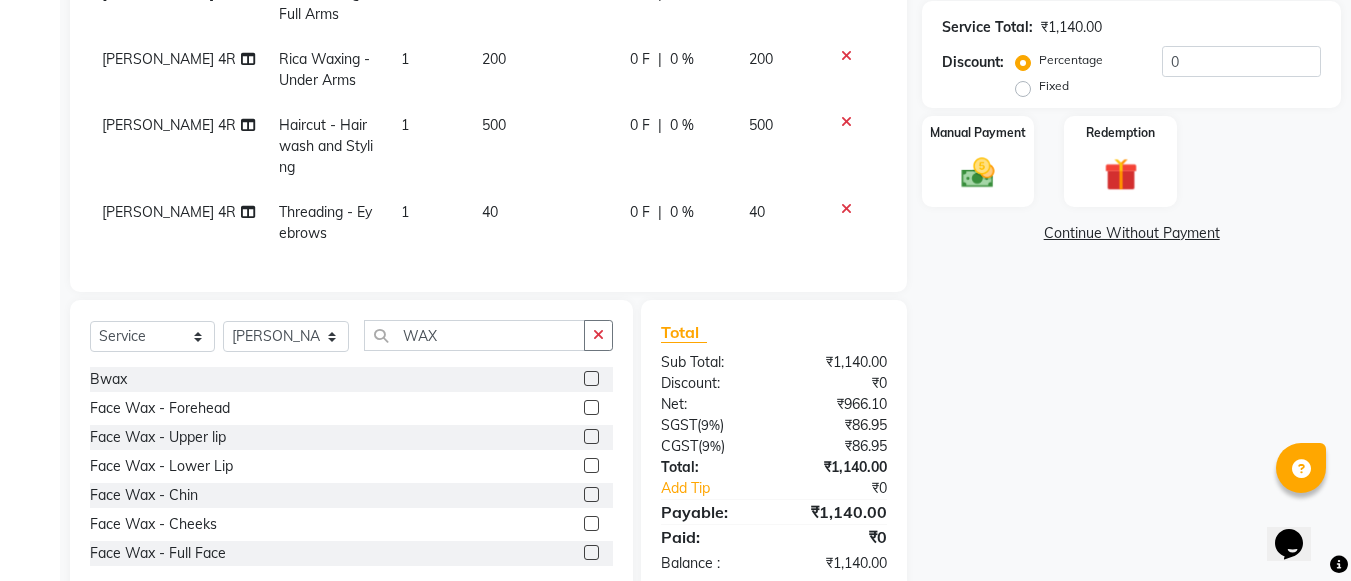 click 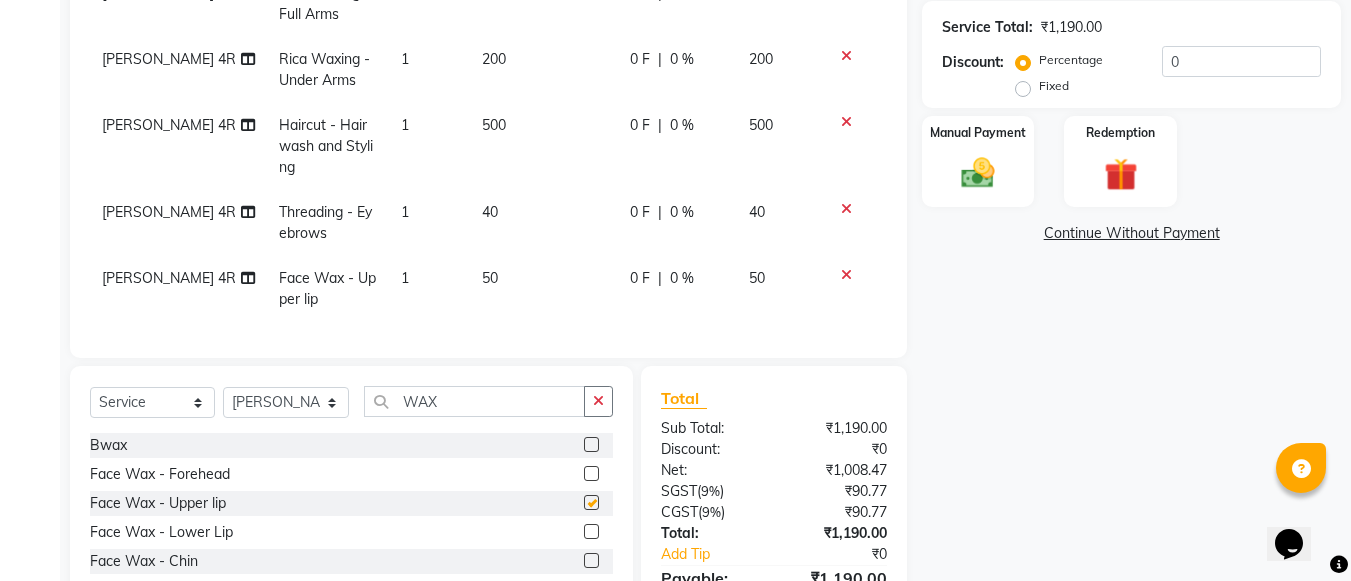 checkbox on "false" 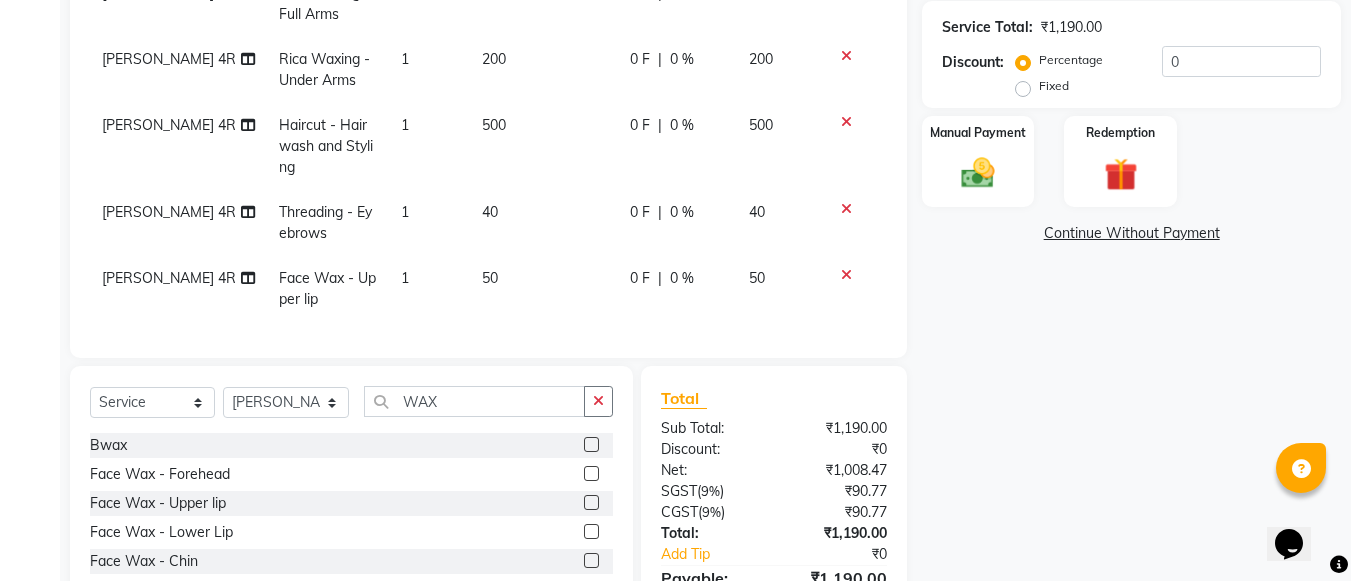 click on "40" 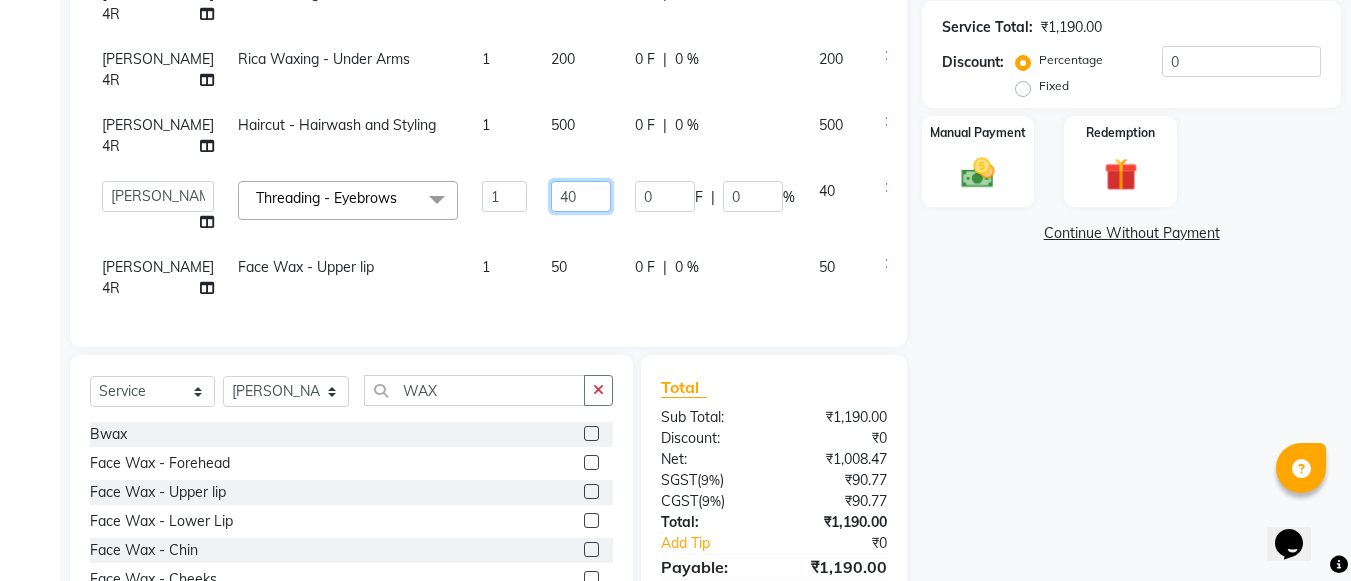 click on "40" 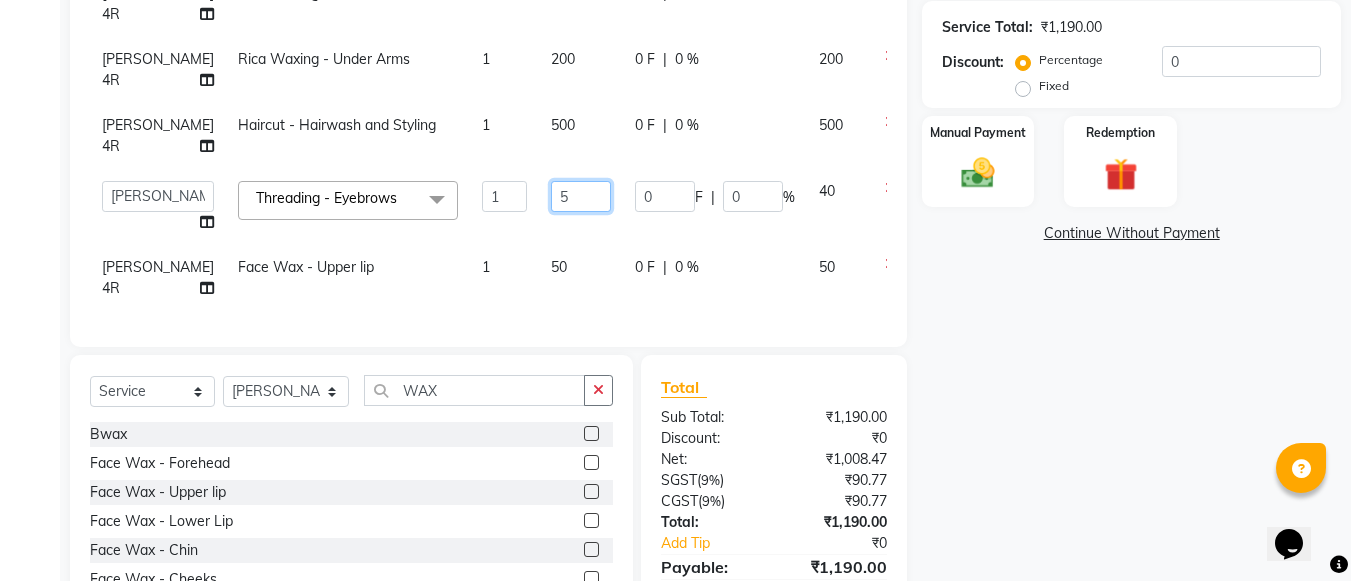 type on "50" 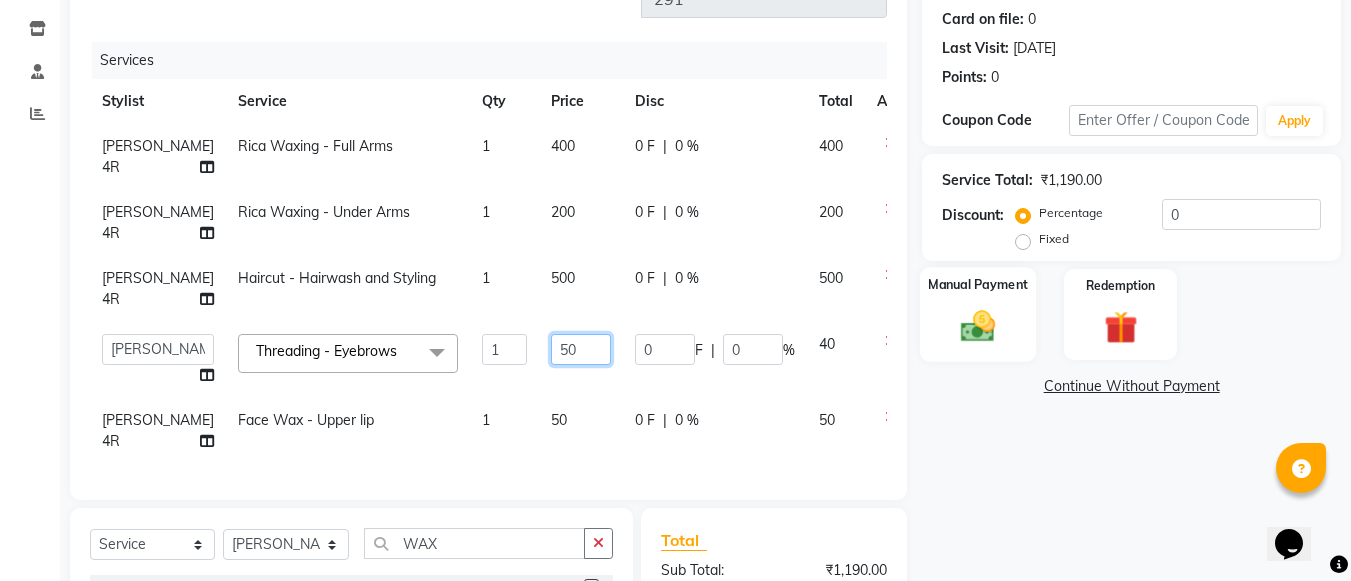 scroll, scrollTop: 242, scrollLeft: 0, axis: vertical 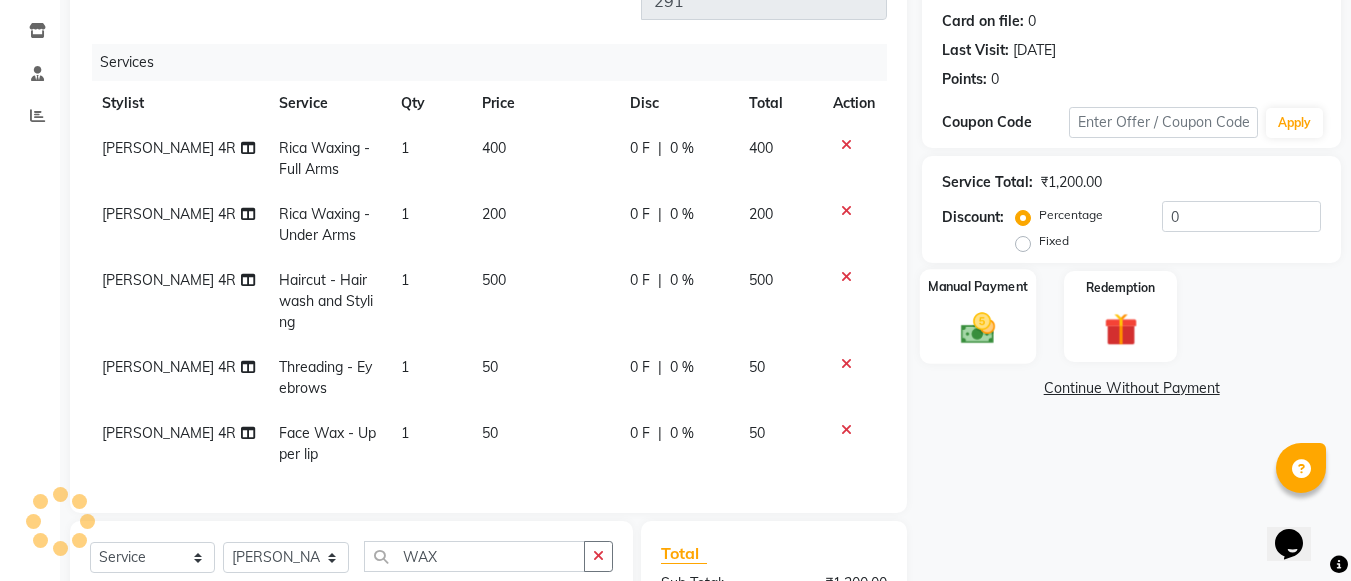 click 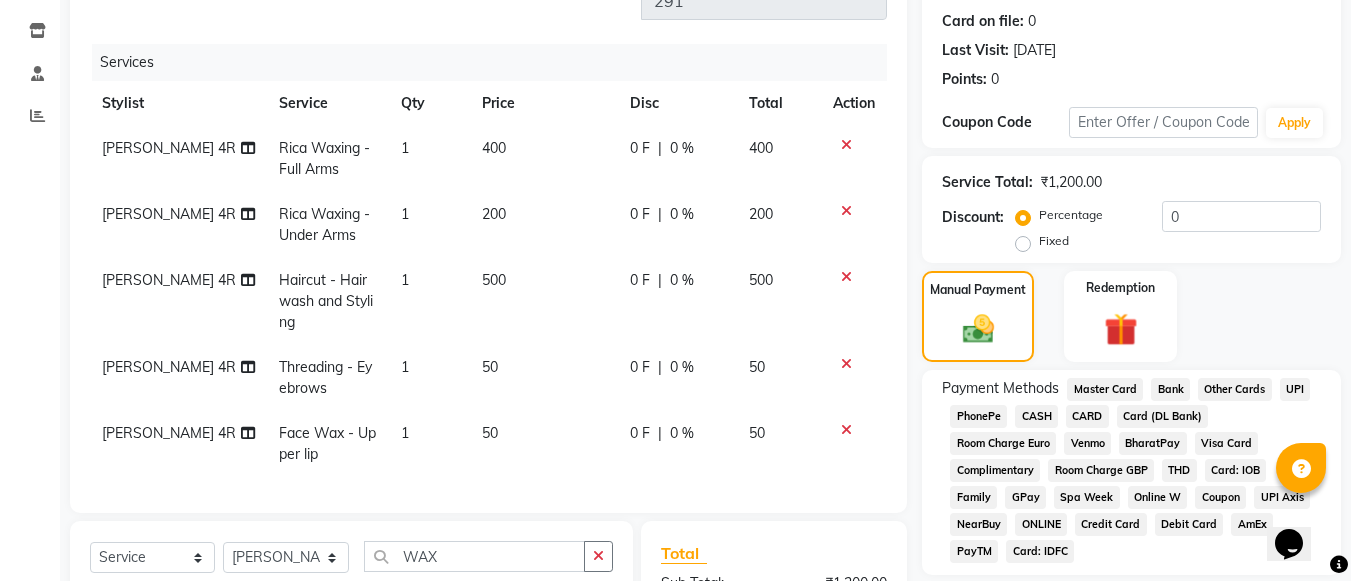 click on "Fixed" 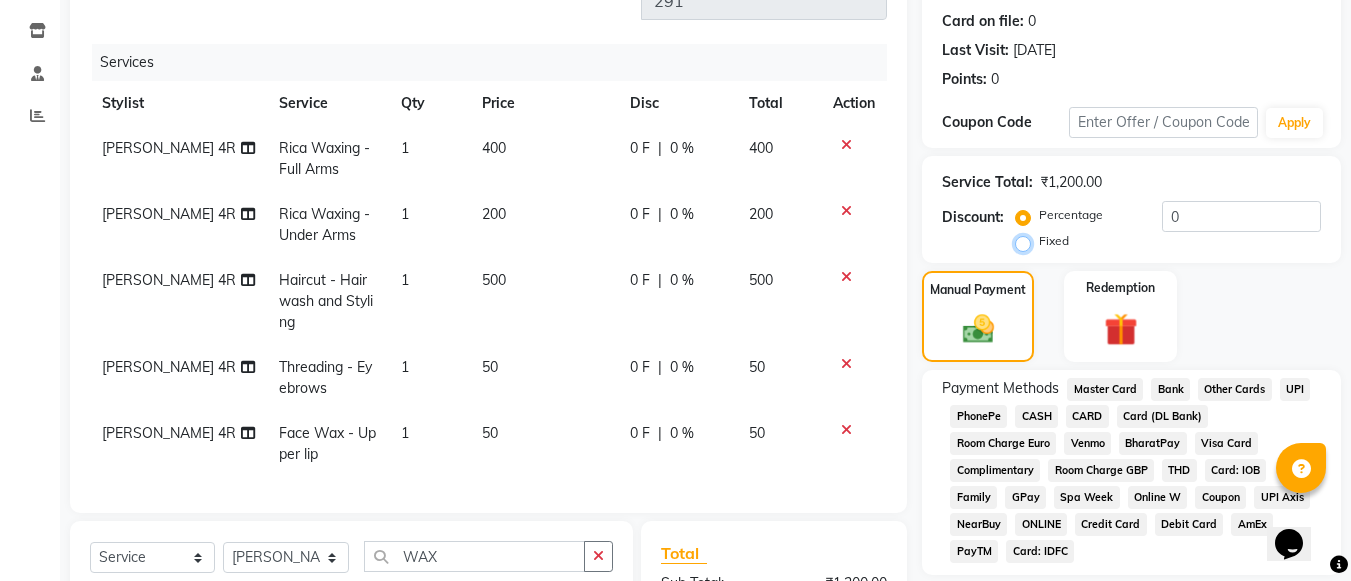 click on "Fixed" at bounding box center [1027, 241] 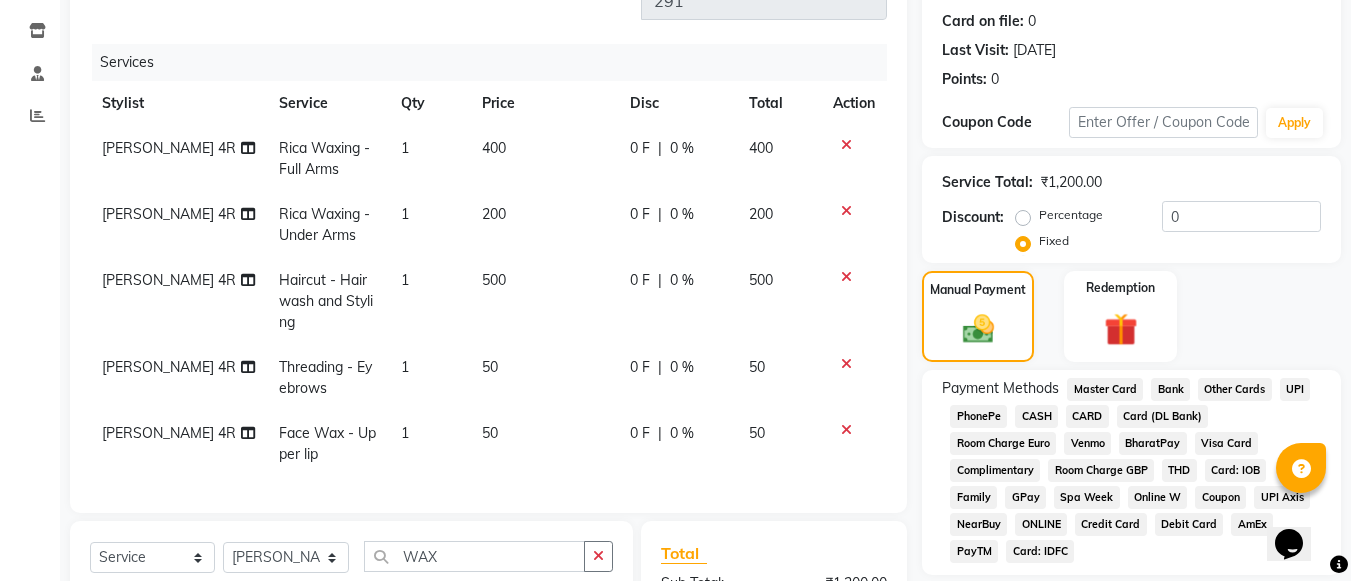 click on "Service Total:  ₹1,200.00  Discount:  Percentage   Fixed  0" 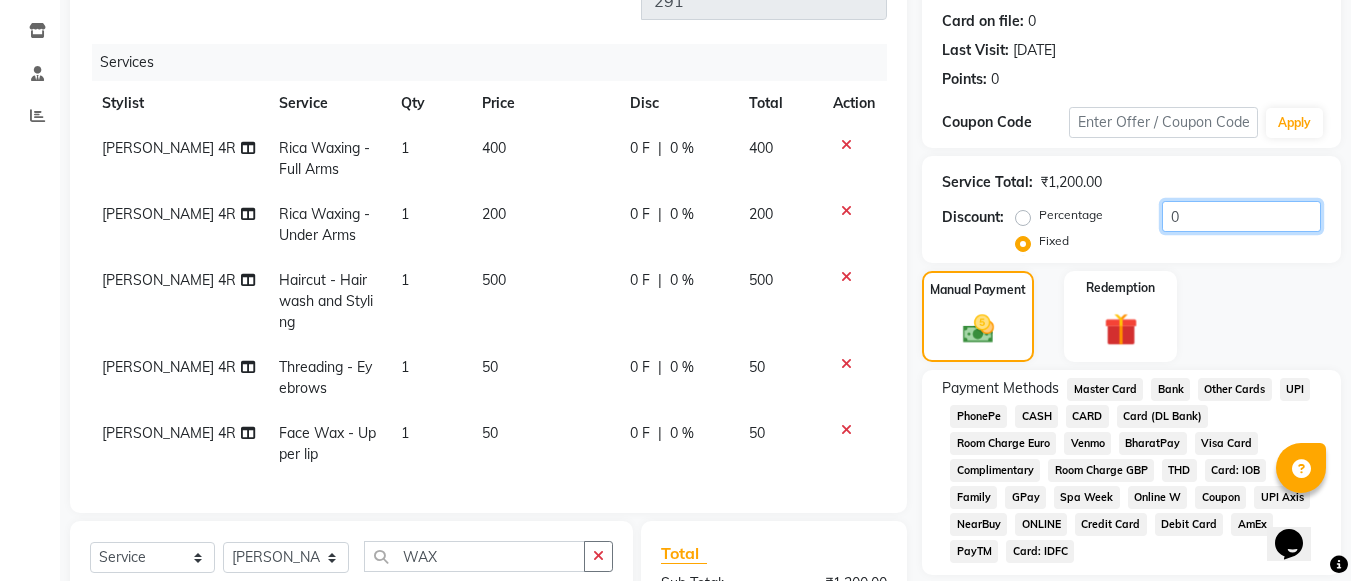 click on "0" 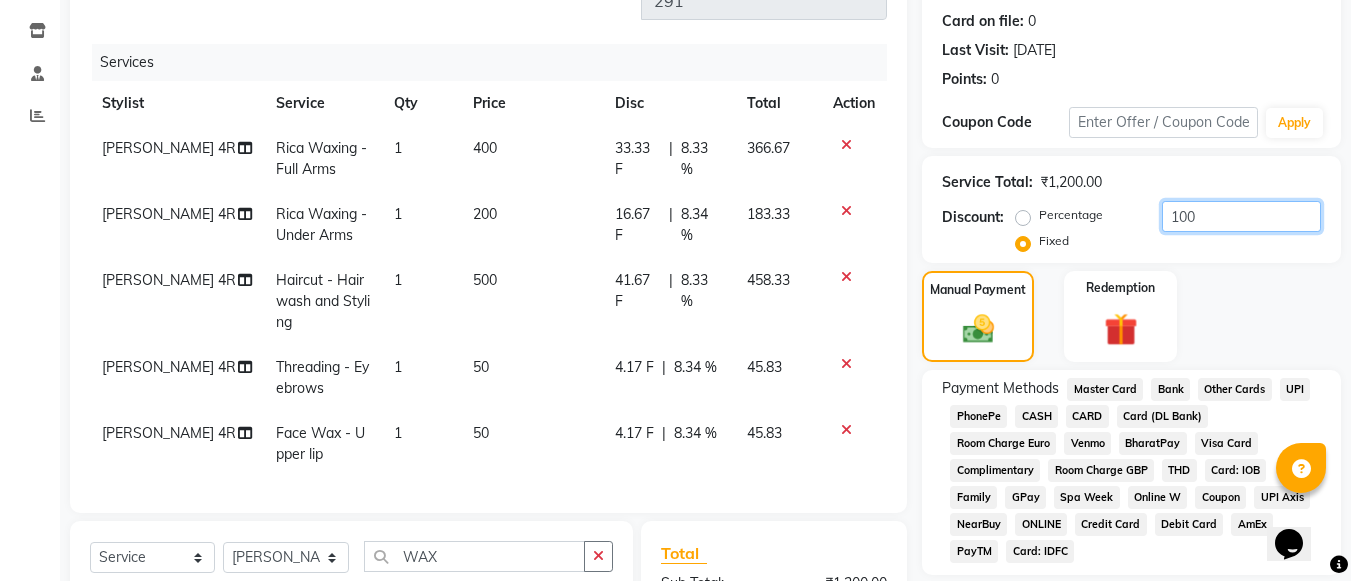type on "100" 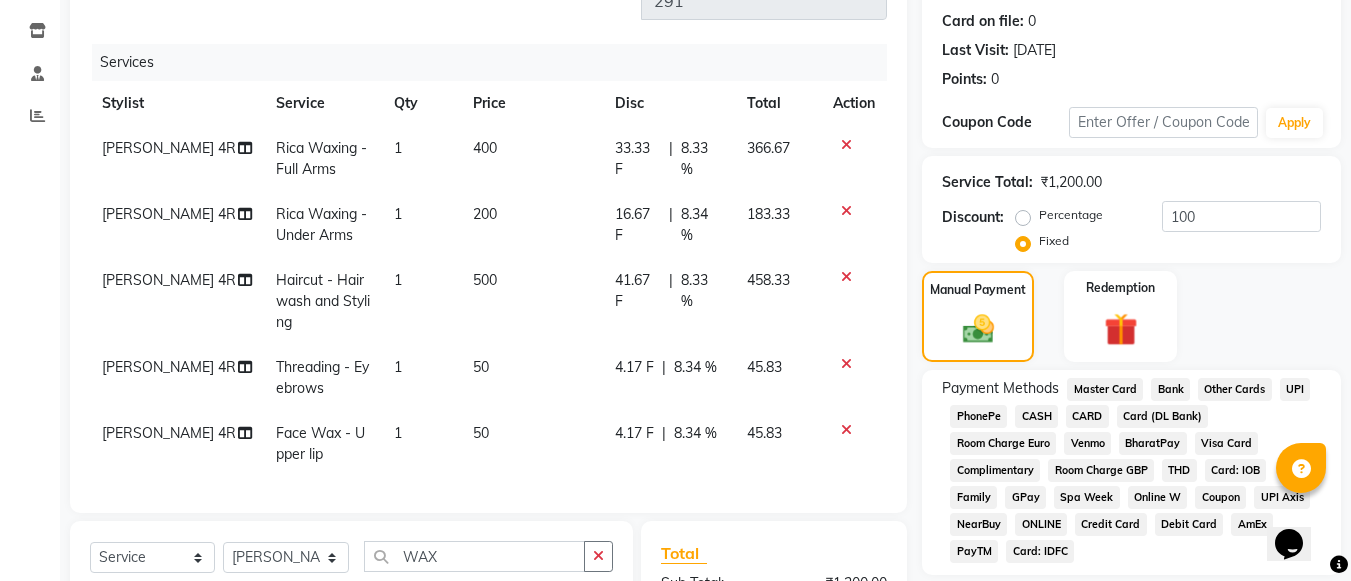 click on "UPI" 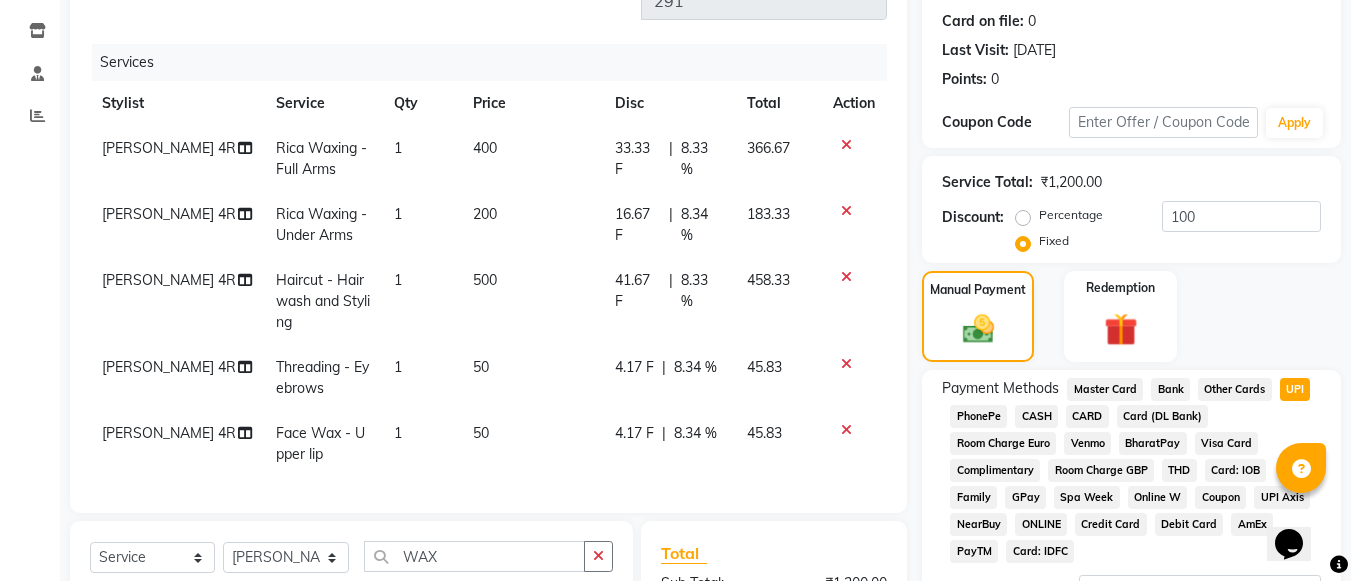 scroll, scrollTop: 484, scrollLeft: 0, axis: vertical 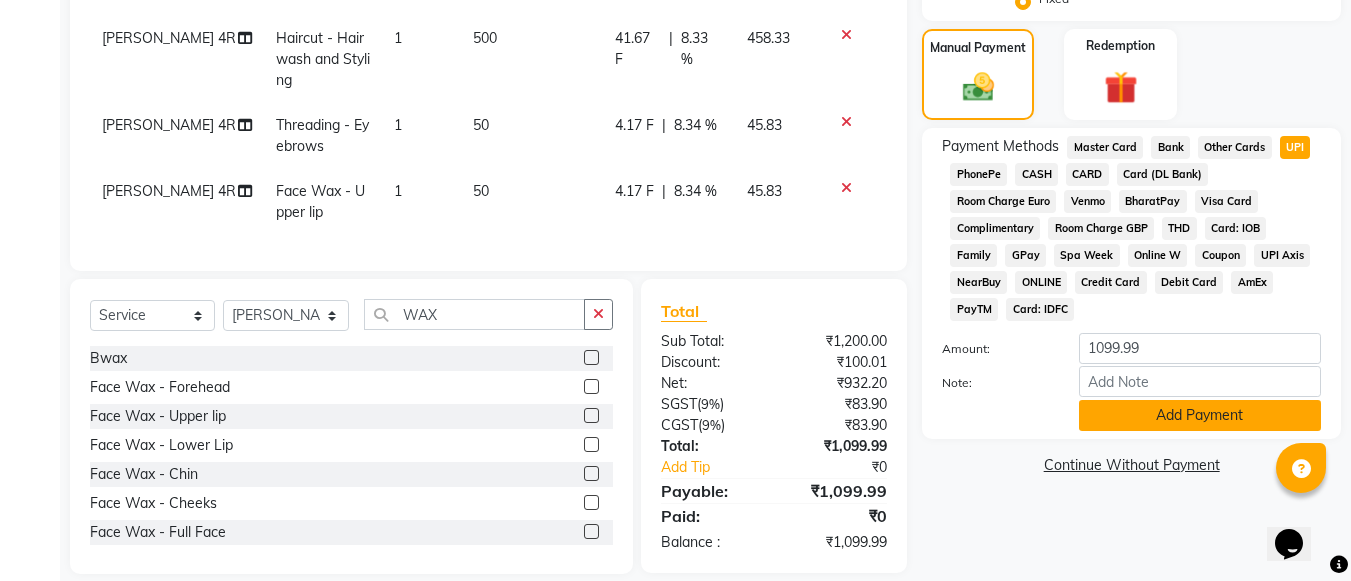 click on "Add Payment" 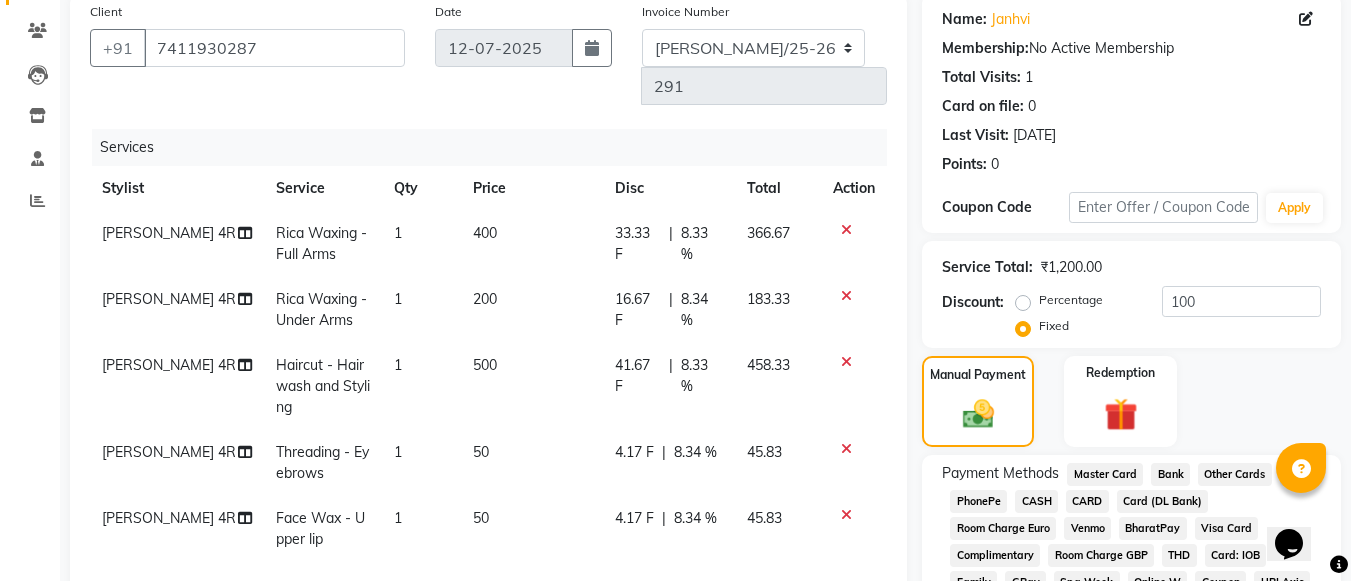 scroll, scrollTop: 525, scrollLeft: 0, axis: vertical 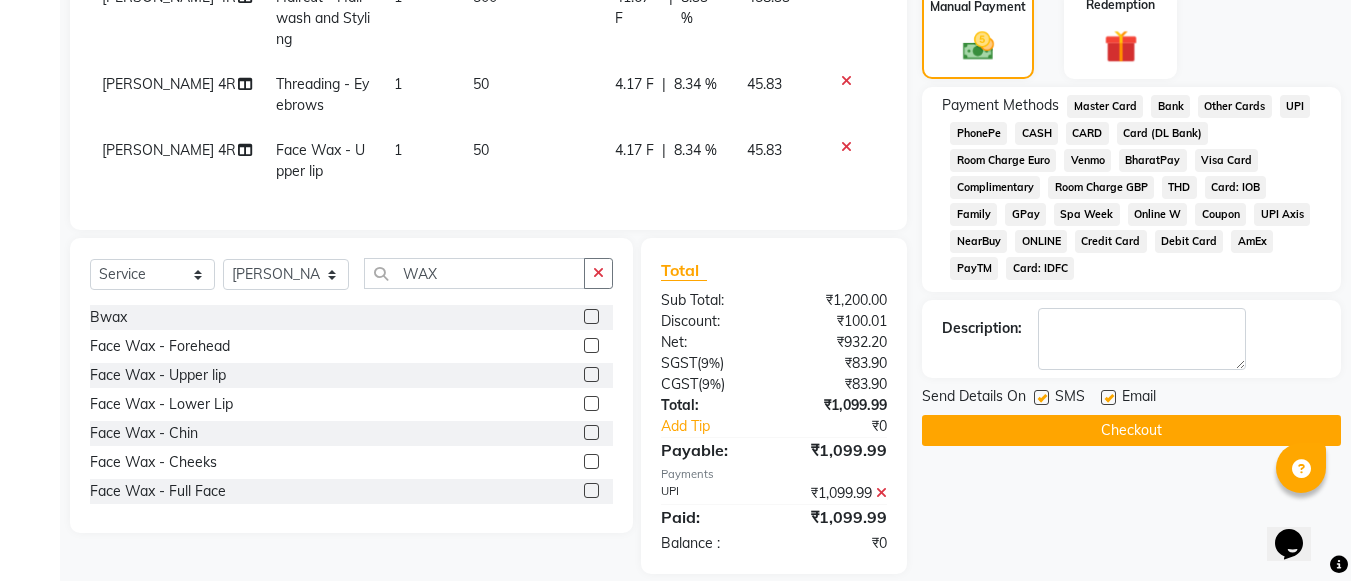 click on "Checkout" 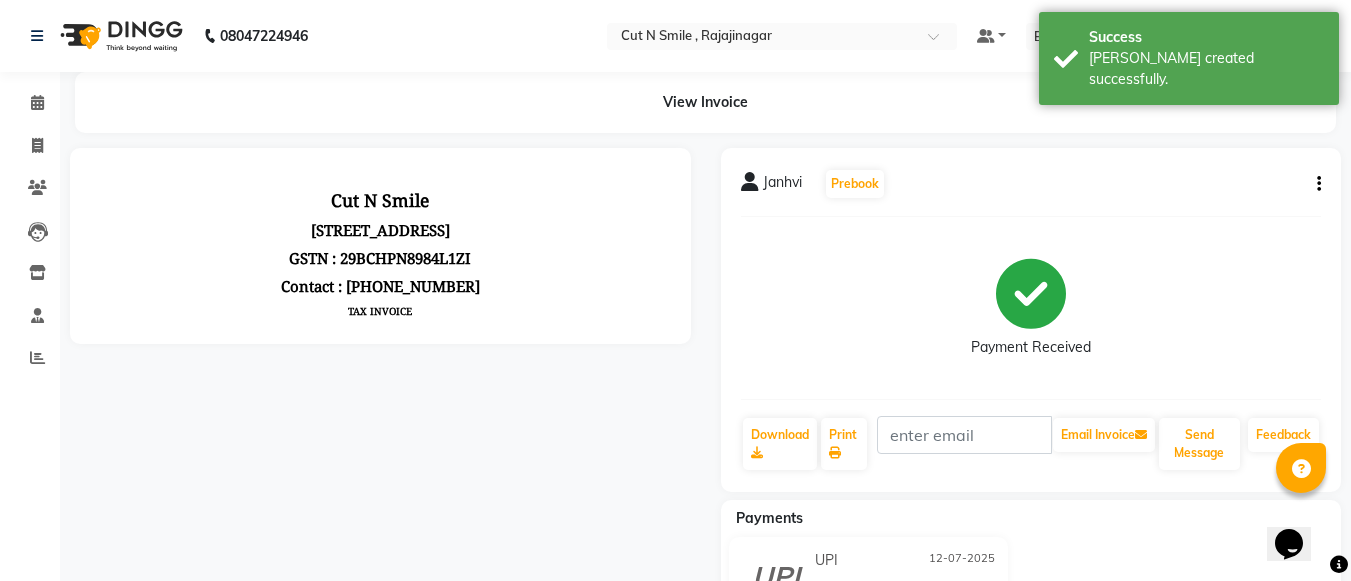 scroll, scrollTop: 0, scrollLeft: 0, axis: both 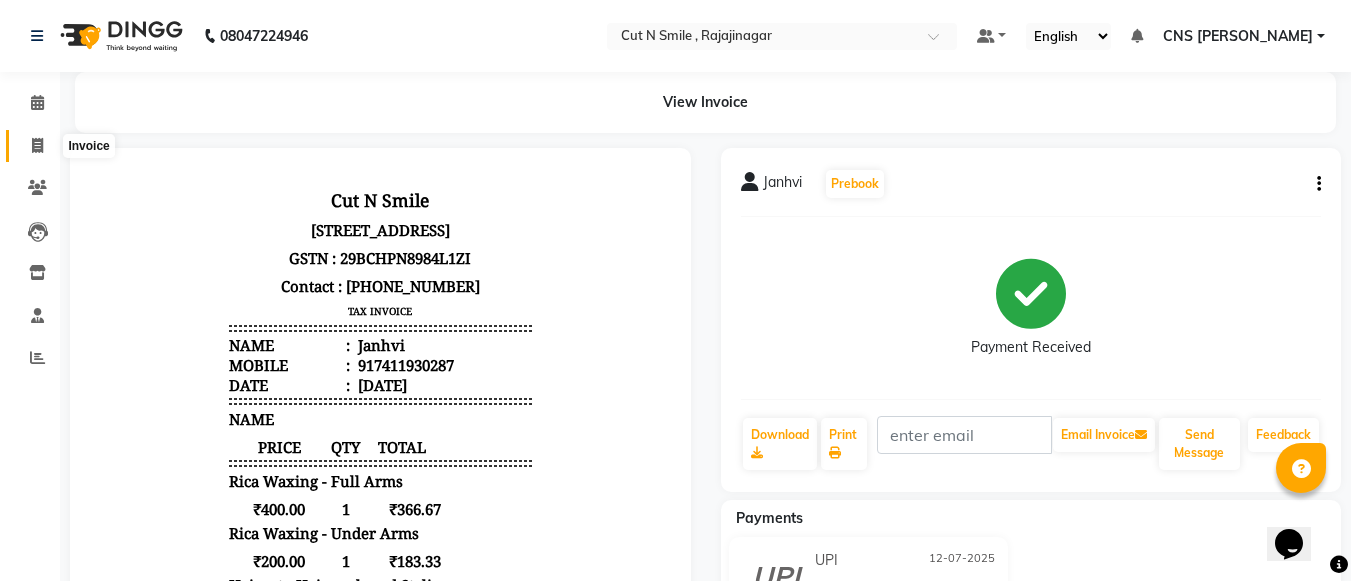 click 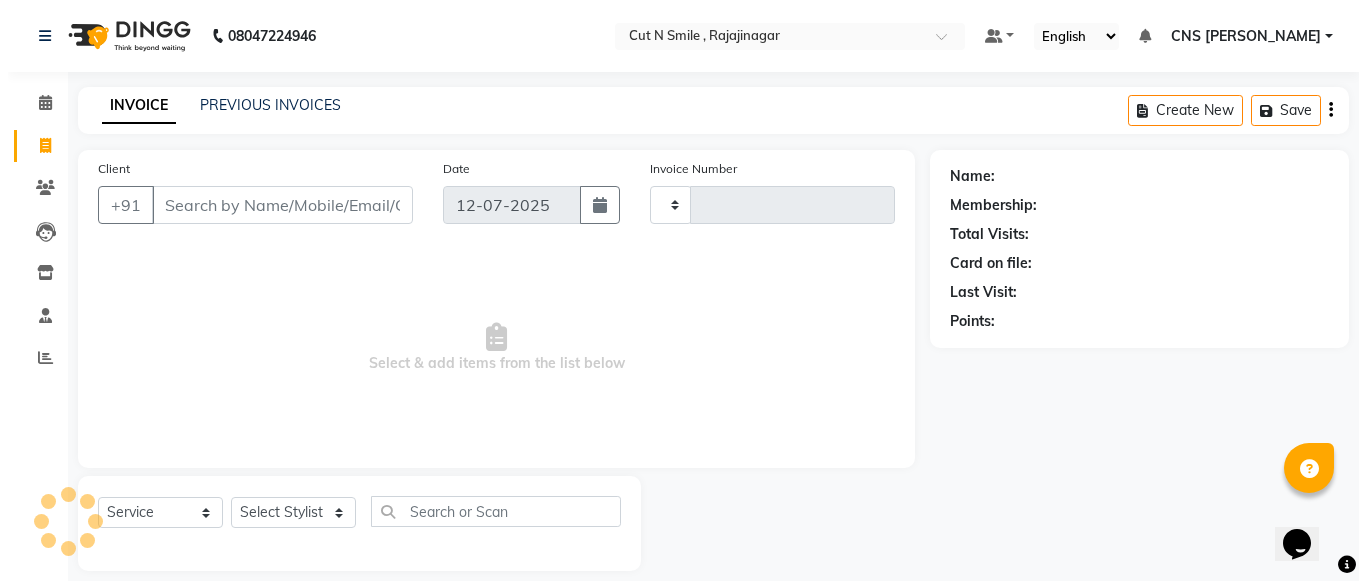 scroll, scrollTop: 20, scrollLeft: 0, axis: vertical 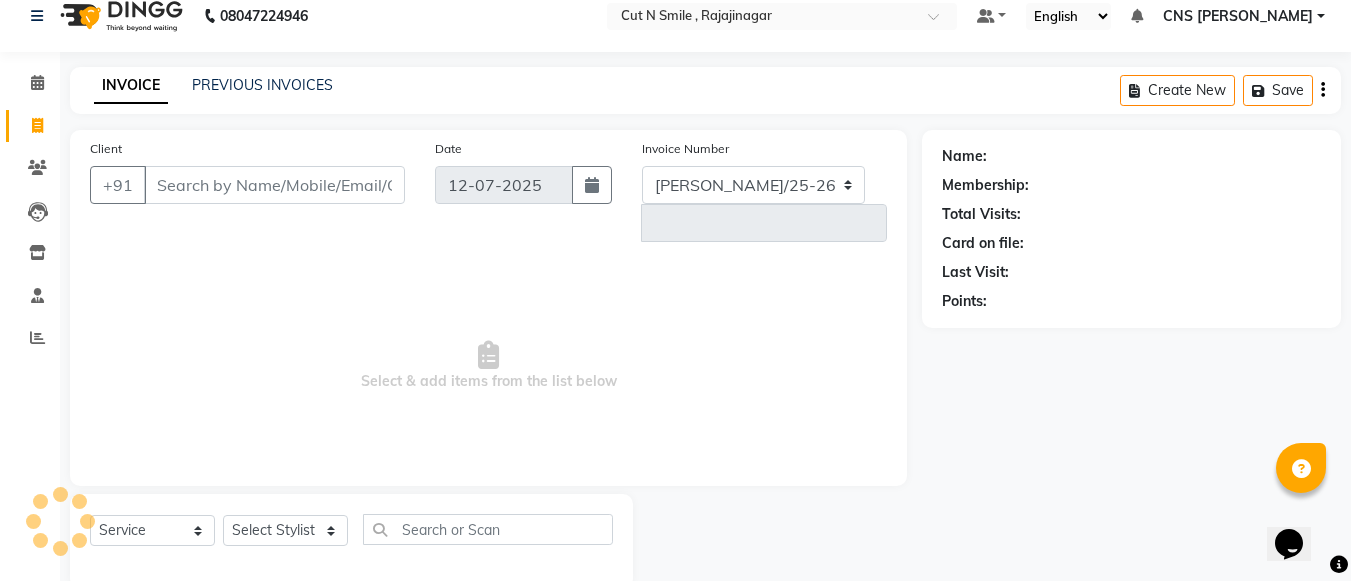 select on "7187" 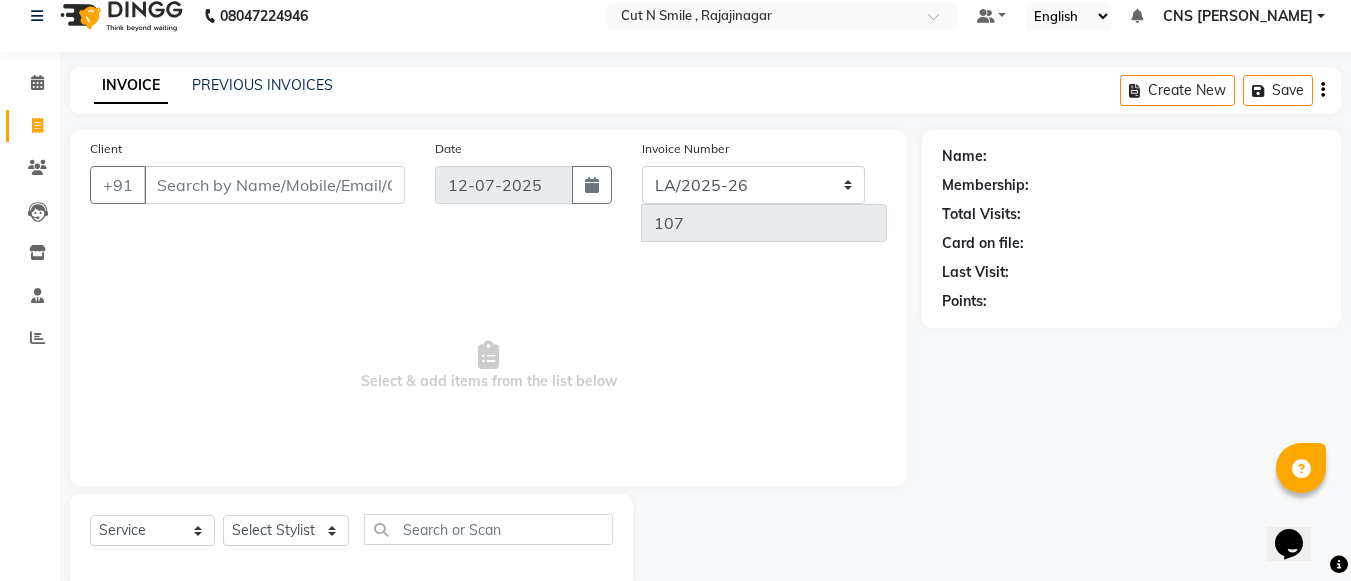 click on "Client" at bounding box center (274, 185) 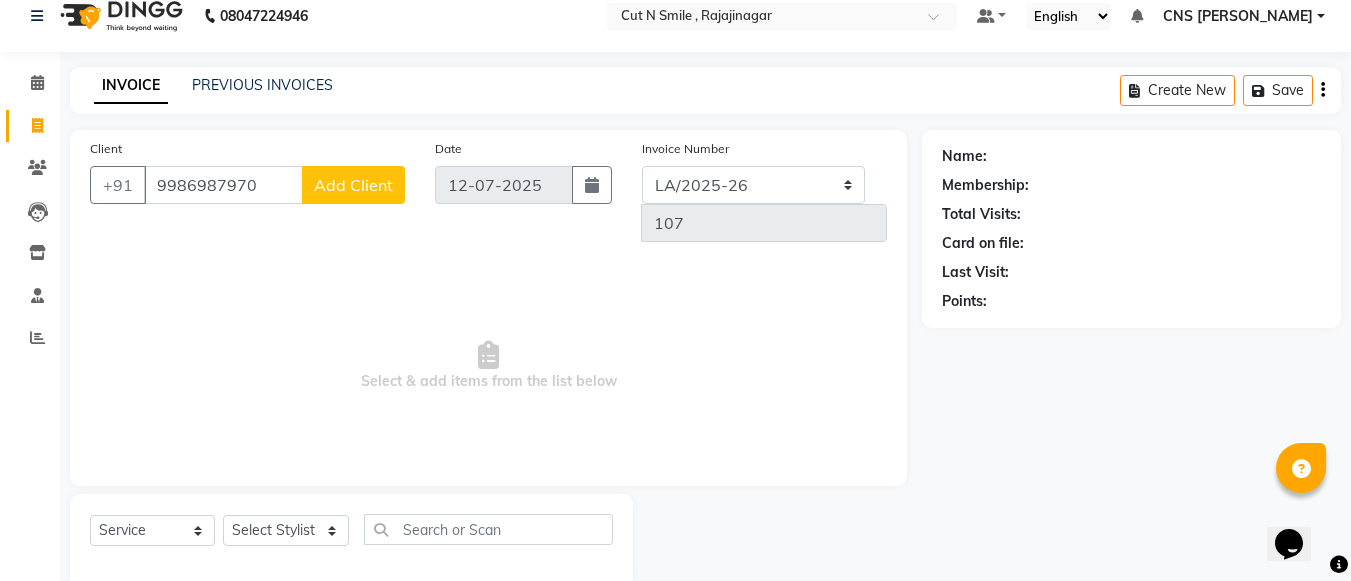 type on "9986987970" 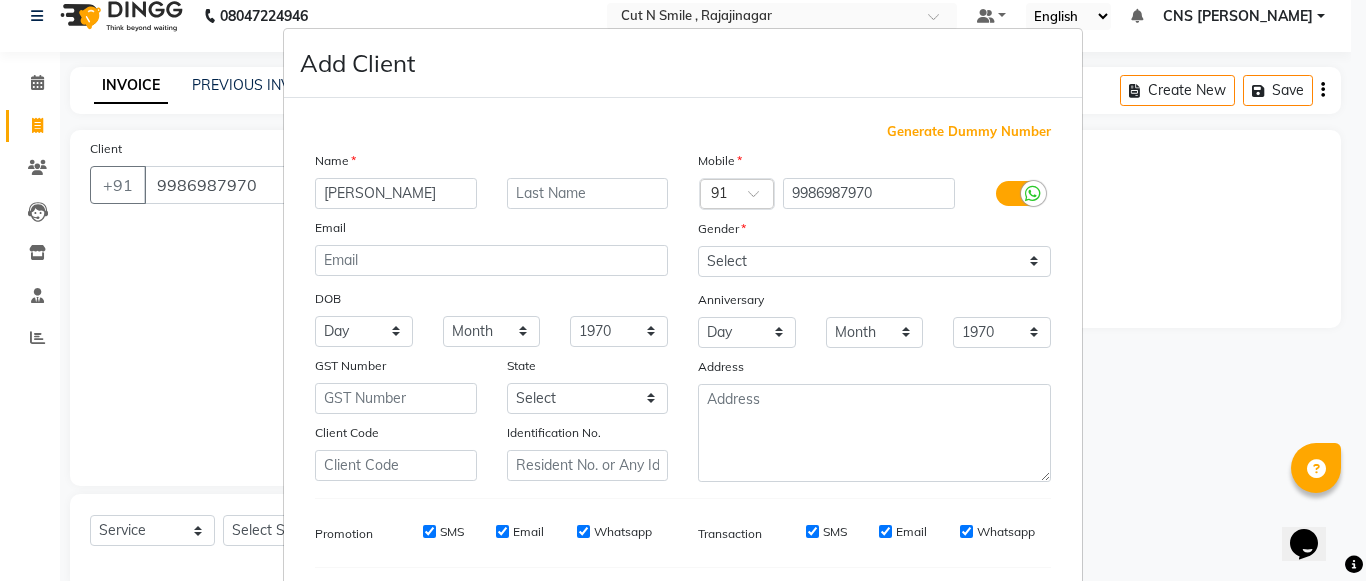 type on "[PERSON_NAME]" 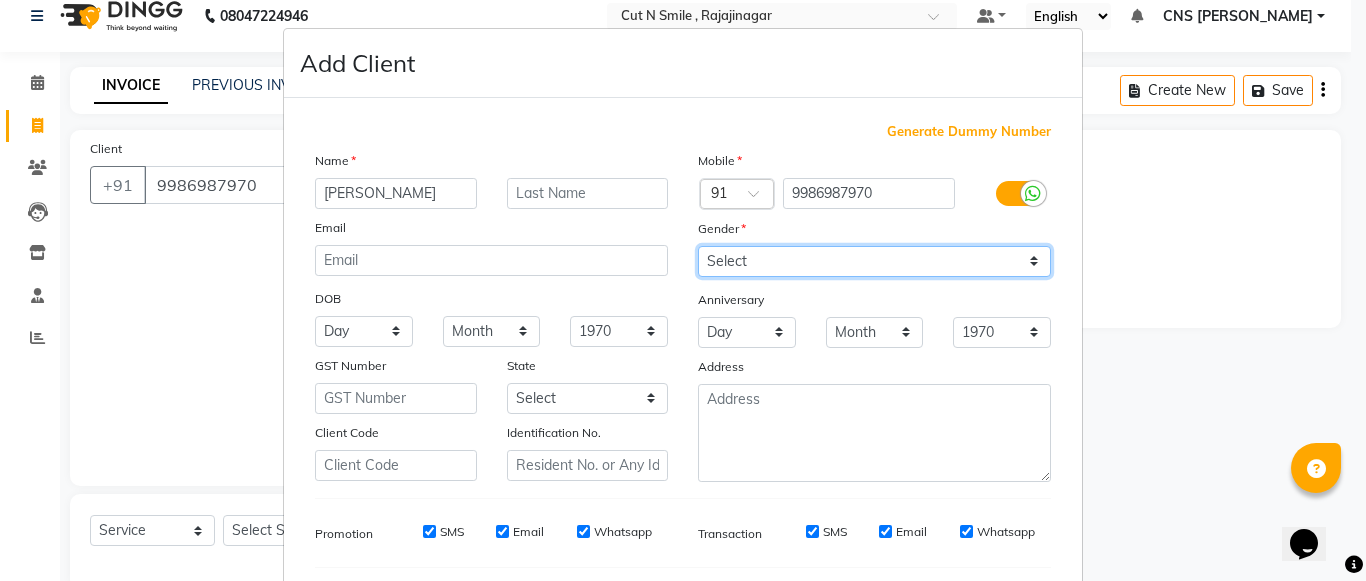 click on "Select [DEMOGRAPHIC_DATA] [DEMOGRAPHIC_DATA] Other Prefer Not To Say" at bounding box center (874, 261) 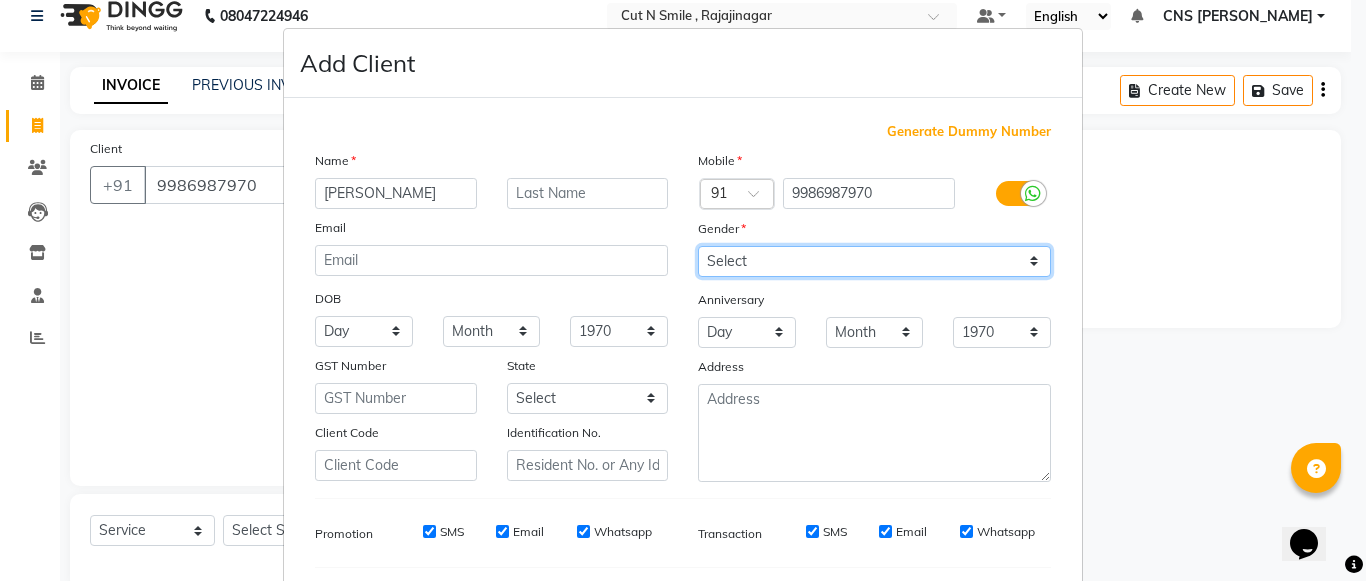 select on "[DEMOGRAPHIC_DATA]" 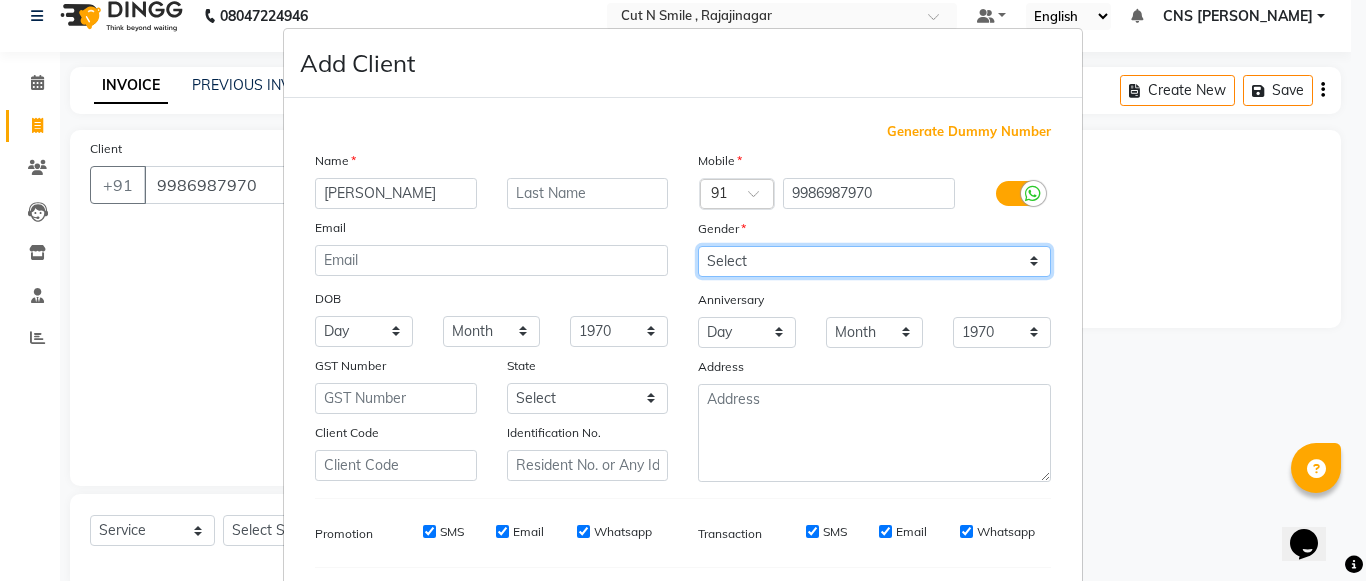 click on "Select [DEMOGRAPHIC_DATA] [DEMOGRAPHIC_DATA] Other Prefer Not To Say" at bounding box center (874, 261) 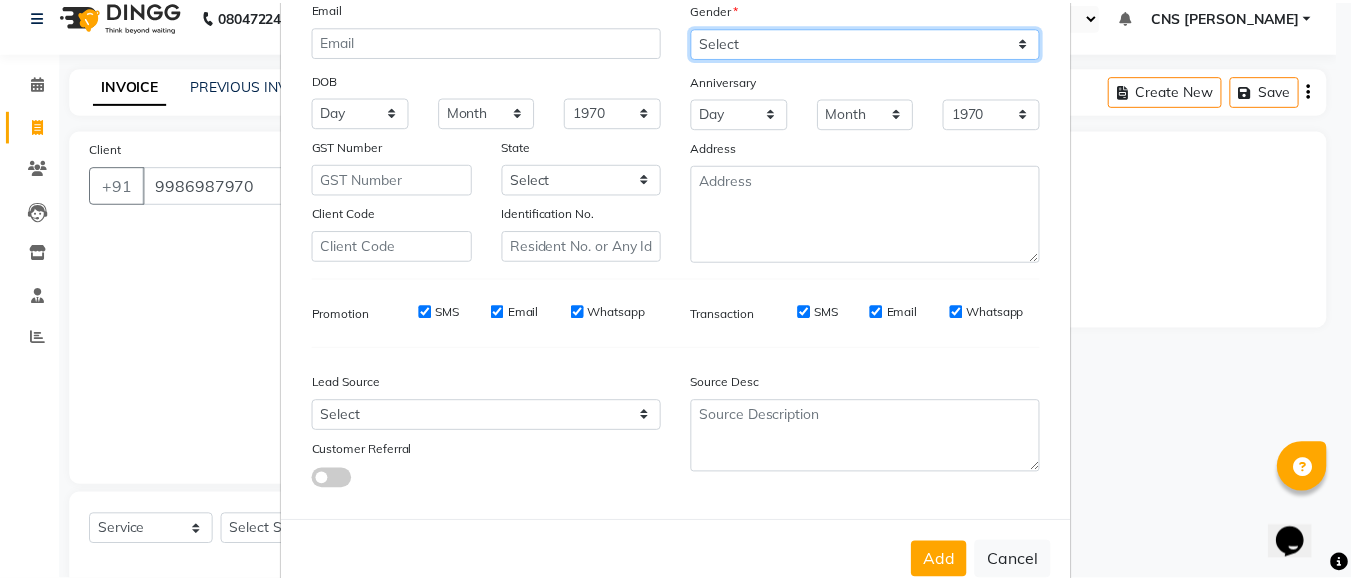 scroll, scrollTop: 268, scrollLeft: 0, axis: vertical 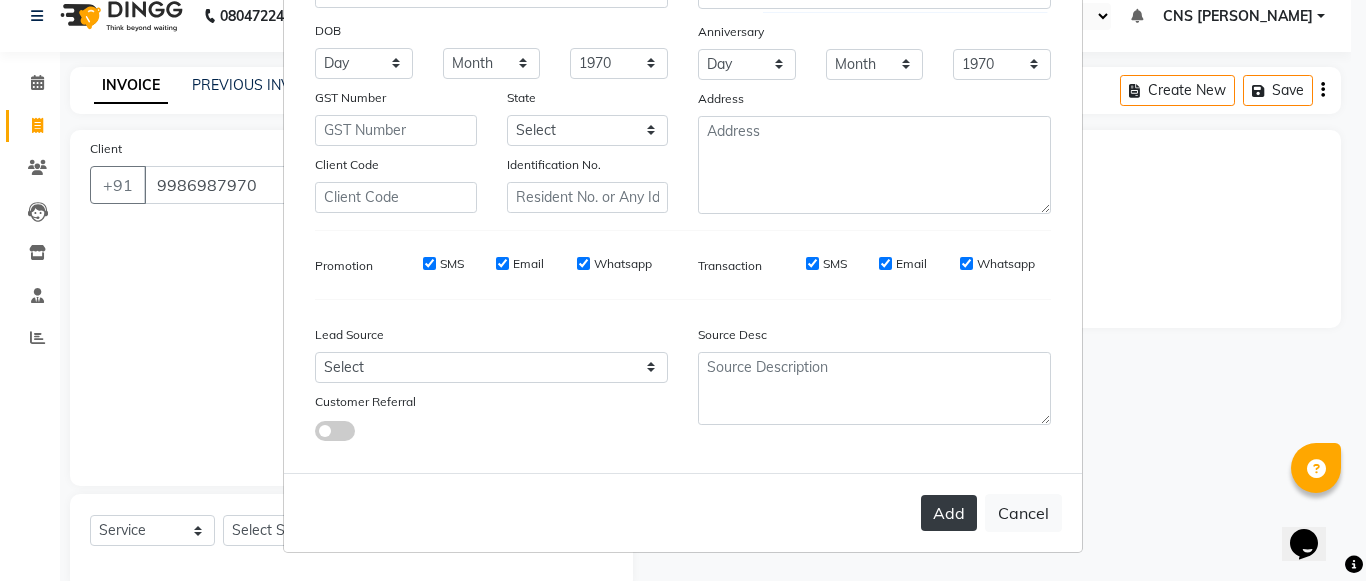 click on "Add" at bounding box center [949, 513] 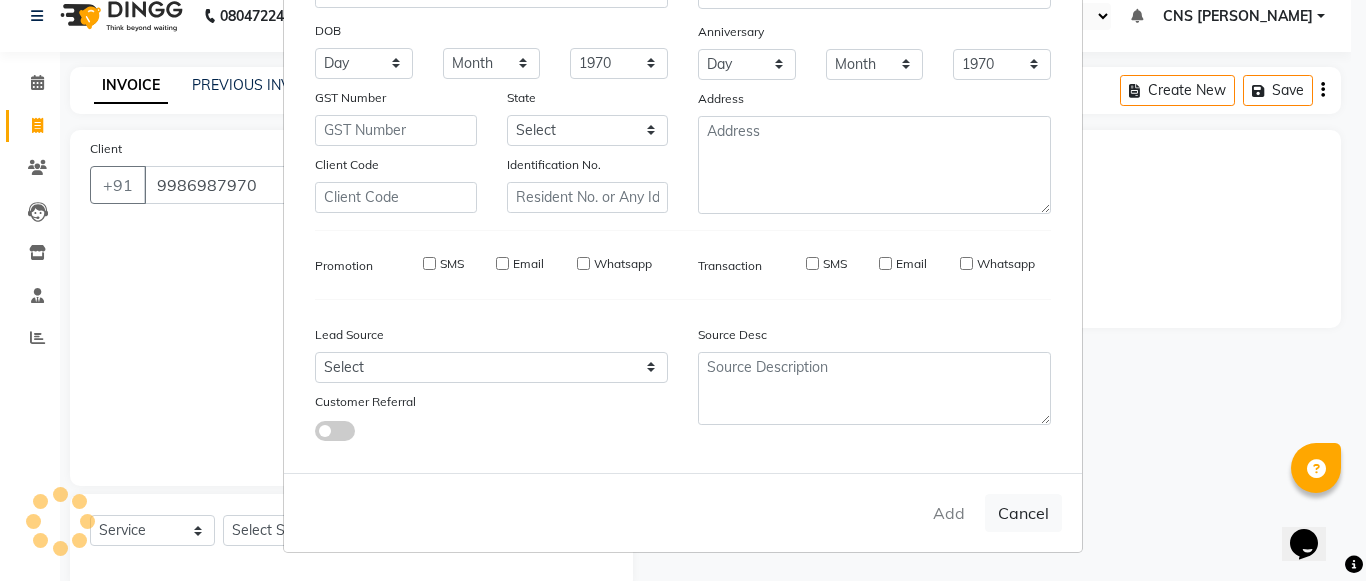 type 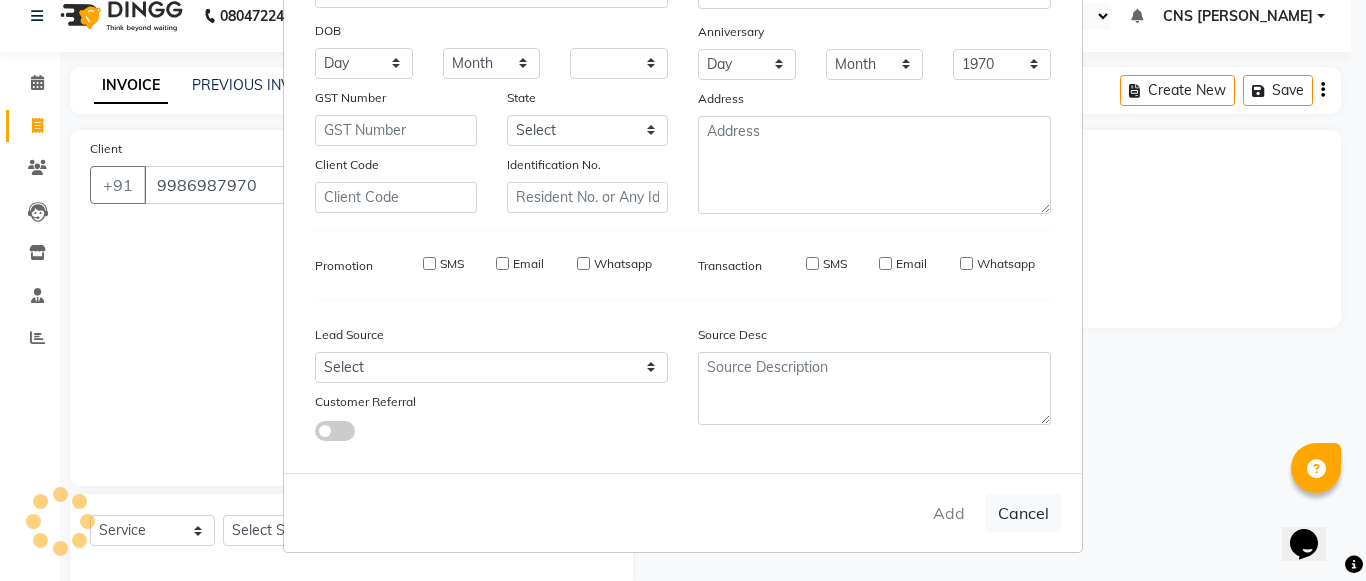select 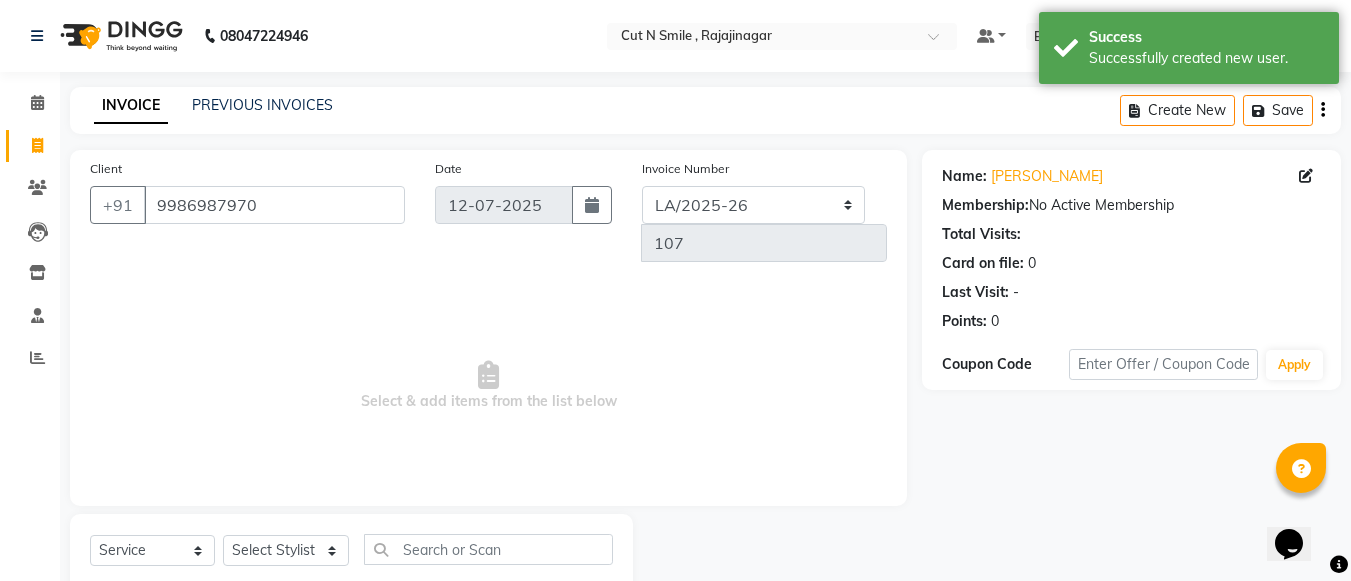 scroll, scrollTop: 20, scrollLeft: 0, axis: vertical 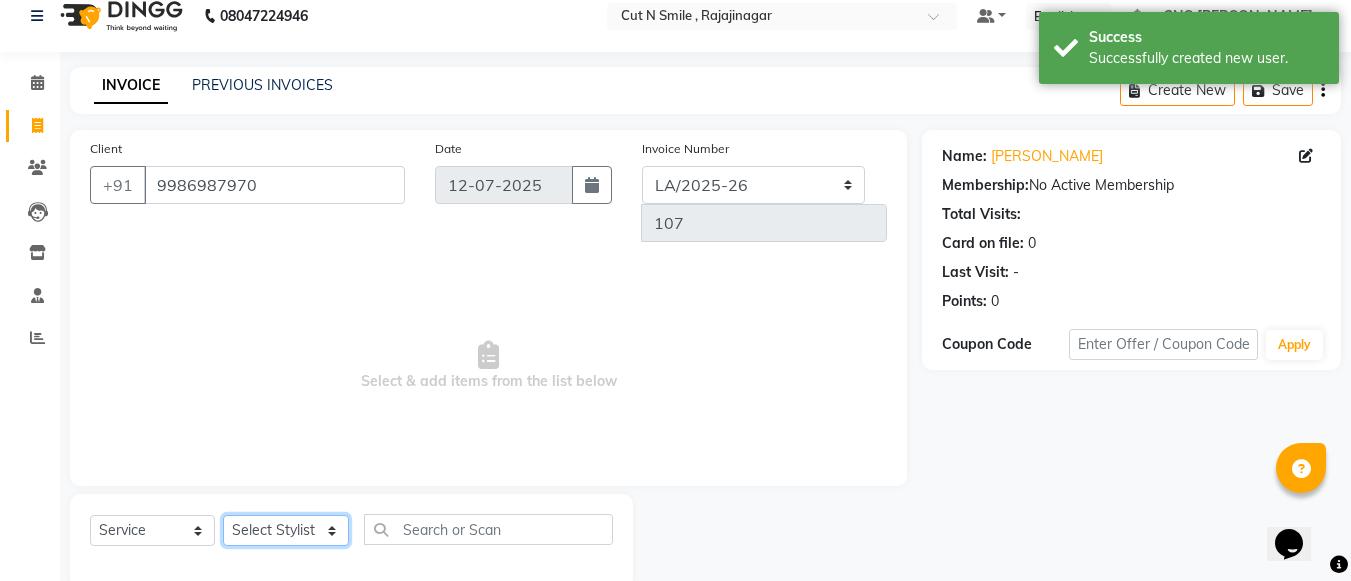 click on "Select Stylist [PERSON_NAME] Ammu 3R [PERSON_NAME] VN [PERSON_NAME] 3R [PERSON_NAME] 3R [PERSON_NAME] 3R [PERSON_NAME] 4R CNS [PERSON_NAME]  Cut N Smile 17M  Cut N Smile 3R Cut n Smile 4R Cut N Smile 9M Cut N Smile ML Cut N Smile V [PERSON_NAME] 4R Govind VN Hema 4R [PERSON_NAME] VN Karan VN Love 4R [PERSON_NAME] 3R Manu 4R  Muskaan VN [PERSON_NAME] 4R N D M 4R NDM Alam 4R Noushad VN [PERSON_NAME] 4R Priya [PERSON_NAME] 3R Rahul 3R Ravi 3R [PERSON_NAME] 4R [PERSON_NAME] 3R [PERSON_NAME] 4R [PERSON_NAME] [PERSON_NAME] 3R [PERSON_NAME] 4R Sameer 3R [PERSON_NAME] [PERSON_NAME]  [PERSON_NAME] [PERSON_NAME] [PERSON_NAME] VN [PERSON_NAME] 4R [PERSON_NAME] 4R [PERSON_NAME] VN Shanavaaz [PERSON_NAME] 3R [PERSON_NAME] 4R [PERSON_NAME] [PERSON_NAME] 4R Sunny VN [PERSON_NAME] 4R Vakeel 3R Varas 4R [PERSON_NAME] [PERSON_NAME] VN" 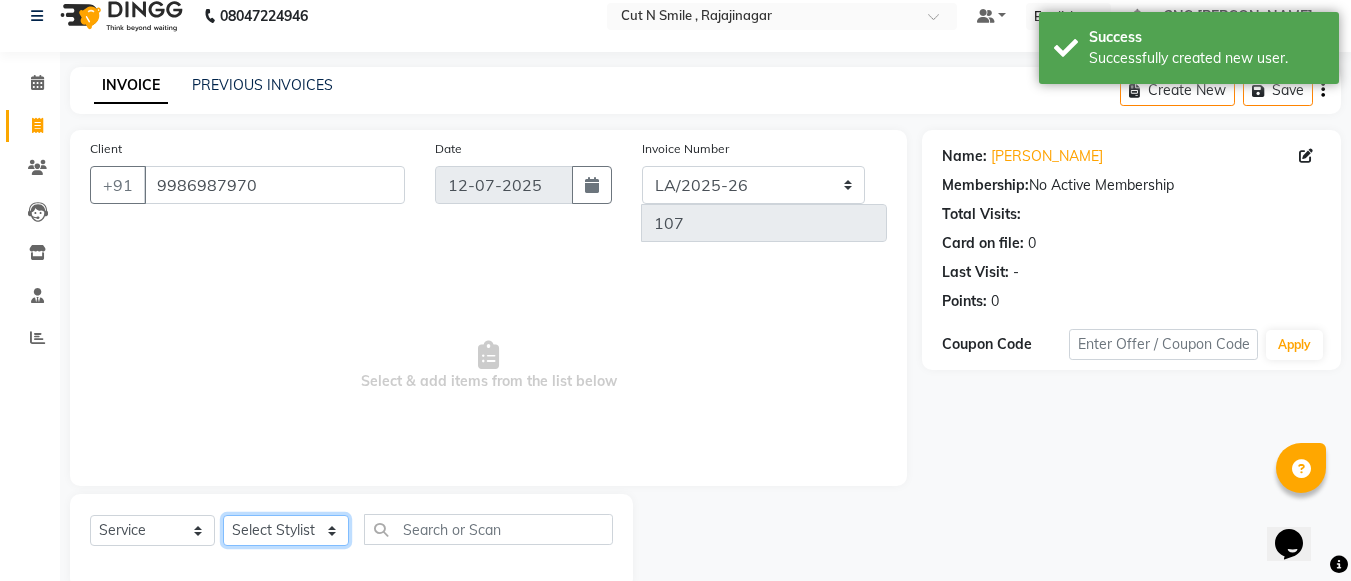 select on "76423" 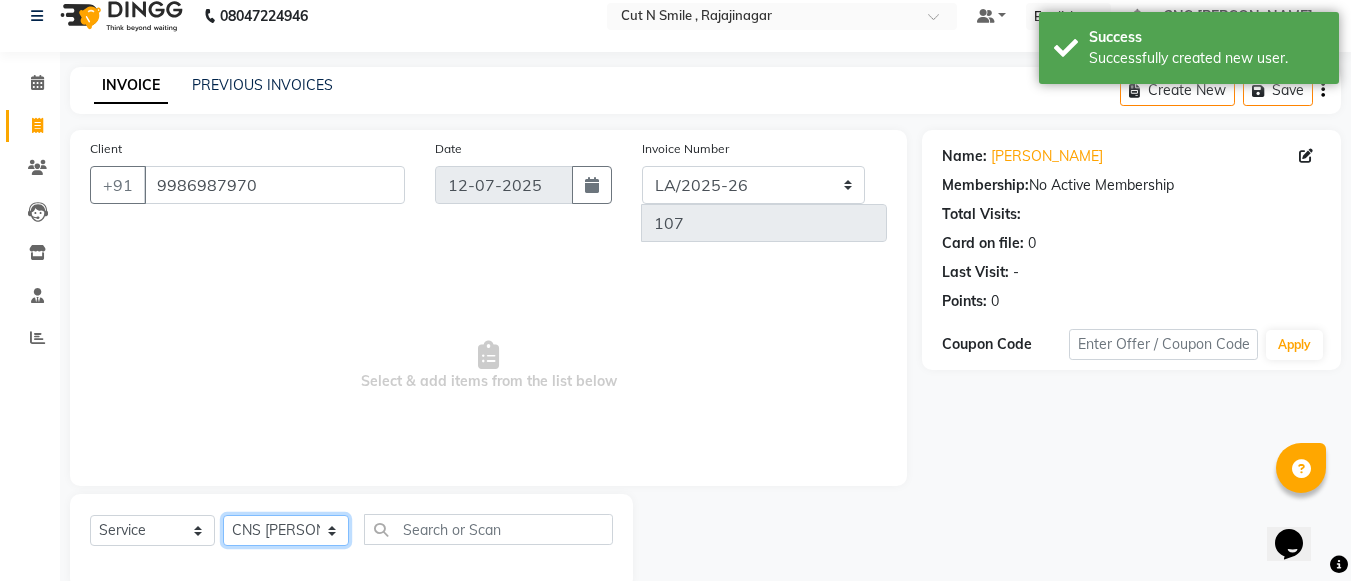 click on "Select Stylist [PERSON_NAME] Ammu 3R [PERSON_NAME] VN [PERSON_NAME] 3R [PERSON_NAME] 3R [PERSON_NAME] 3R [PERSON_NAME] 4R CNS [PERSON_NAME]  Cut N Smile 17M  Cut N Smile 3R Cut n Smile 4R Cut N Smile 9M Cut N Smile ML Cut N Smile V [PERSON_NAME] 4R Govind VN Hema 4R [PERSON_NAME] VN Karan VN Love 4R [PERSON_NAME] 3R Manu 4R  Muskaan VN [PERSON_NAME] 4R N D M 4R NDM Alam 4R Noushad VN [PERSON_NAME] 4R Priya [PERSON_NAME] 3R Rahul 3R Ravi 3R [PERSON_NAME] 4R [PERSON_NAME] 3R [PERSON_NAME] 4R [PERSON_NAME] [PERSON_NAME] 3R [PERSON_NAME] 4R Sameer 3R [PERSON_NAME] [PERSON_NAME]  [PERSON_NAME] [PERSON_NAME] [PERSON_NAME] VN [PERSON_NAME] 4R [PERSON_NAME] 4R [PERSON_NAME] VN Shanavaaz [PERSON_NAME] 3R [PERSON_NAME] 4R [PERSON_NAME] [PERSON_NAME] 4R Sunny VN [PERSON_NAME] 4R Vakeel 3R Varas 4R [PERSON_NAME] [PERSON_NAME] VN" 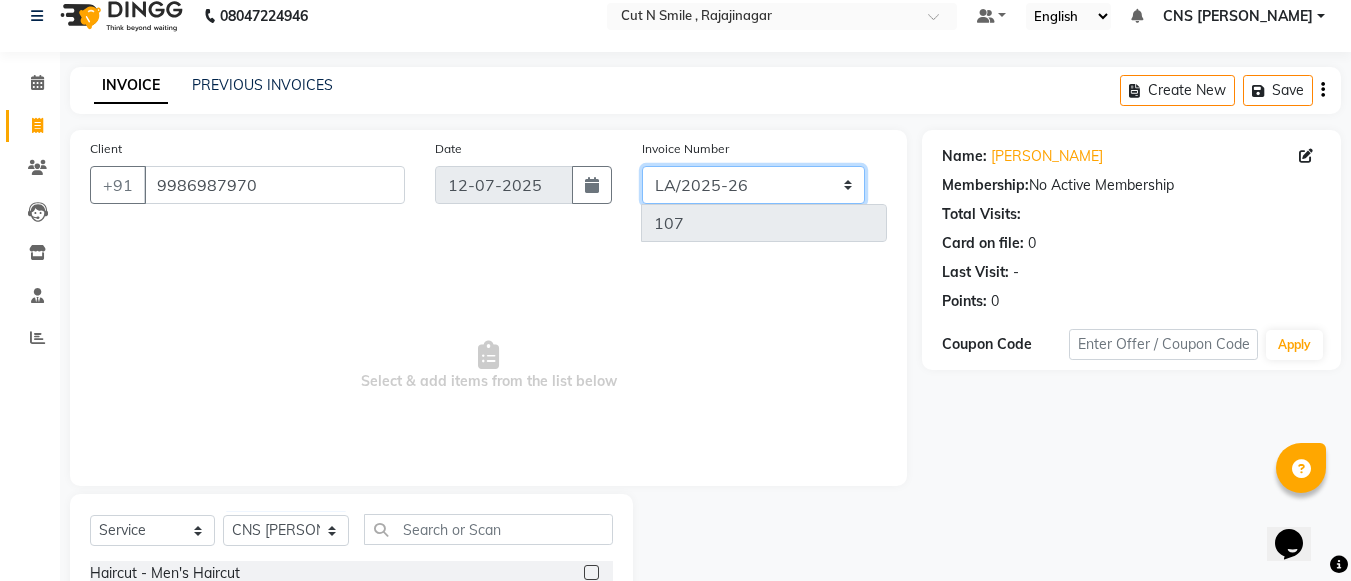 click on "[PERSON_NAME]/25-26 LA/2025-26 SH/25 CH/25 SA/25" 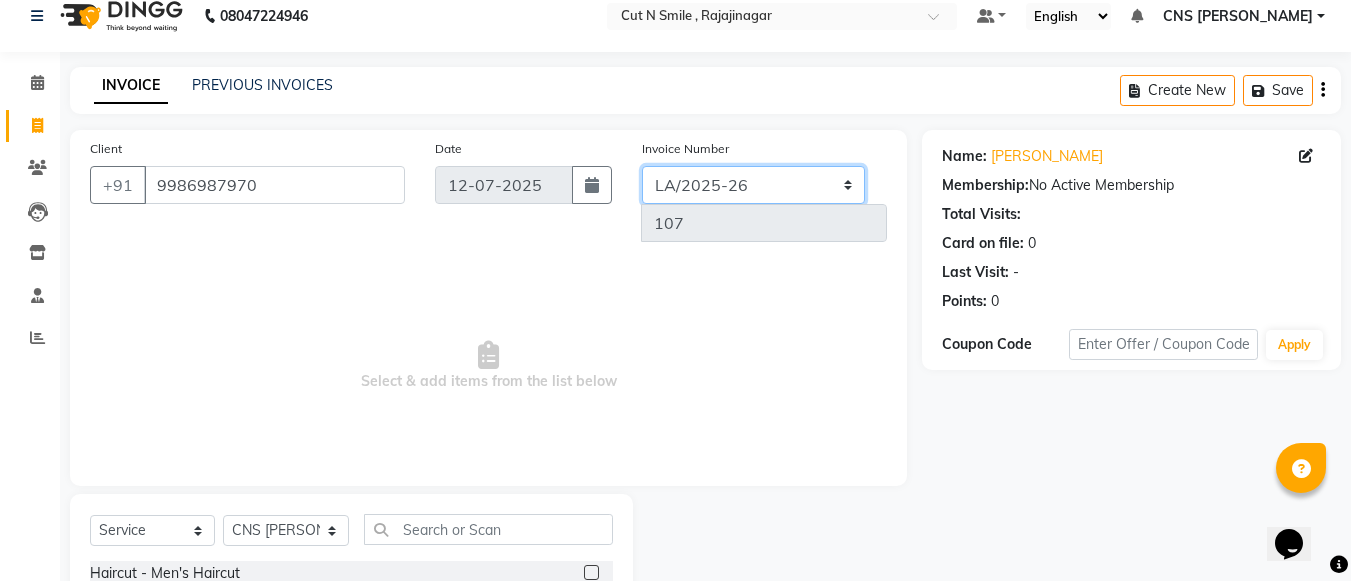 select on "8154" 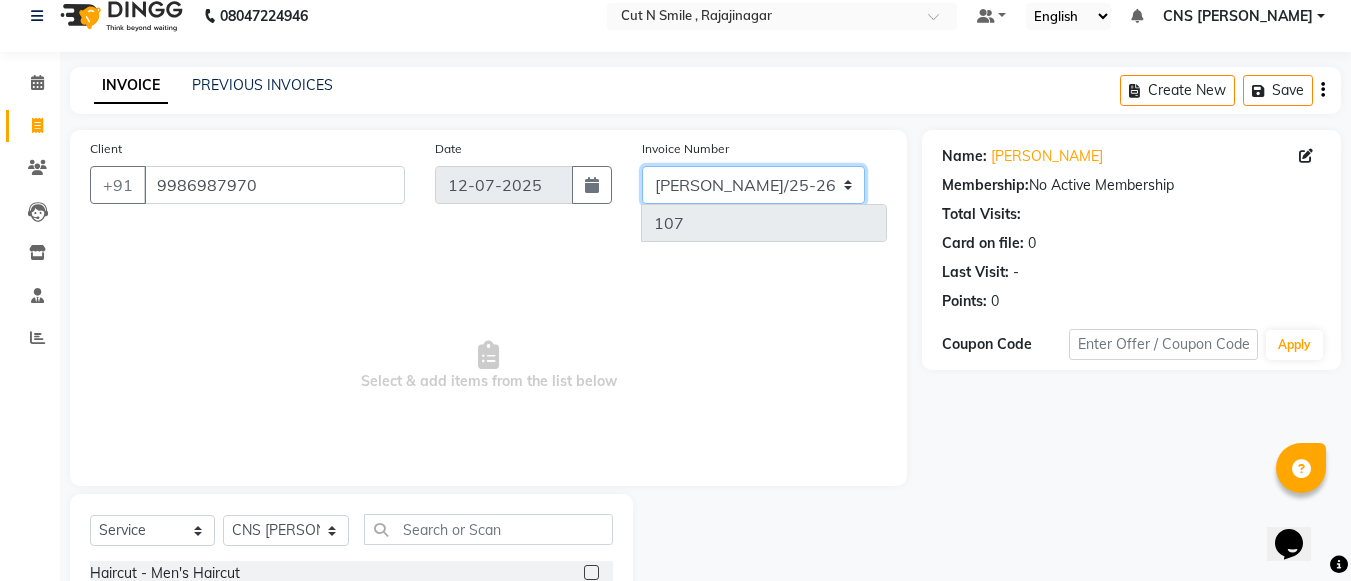 click on "[PERSON_NAME]/25-26 LA/2025-26 SH/25 CH/25 SA/25" 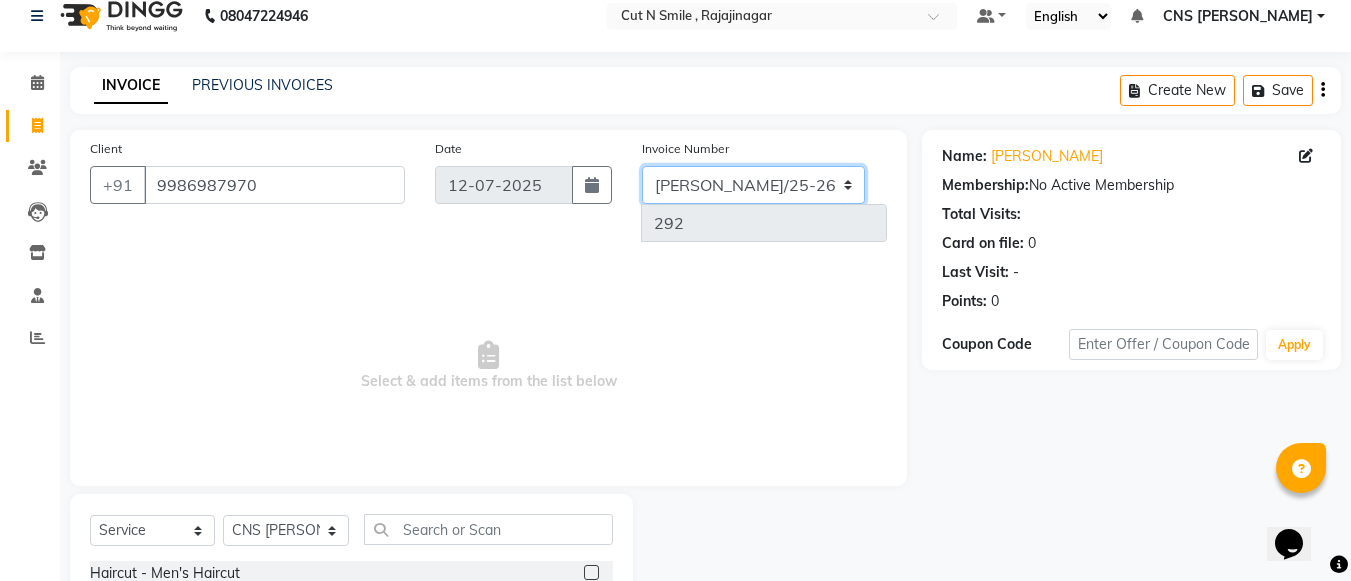 scroll, scrollTop: 220, scrollLeft: 0, axis: vertical 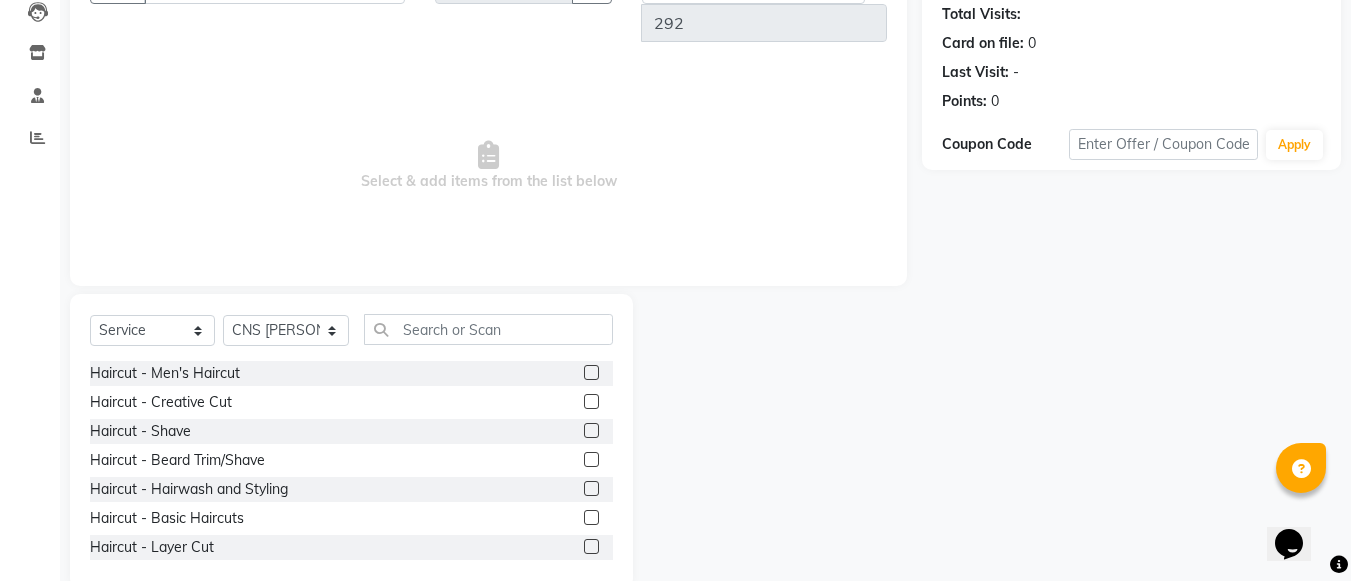 click 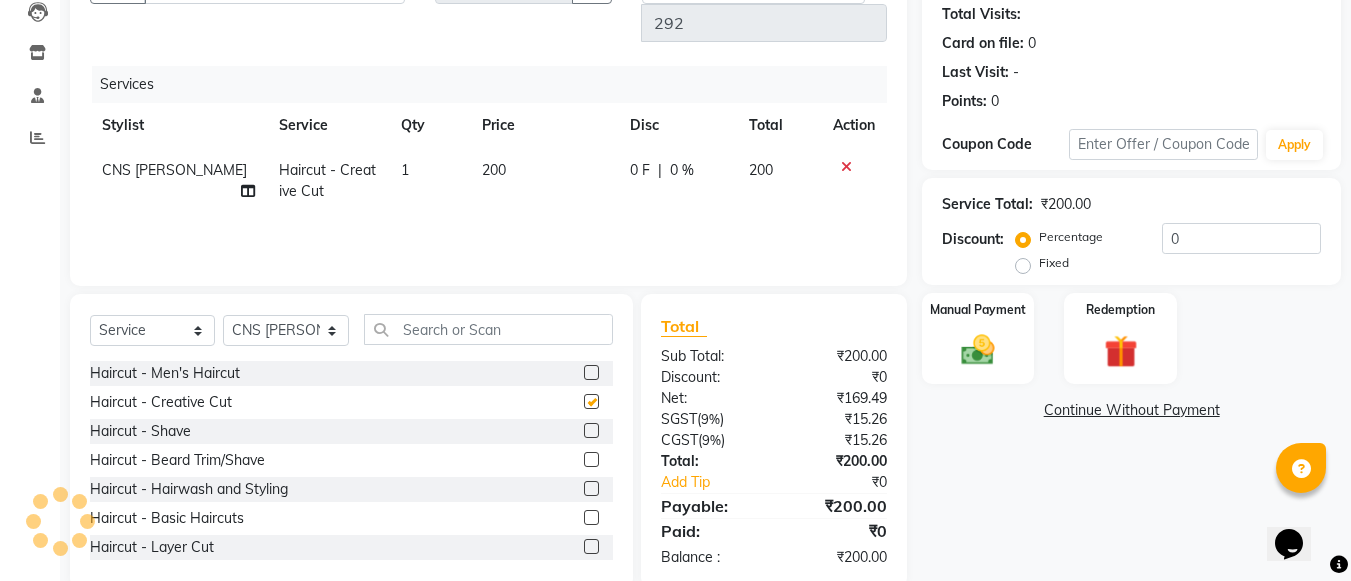 checkbox on "false" 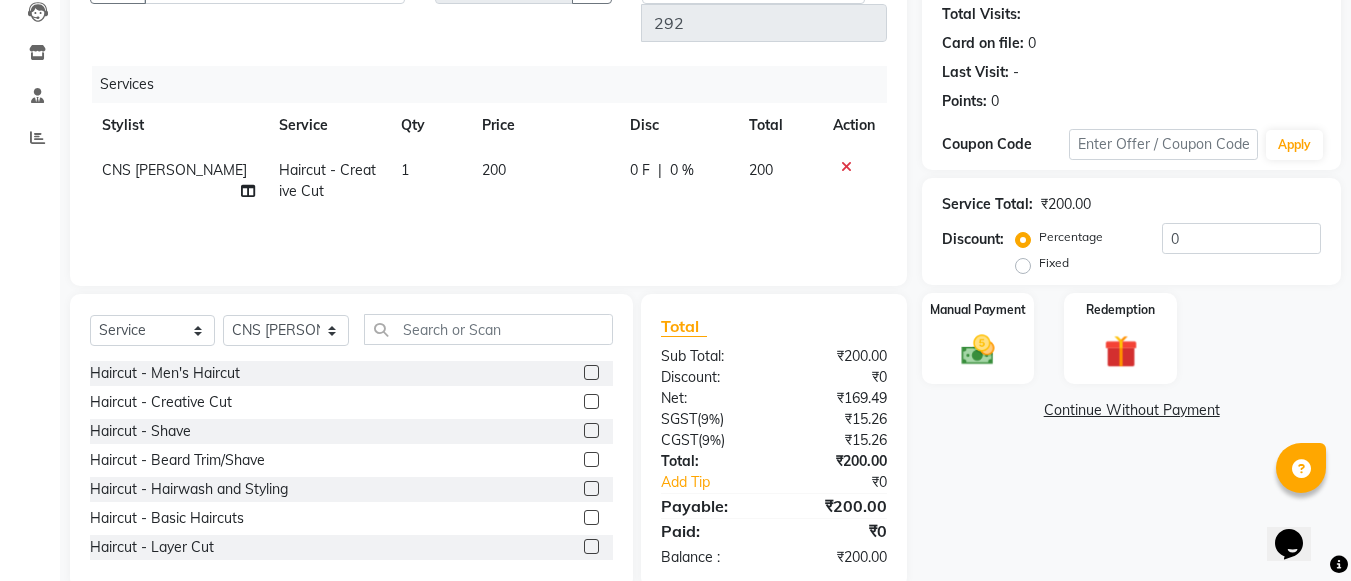 click 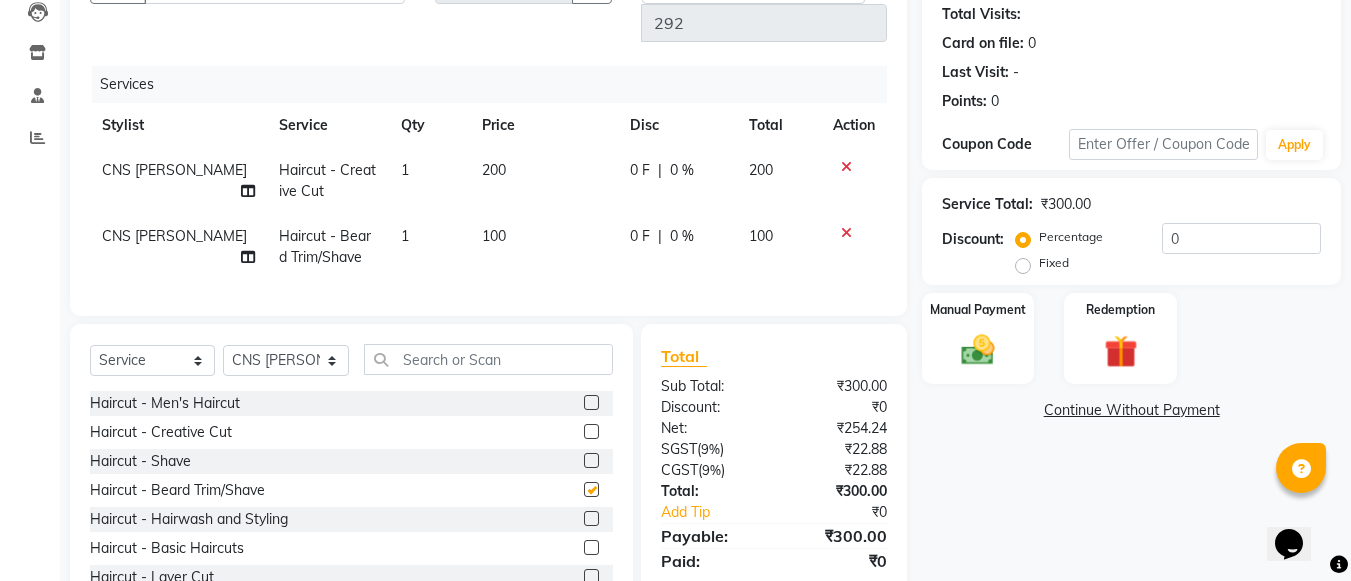 checkbox on "false" 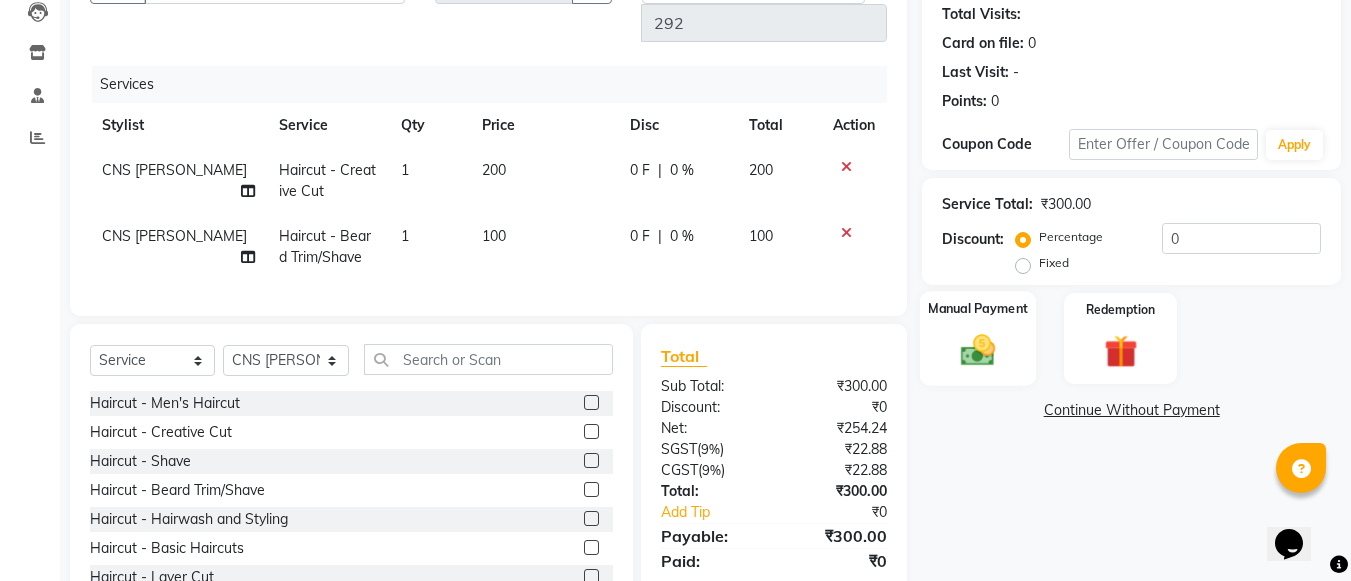 click 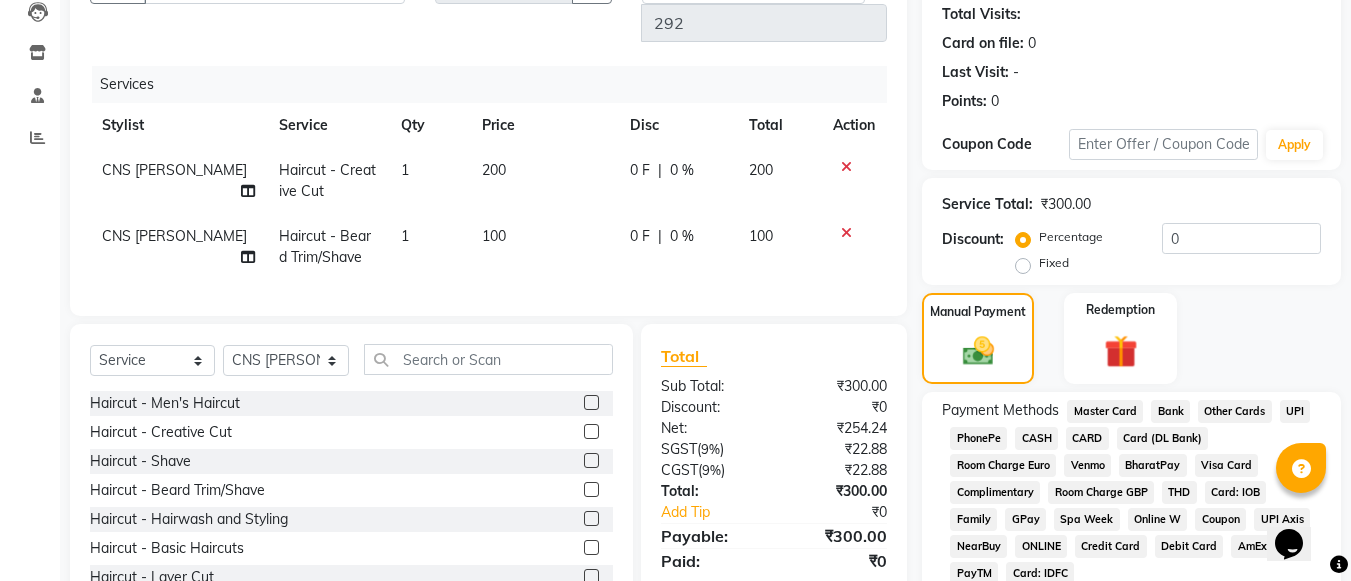 click on "UPI" 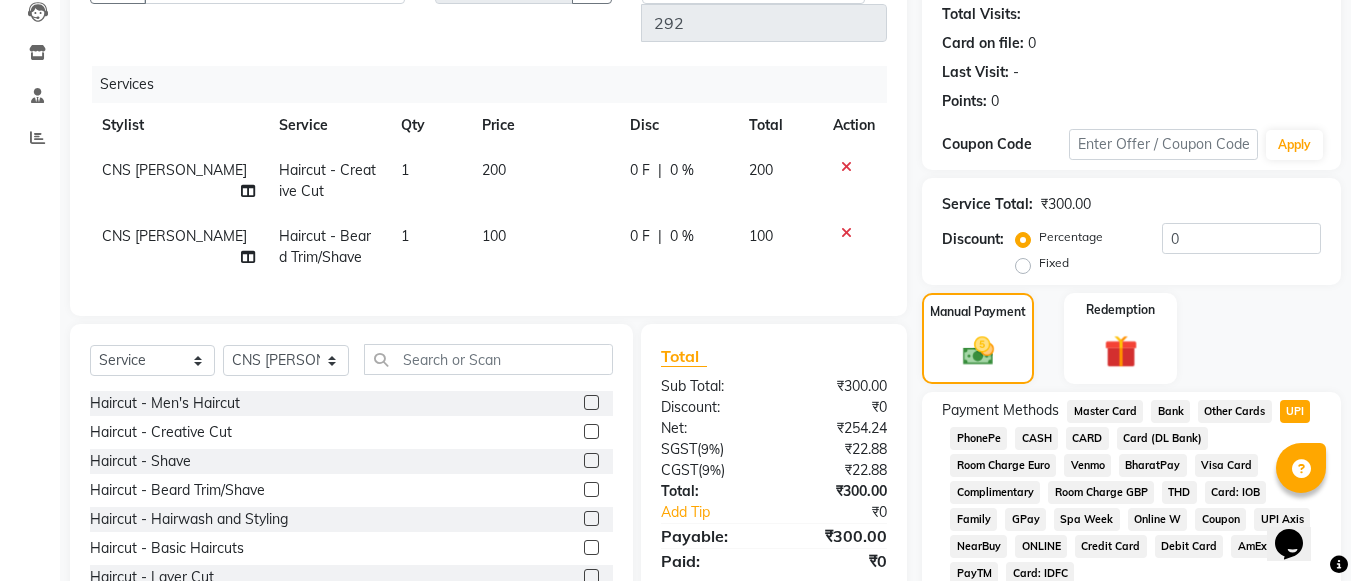 scroll, scrollTop: 413, scrollLeft: 0, axis: vertical 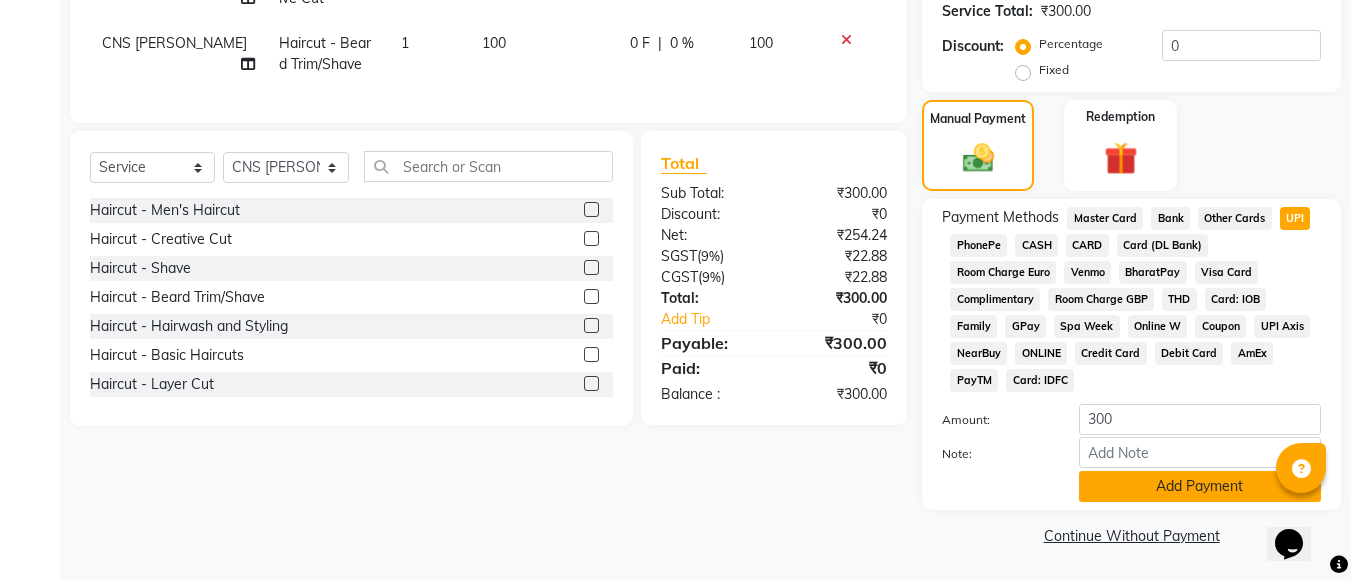 click on "Add Payment" 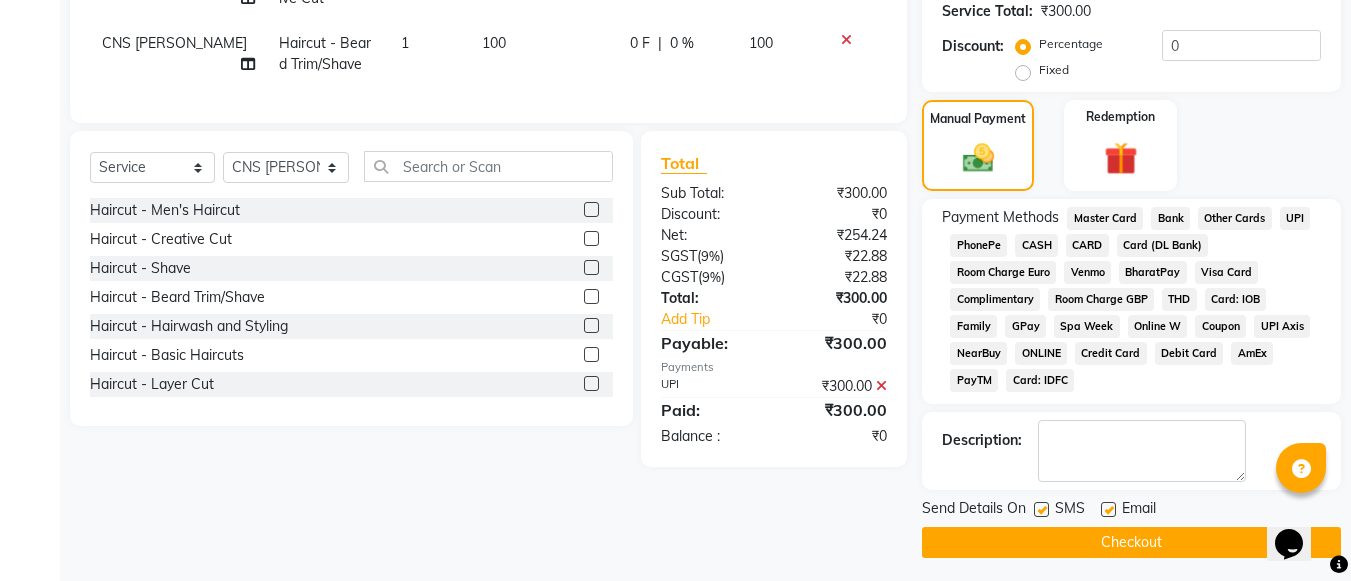 click on "Checkout" 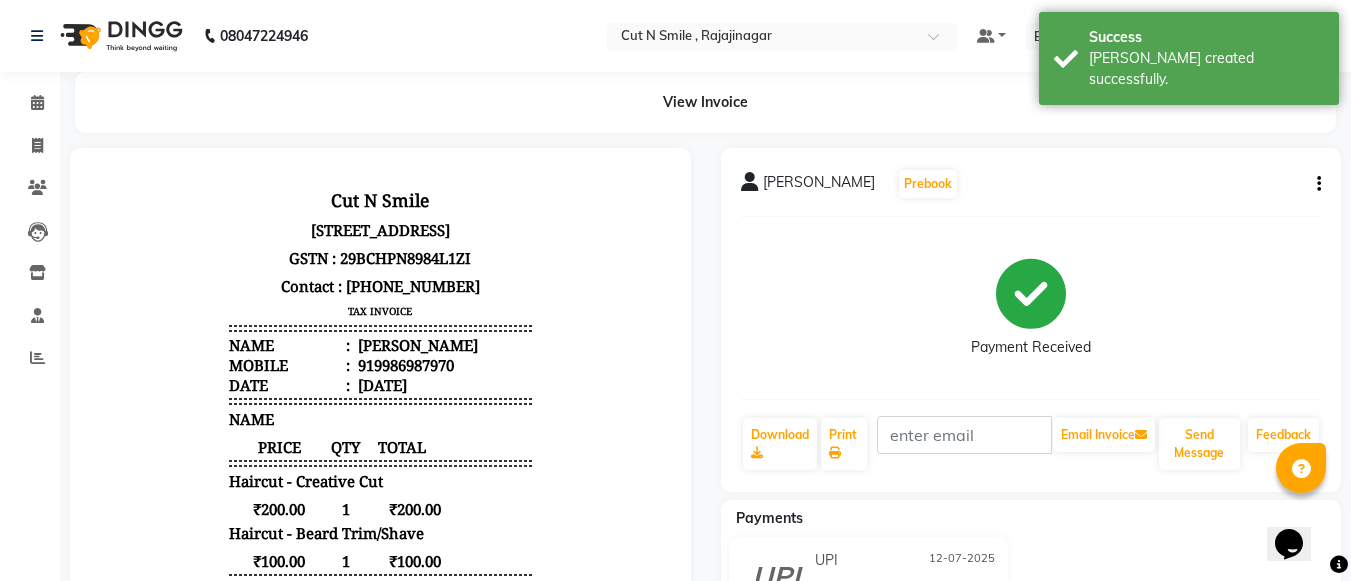 scroll, scrollTop: 0, scrollLeft: 0, axis: both 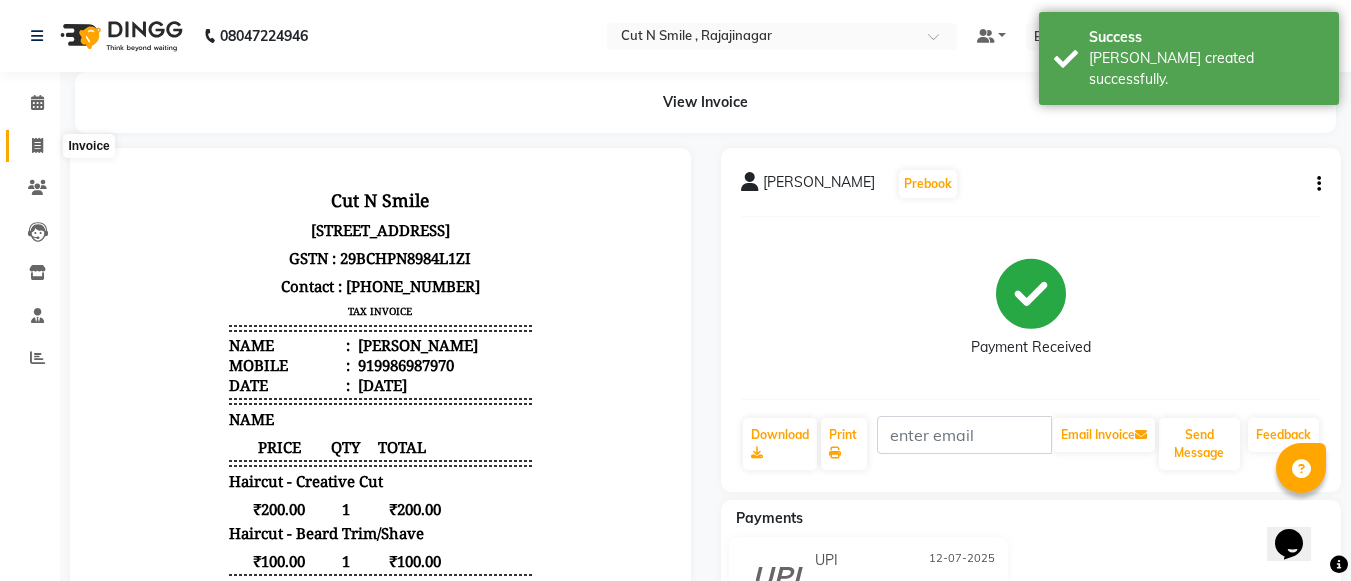 click 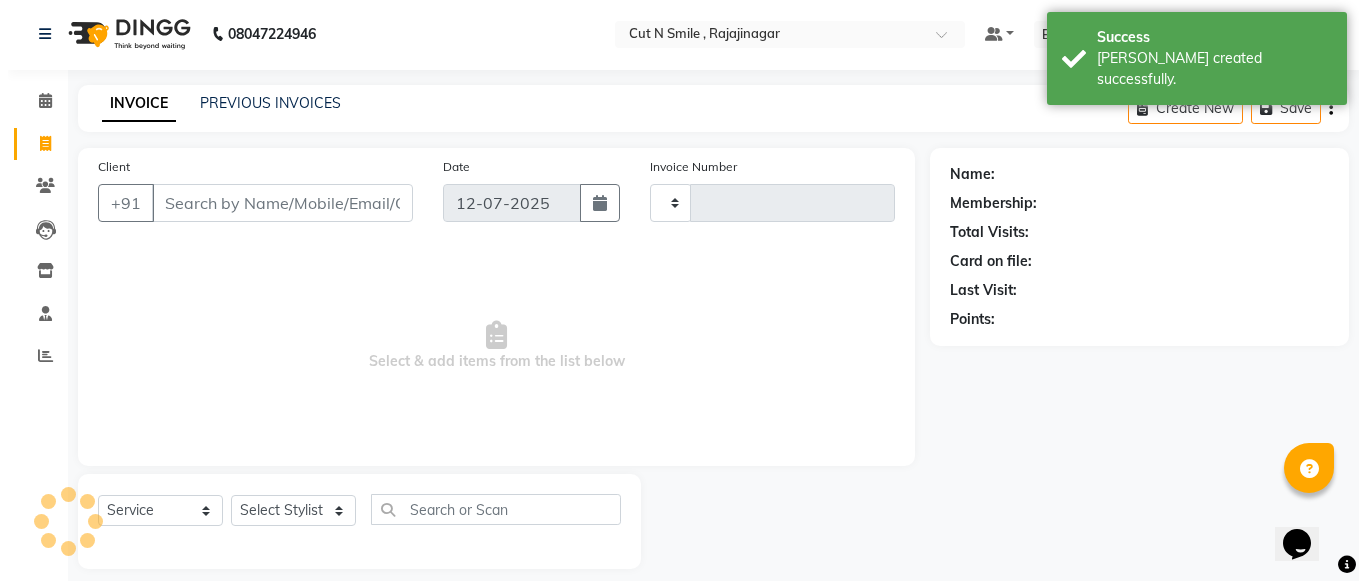 scroll, scrollTop: 20, scrollLeft: 0, axis: vertical 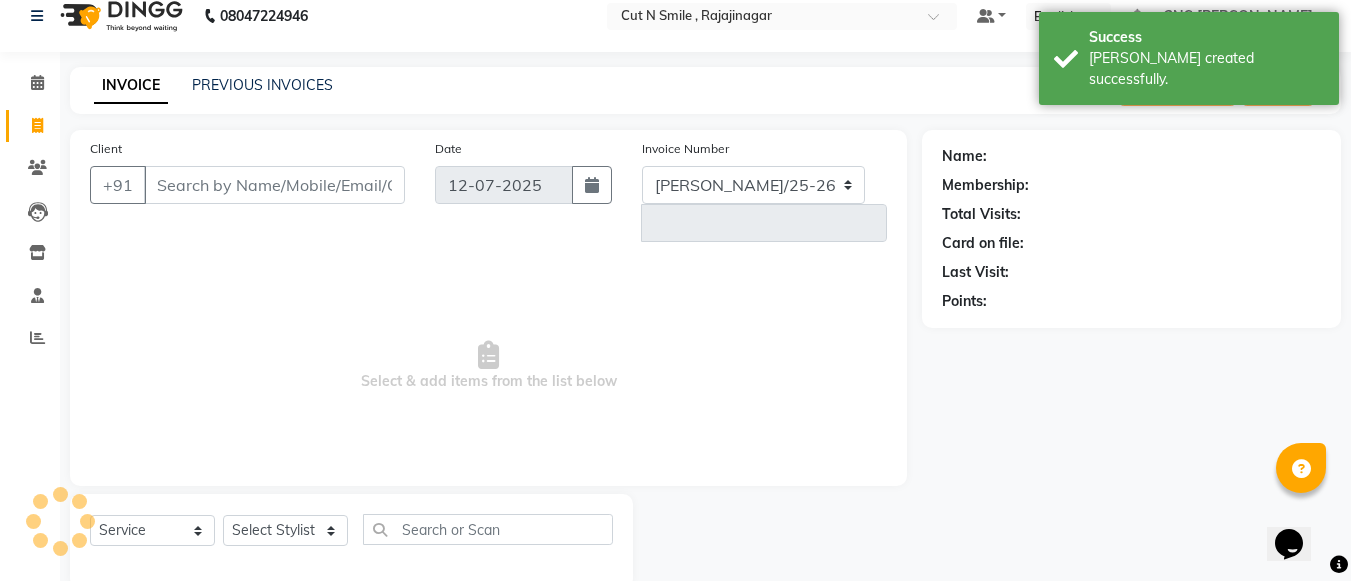 select on "7187" 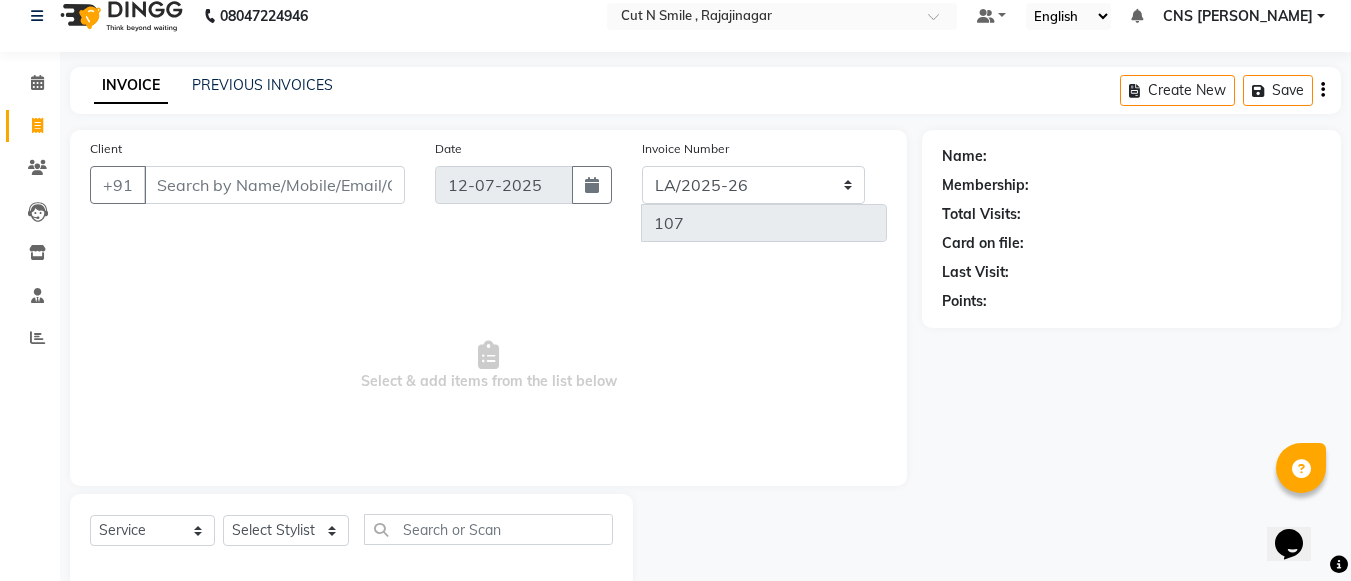 click on "Client" at bounding box center [274, 185] 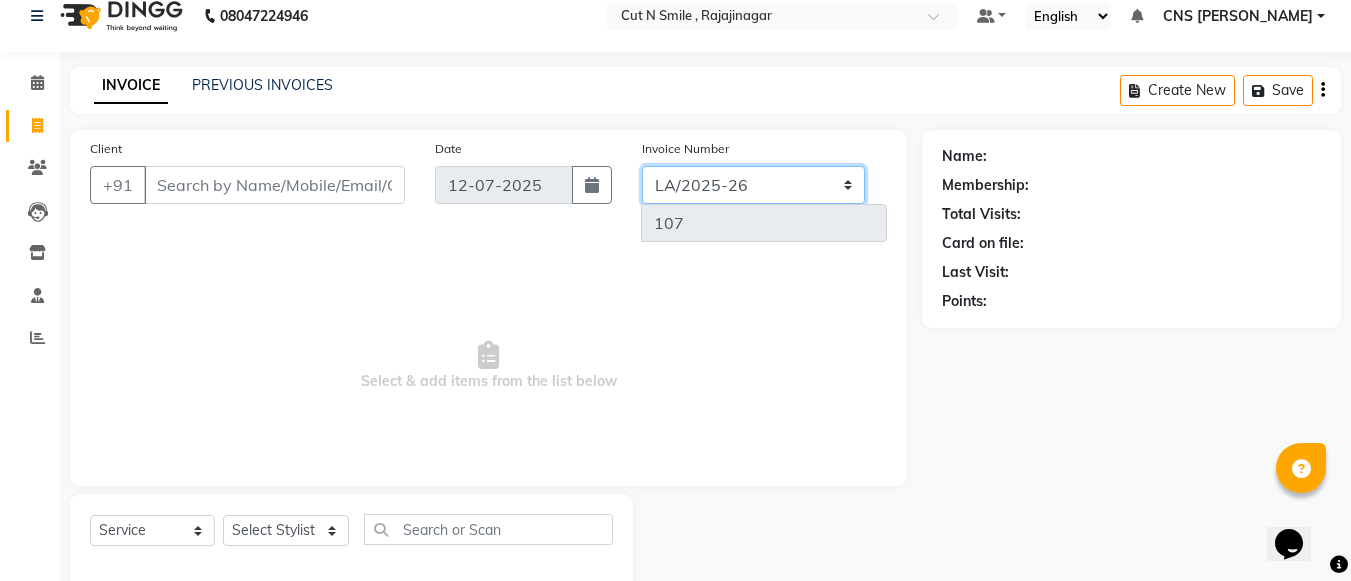 click on "[PERSON_NAME]/25-26 LA/2025-26 SH/25 CH/25 SA/25" 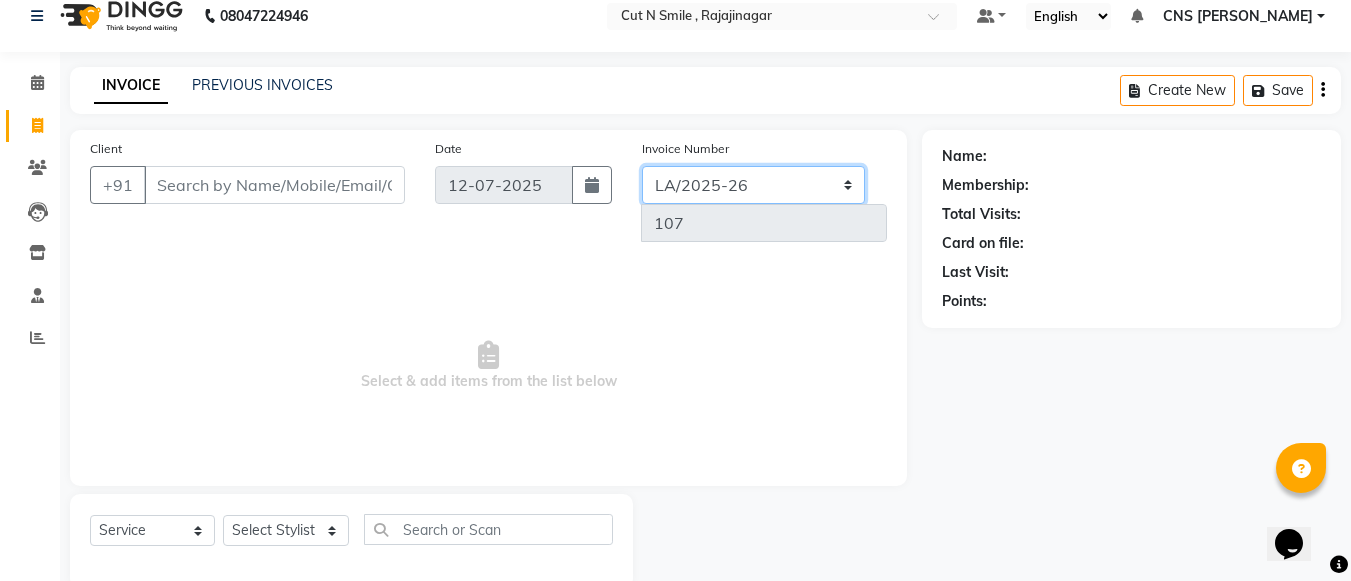 select on "8154" 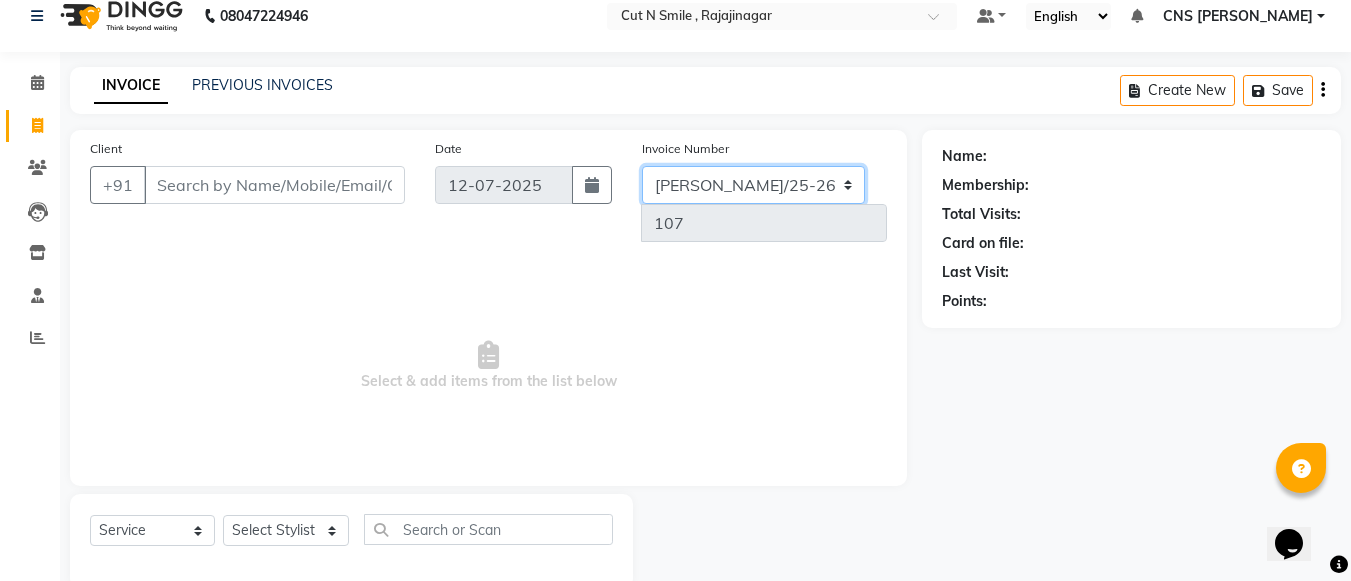 click on "[PERSON_NAME]/25-26 LA/2025-26 SH/25 CH/25 SA/25" 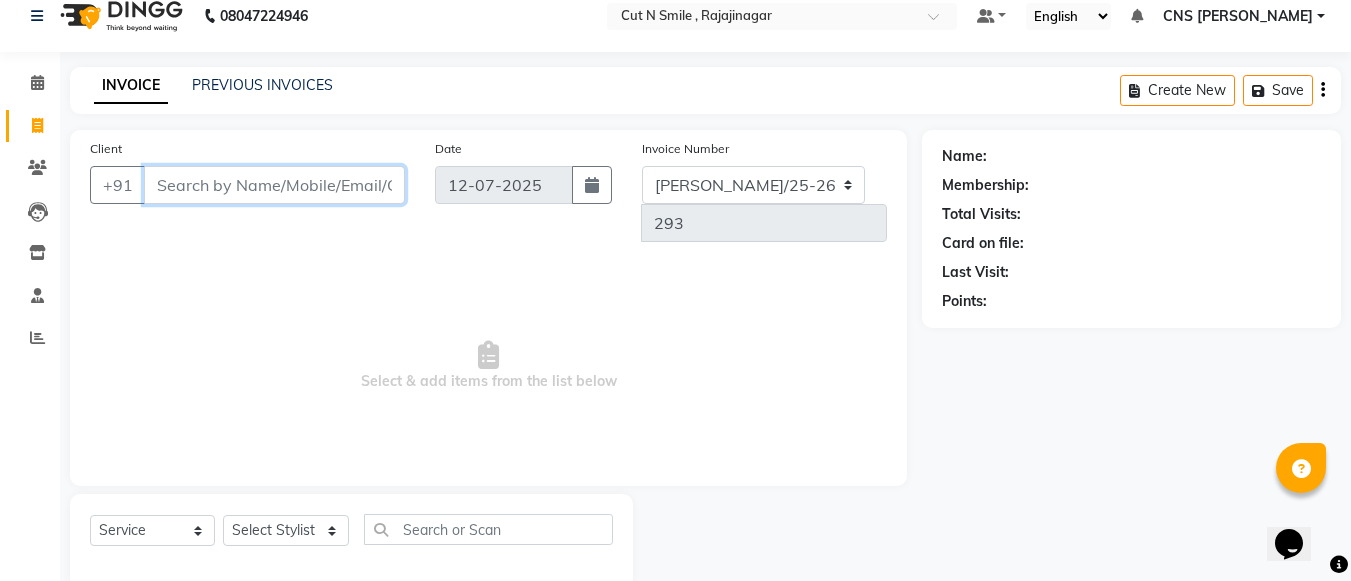 click on "Client" at bounding box center [274, 185] 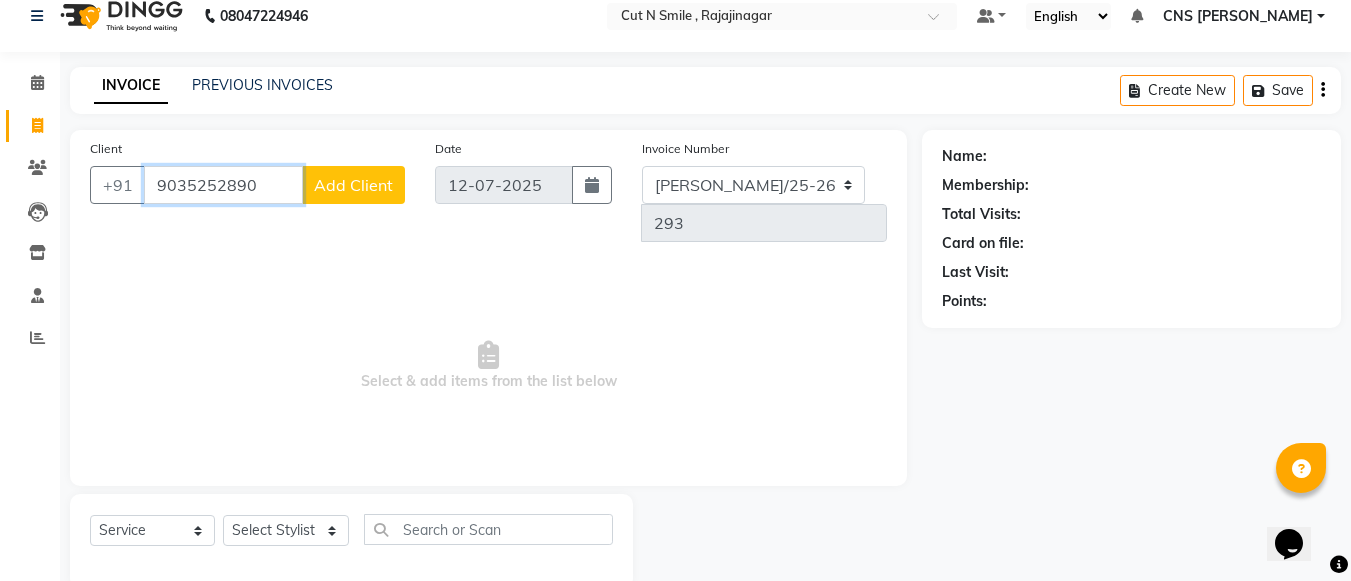 type on "9035252890" 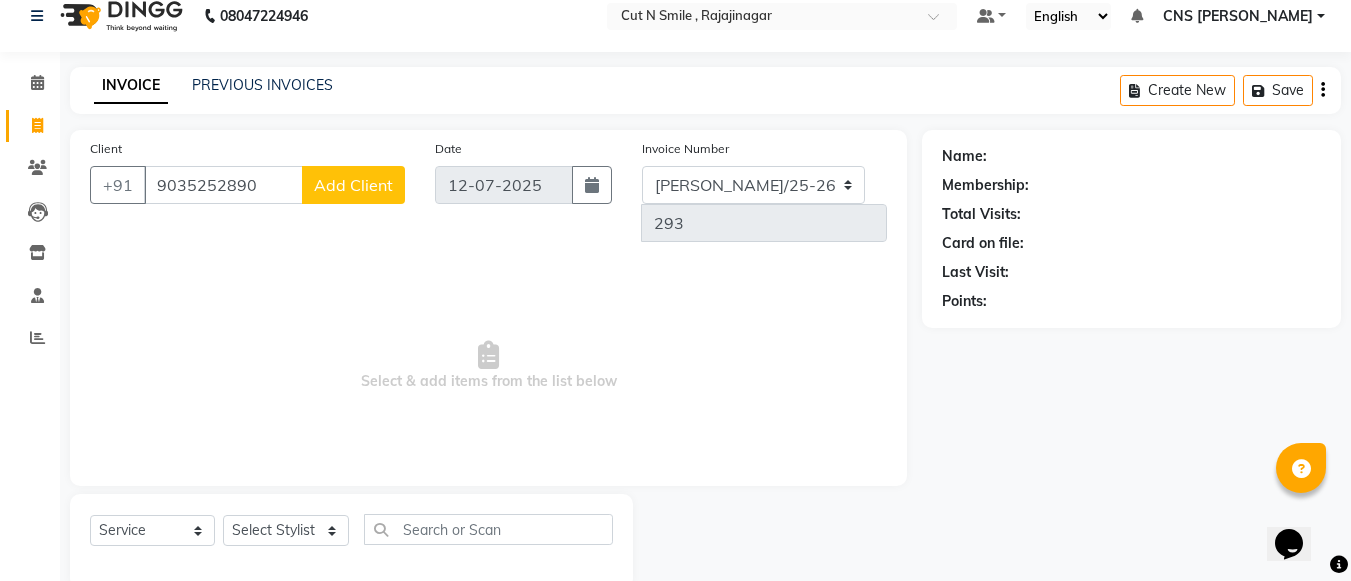 click on "Add Client" 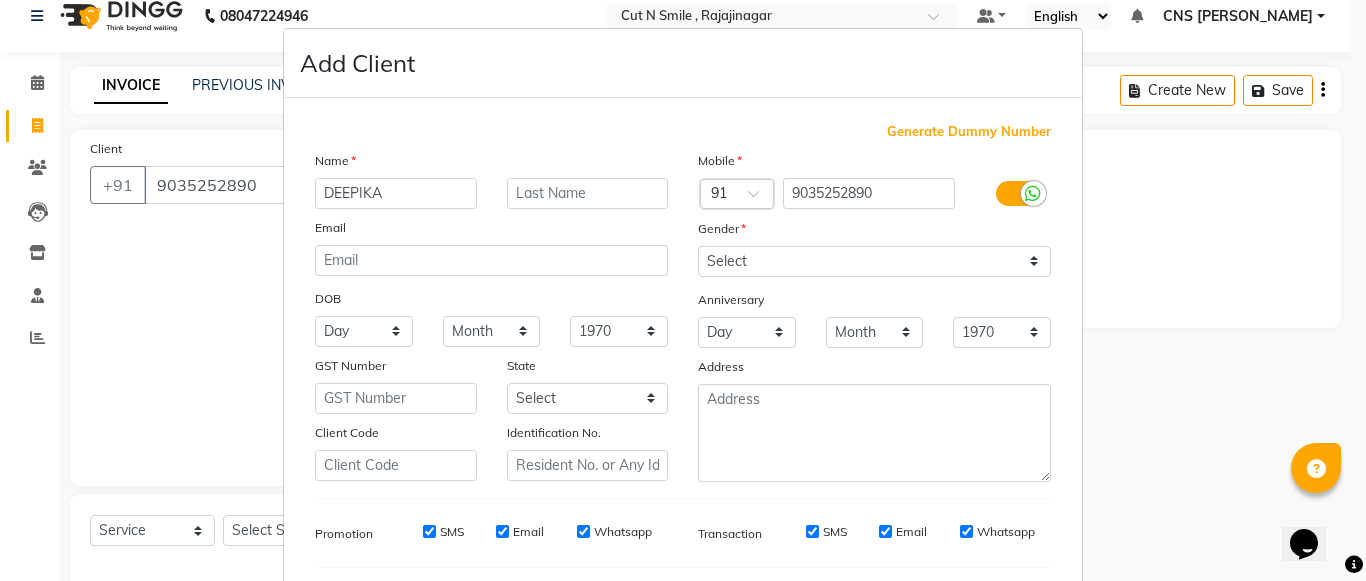 type on "DEEPIKA" 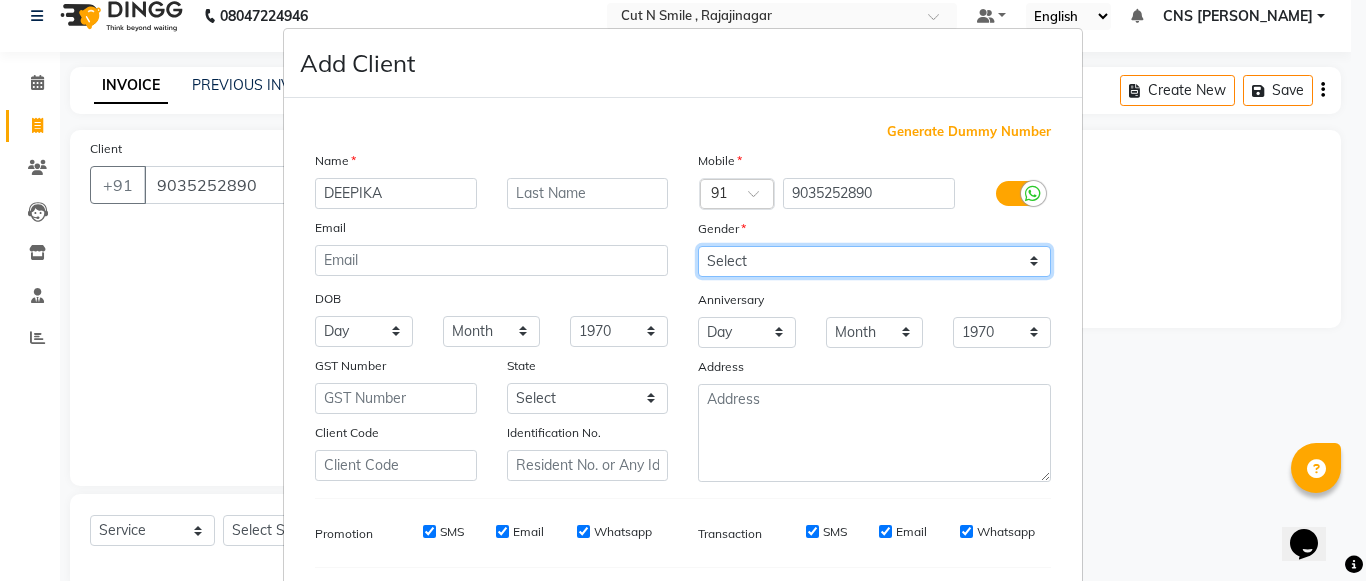 click on "Select [DEMOGRAPHIC_DATA] [DEMOGRAPHIC_DATA] Other Prefer Not To Say" at bounding box center [874, 261] 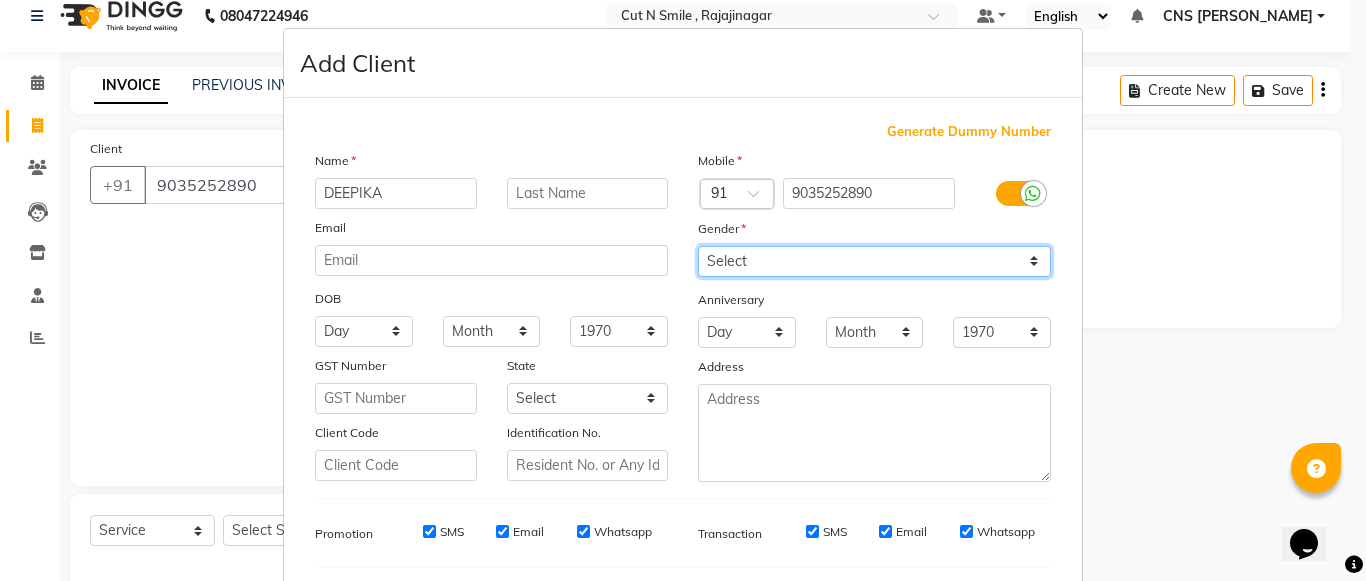 select on "[DEMOGRAPHIC_DATA]" 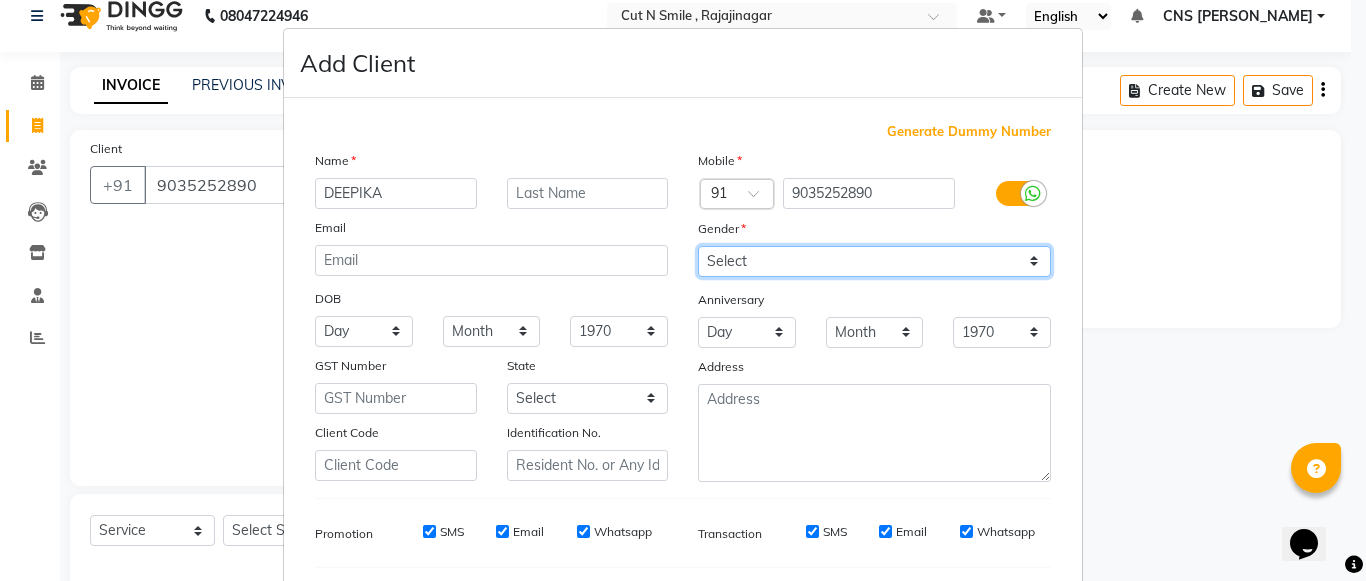 click on "Select [DEMOGRAPHIC_DATA] [DEMOGRAPHIC_DATA] Other Prefer Not To Say" at bounding box center [874, 261] 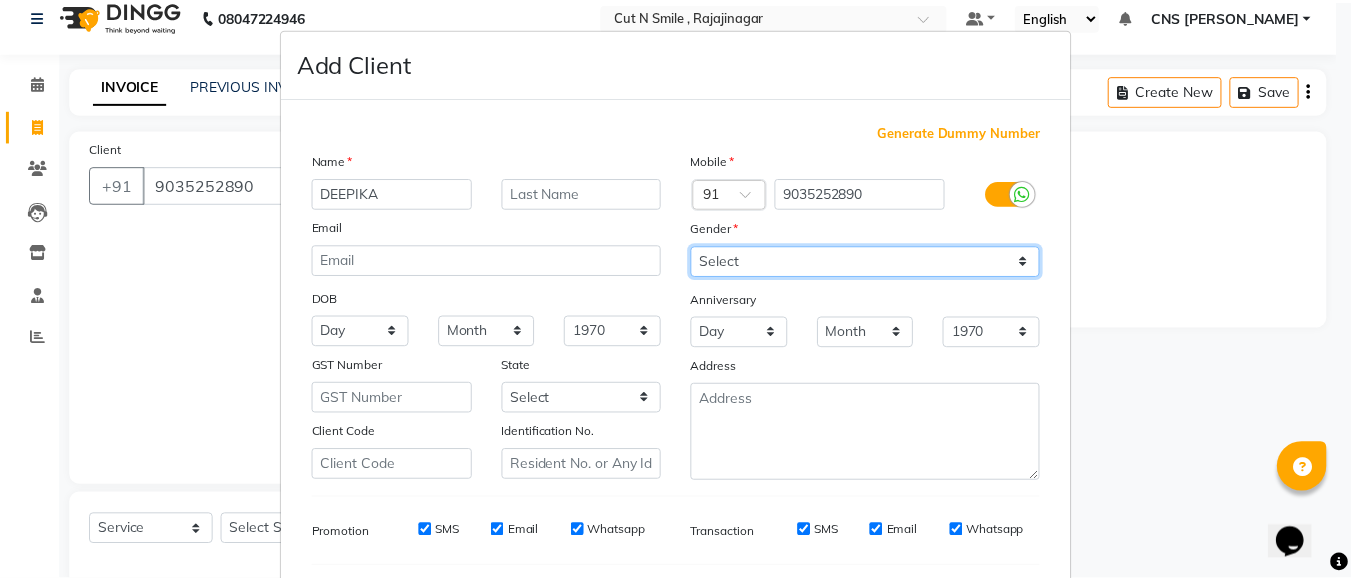 scroll, scrollTop: 268, scrollLeft: 0, axis: vertical 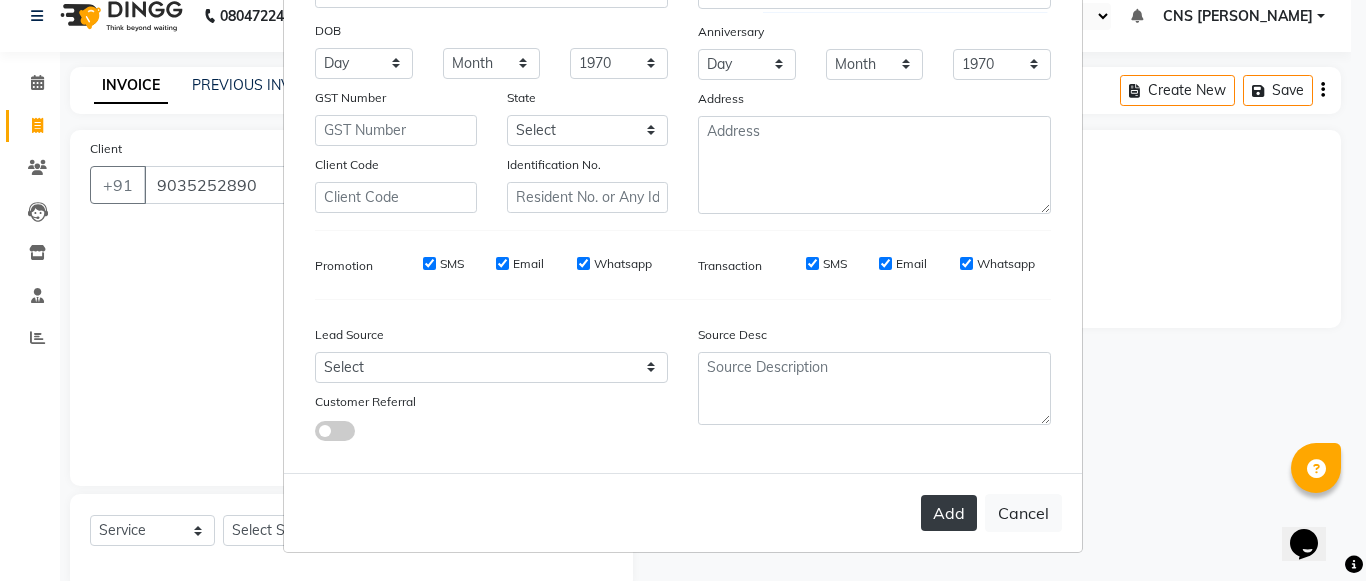 click on "Add" at bounding box center (949, 513) 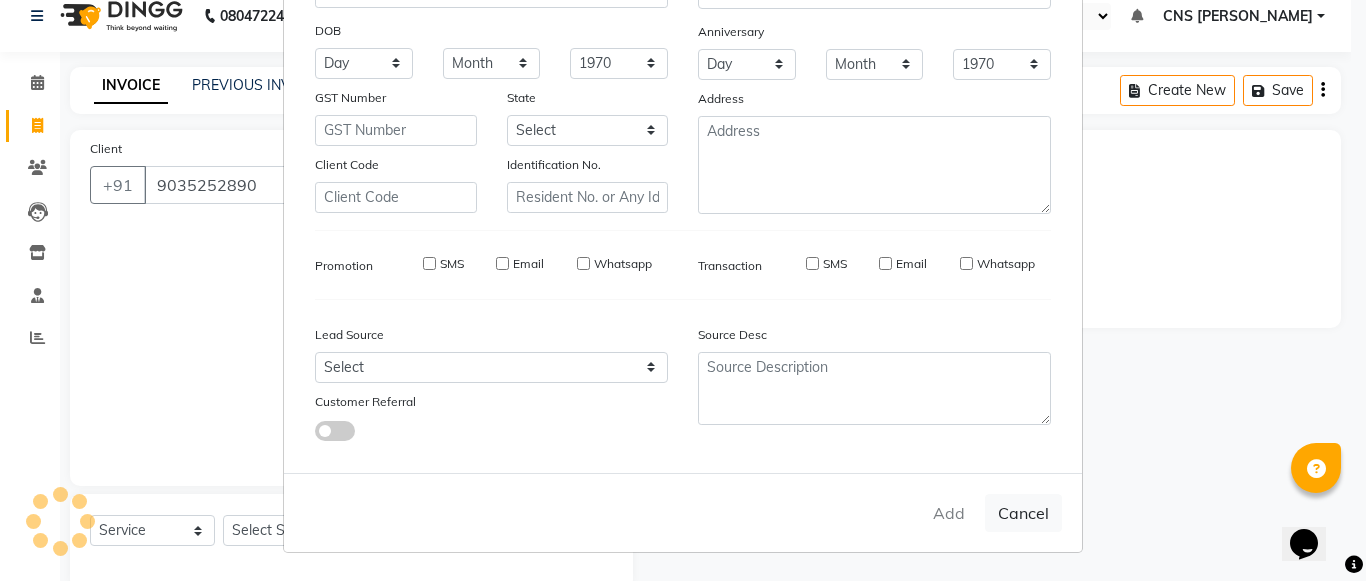 type 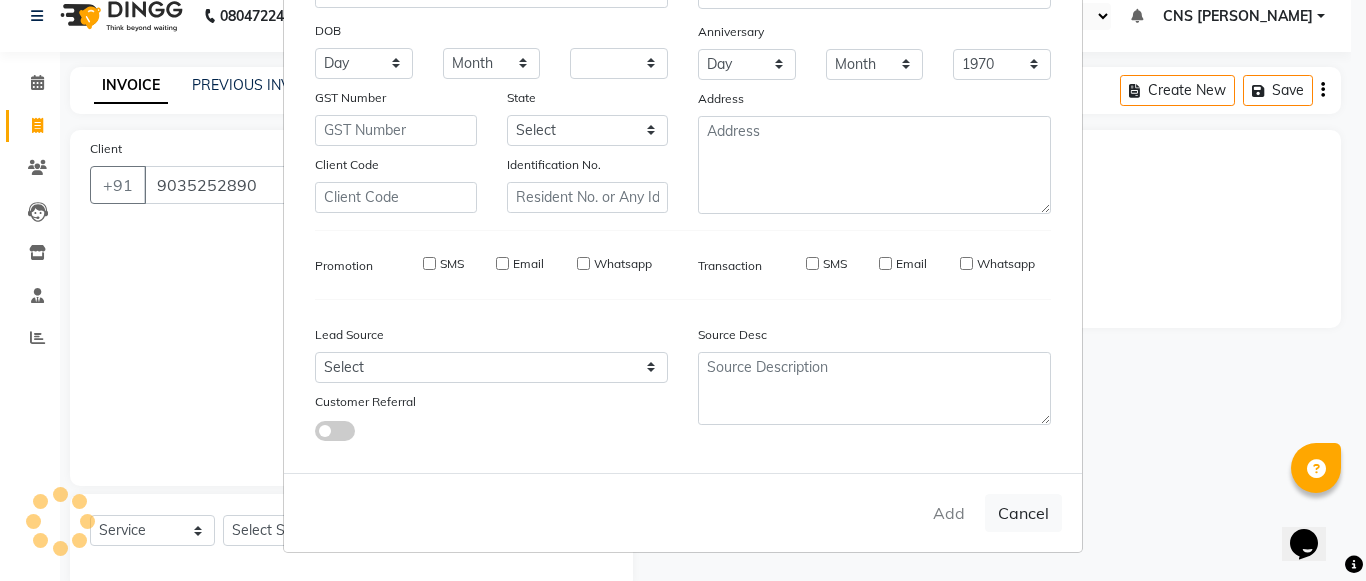 select 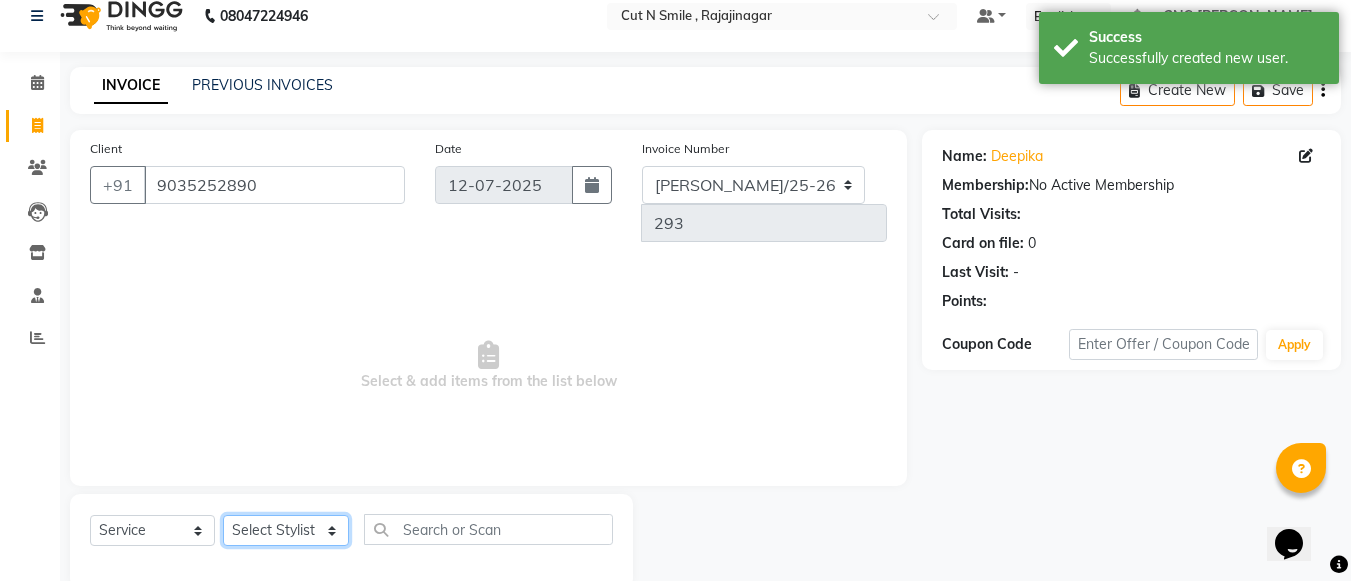 click on "Select Stylist [PERSON_NAME] Ammu 3R [PERSON_NAME] VN [PERSON_NAME] 3R [PERSON_NAME] 3R [PERSON_NAME] 3R [PERSON_NAME] 4R CNS [PERSON_NAME]  Cut N Smile 17M  Cut N Smile 3R Cut n Smile 4R Cut N Smile 9M Cut N Smile ML Cut N Smile V [PERSON_NAME] 4R Govind VN Hema 4R [PERSON_NAME] VN Karan VN Love 4R [PERSON_NAME] 3R Manu 4R  Muskaan VN [PERSON_NAME] 4R N D M 4R NDM Alam 4R Noushad VN [PERSON_NAME] 4R Priya [PERSON_NAME] 3R Rahul 3R Ravi 3R [PERSON_NAME] 4R [PERSON_NAME] 3R [PERSON_NAME] 4R [PERSON_NAME] [PERSON_NAME] 3R [PERSON_NAME] 4R Sameer 3R [PERSON_NAME] [PERSON_NAME]  [PERSON_NAME] [PERSON_NAME] [PERSON_NAME] VN [PERSON_NAME] 4R [PERSON_NAME] 4R [PERSON_NAME] VN Shanavaaz [PERSON_NAME] 3R [PERSON_NAME] 4R [PERSON_NAME] [PERSON_NAME] 4R Sunny VN [PERSON_NAME] 4R Vakeel 3R Varas 4R [PERSON_NAME] [PERSON_NAME] VN" 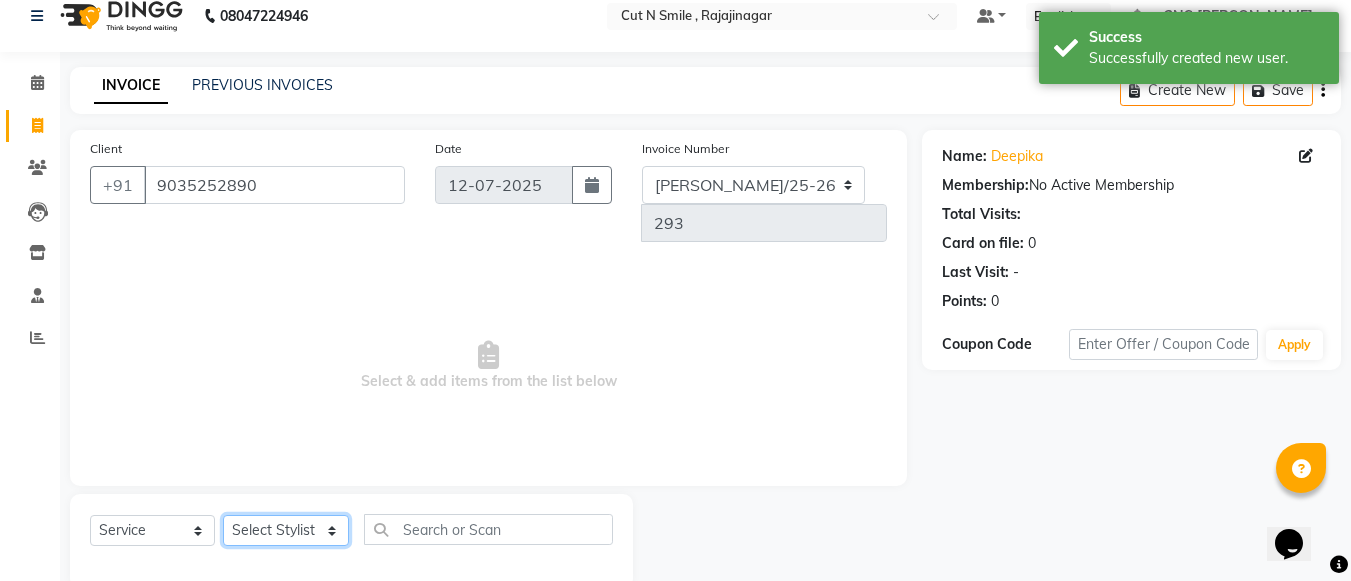 select on "76423" 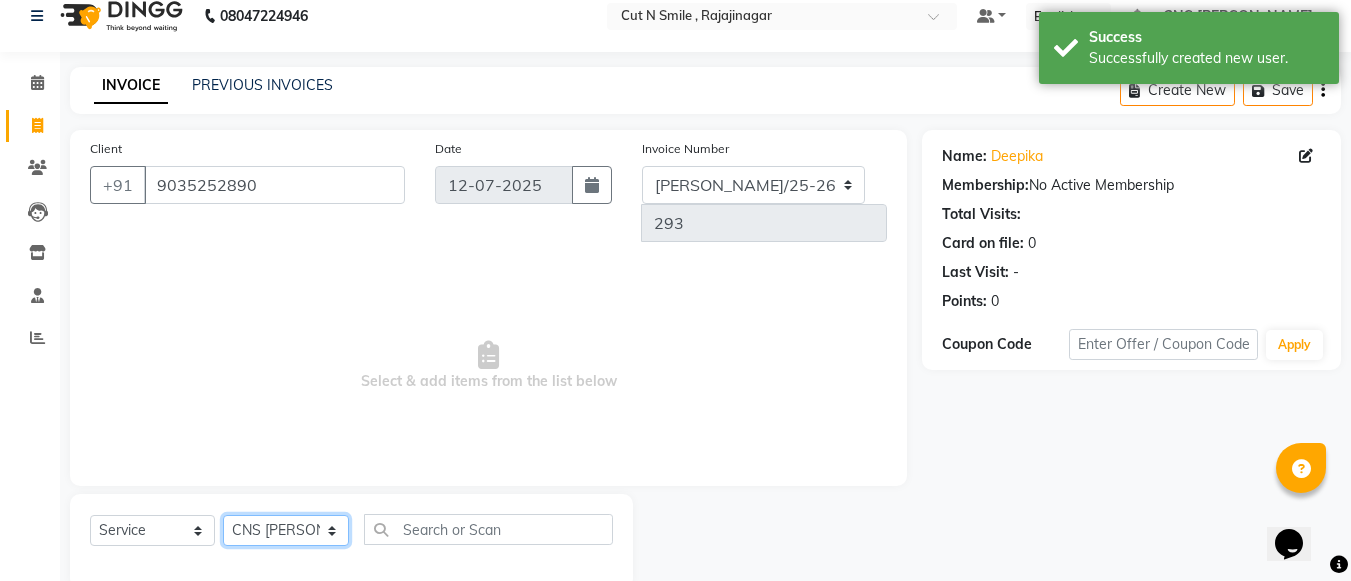 click on "Select Stylist [PERSON_NAME] Ammu 3R [PERSON_NAME] VN [PERSON_NAME] 3R [PERSON_NAME] 3R [PERSON_NAME] 3R [PERSON_NAME] 4R CNS [PERSON_NAME]  Cut N Smile 17M  Cut N Smile 3R Cut n Smile 4R Cut N Smile 9M Cut N Smile ML Cut N Smile V [PERSON_NAME] 4R Govind VN Hema 4R [PERSON_NAME] VN Karan VN Love 4R [PERSON_NAME] 3R Manu 4R  Muskaan VN [PERSON_NAME] 4R N D M 4R NDM Alam 4R Noushad VN [PERSON_NAME] 4R Priya [PERSON_NAME] 3R Rahul 3R Ravi 3R [PERSON_NAME] 4R [PERSON_NAME] 3R [PERSON_NAME] 4R [PERSON_NAME] [PERSON_NAME] 3R [PERSON_NAME] 4R Sameer 3R [PERSON_NAME] [PERSON_NAME]  [PERSON_NAME] [PERSON_NAME] [PERSON_NAME] VN [PERSON_NAME] 4R [PERSON_NAME] 4R [PERSON_NAME] VN Shanavaaz [PERSON_NAME] 3R [PERSON_NAME] 4R [PERSON_NAME] [PERSON_NAME] 4R Sunny VN [PERSON_NAME] 4R Vakeel 3R Varas 4R [PERSON_NAME] [PERSON_NAME] VN" 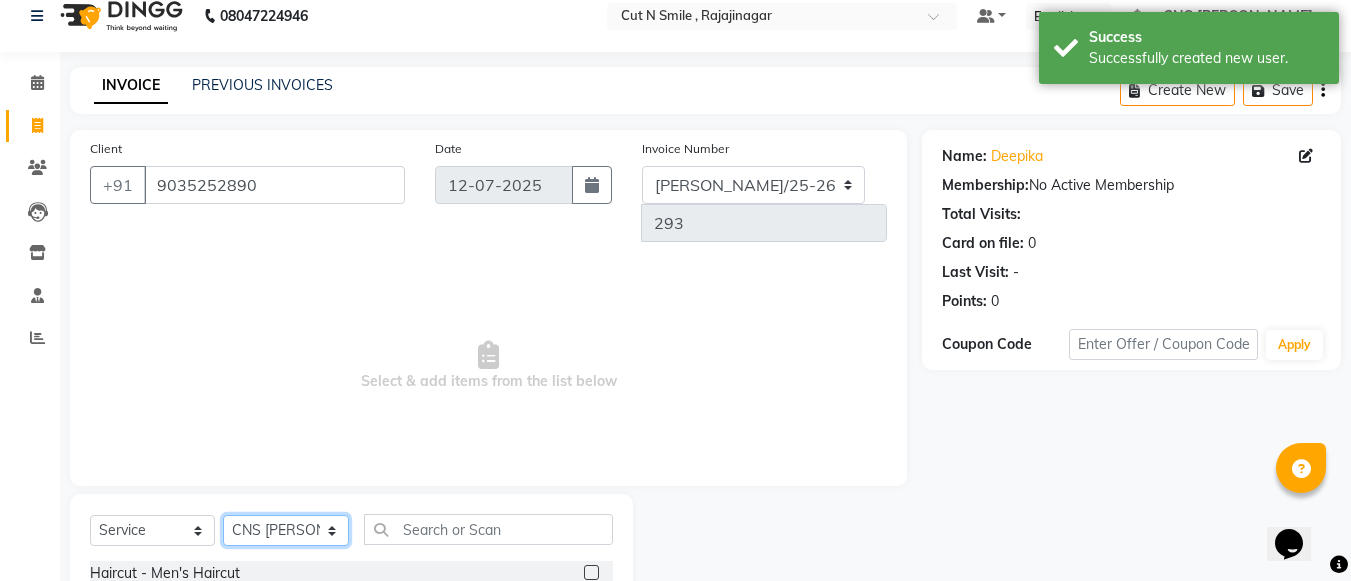 scroll, scrollTop: 220, scrollLeft: 0, axis: vertical 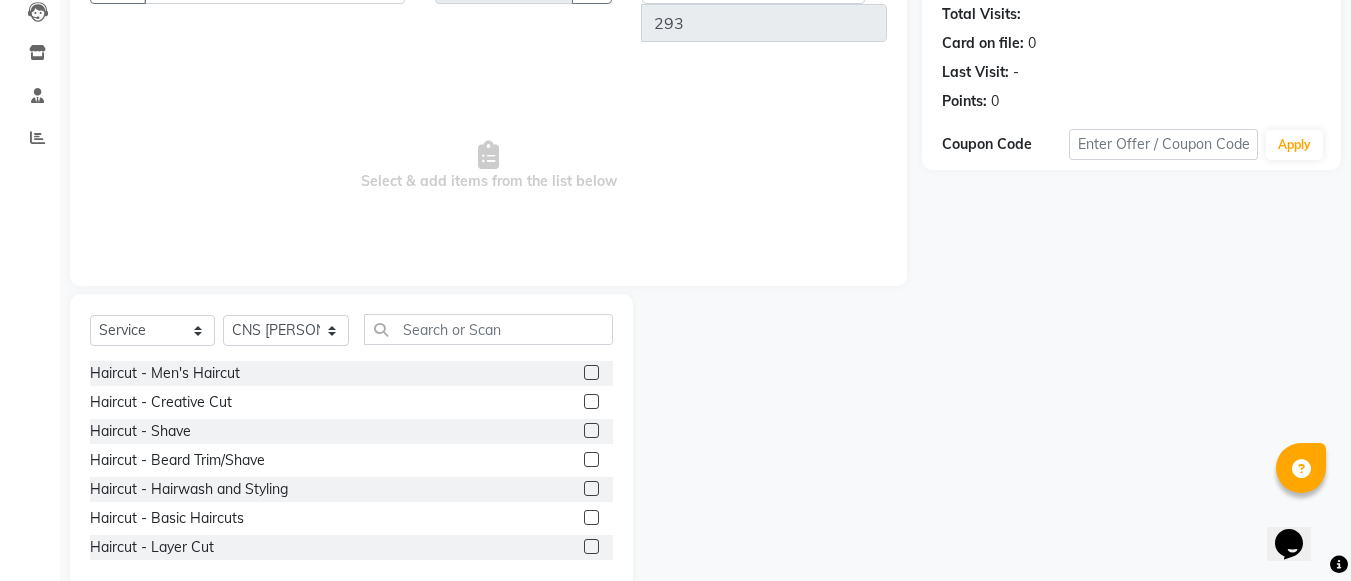 click 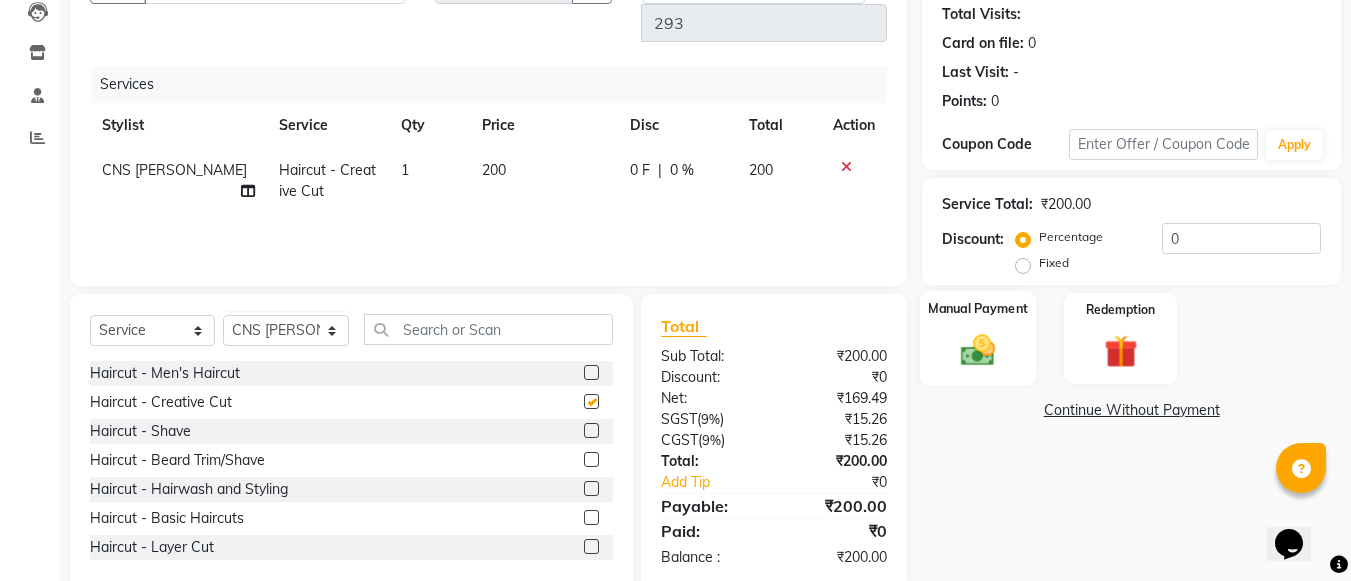 checkbox on "false" 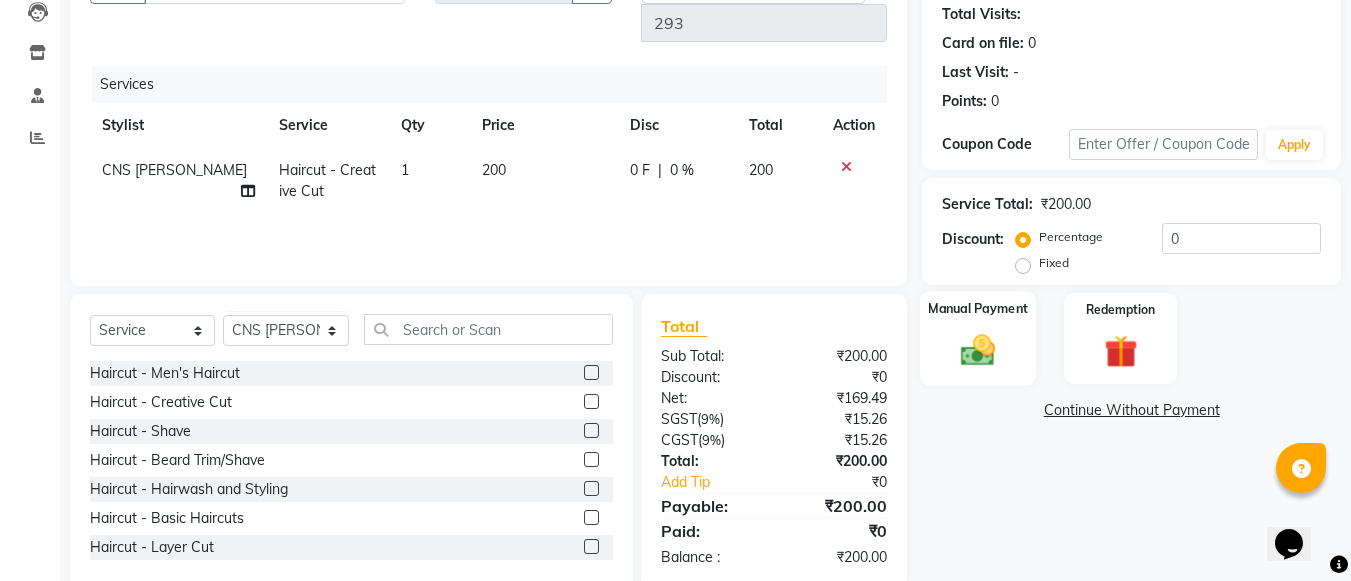 click 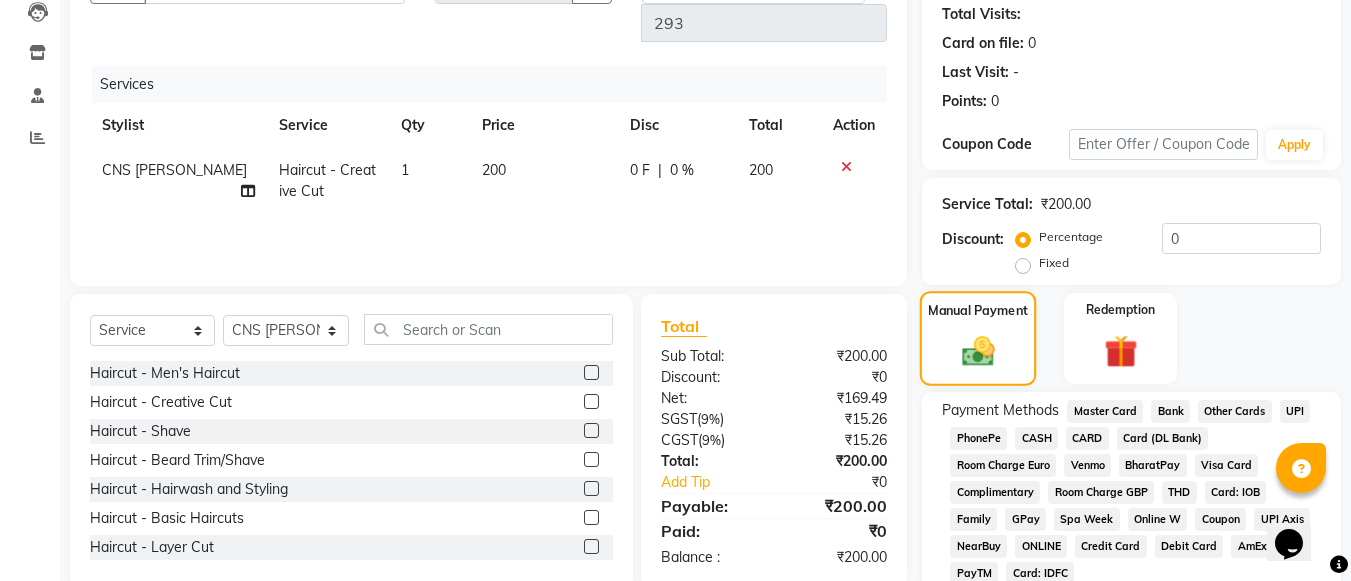scroll, scrollTop: 307, scrollLeft: 0, axis: vertical 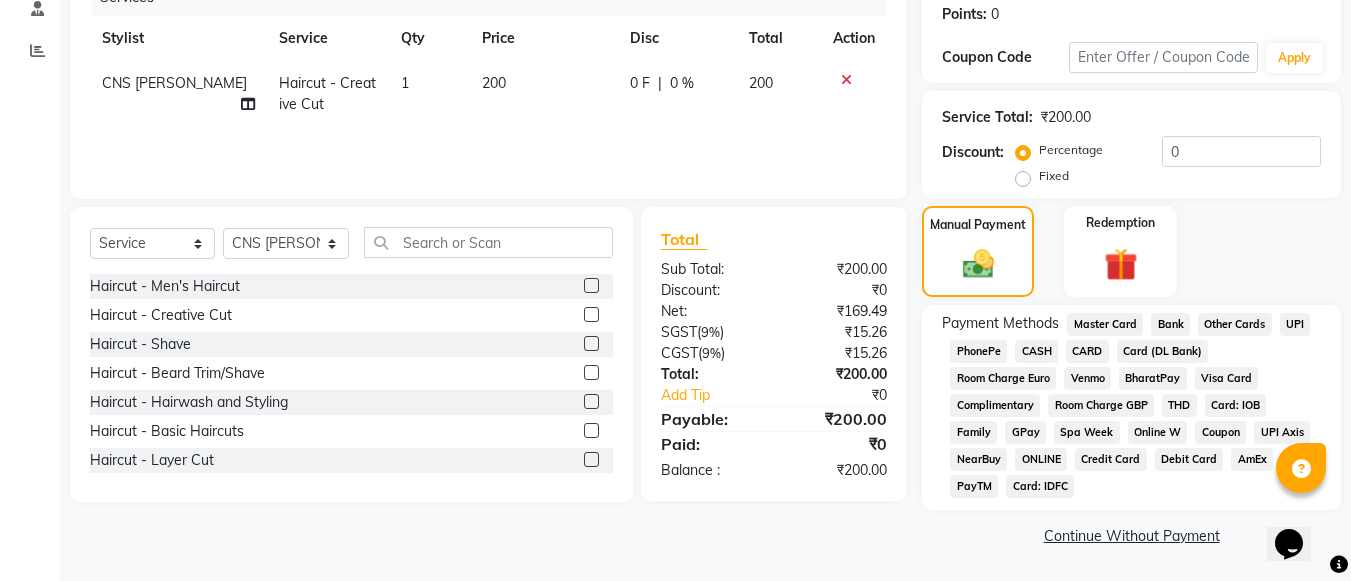 click on "UPI" 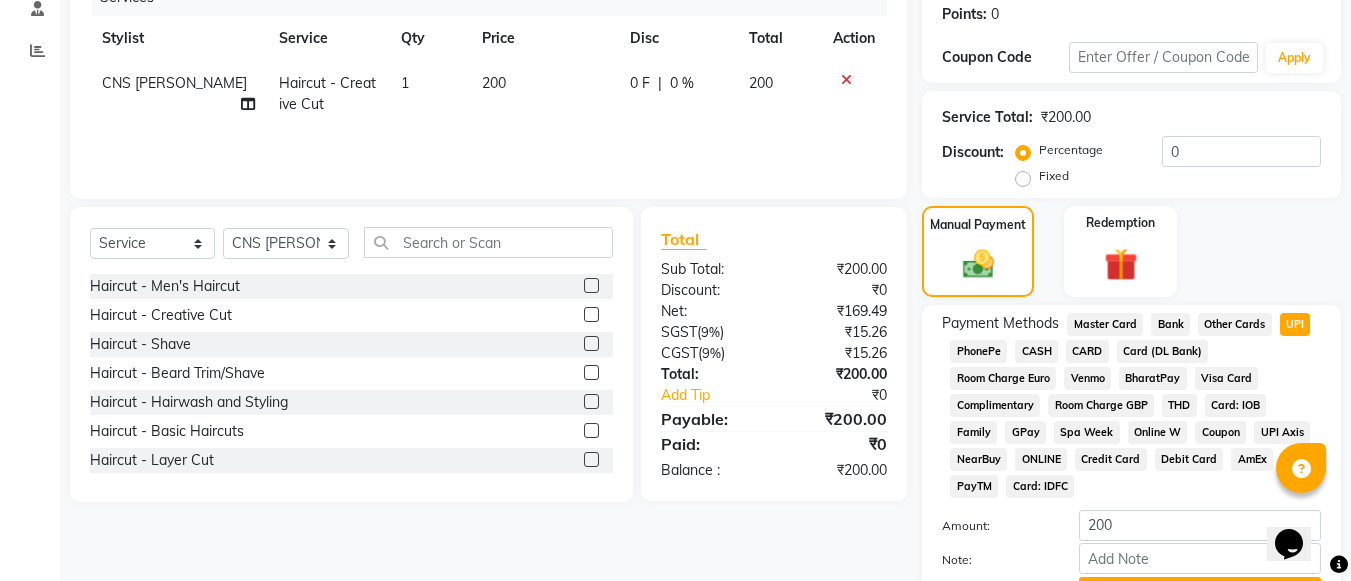scroll, scrollTop: 413, scrollLeft: 0, axis: vertical 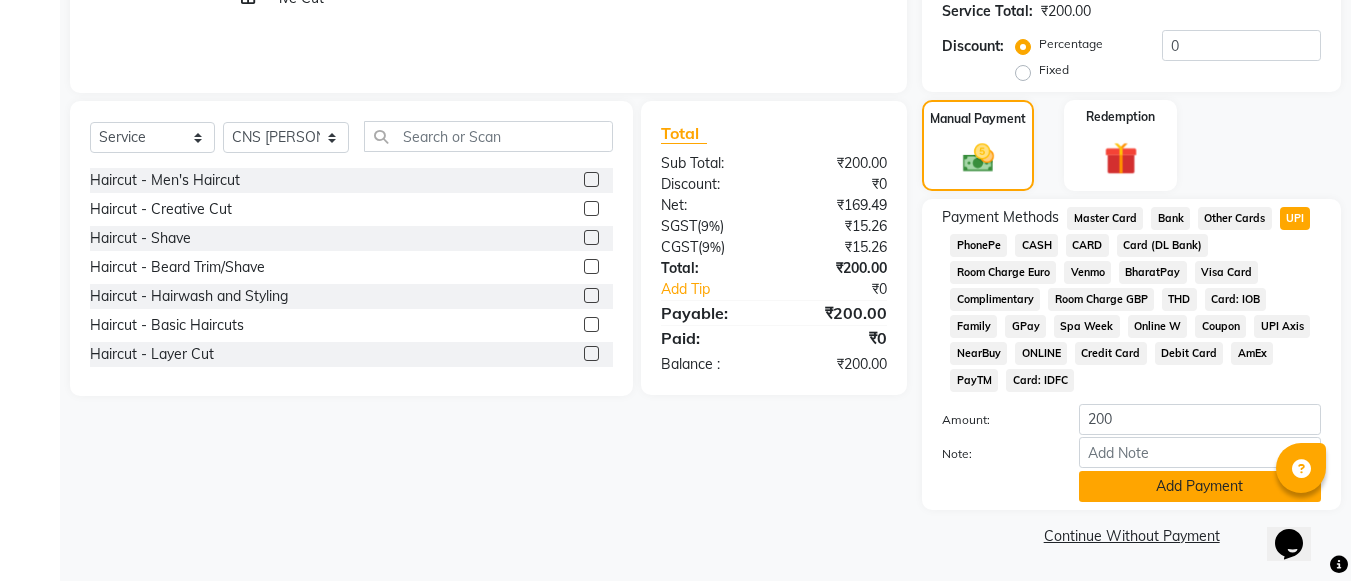 click on "Add Payment" 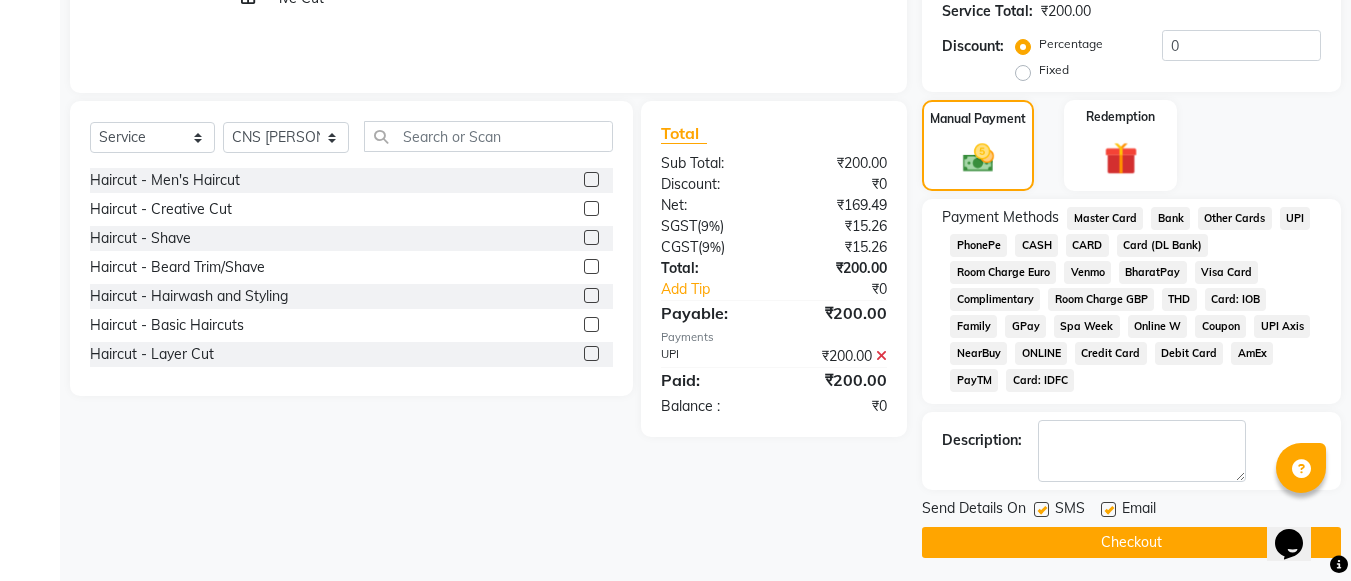 click on "Checkout" 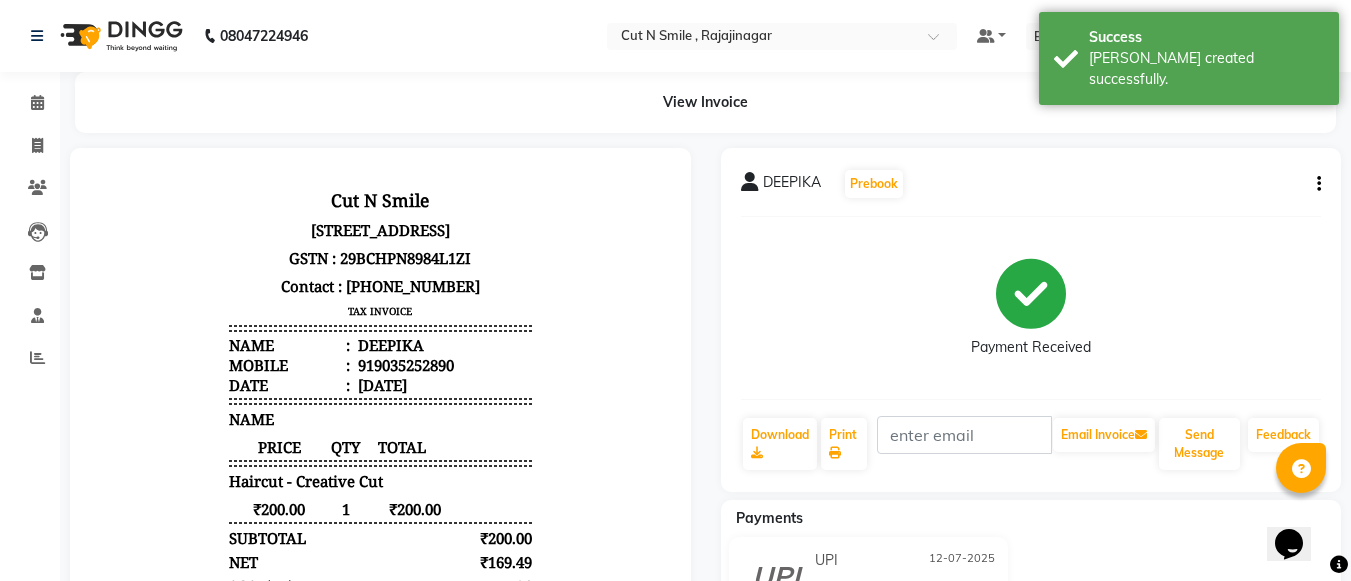 scroll, scrollTop: 0, scrollLeft: 0, axis: both 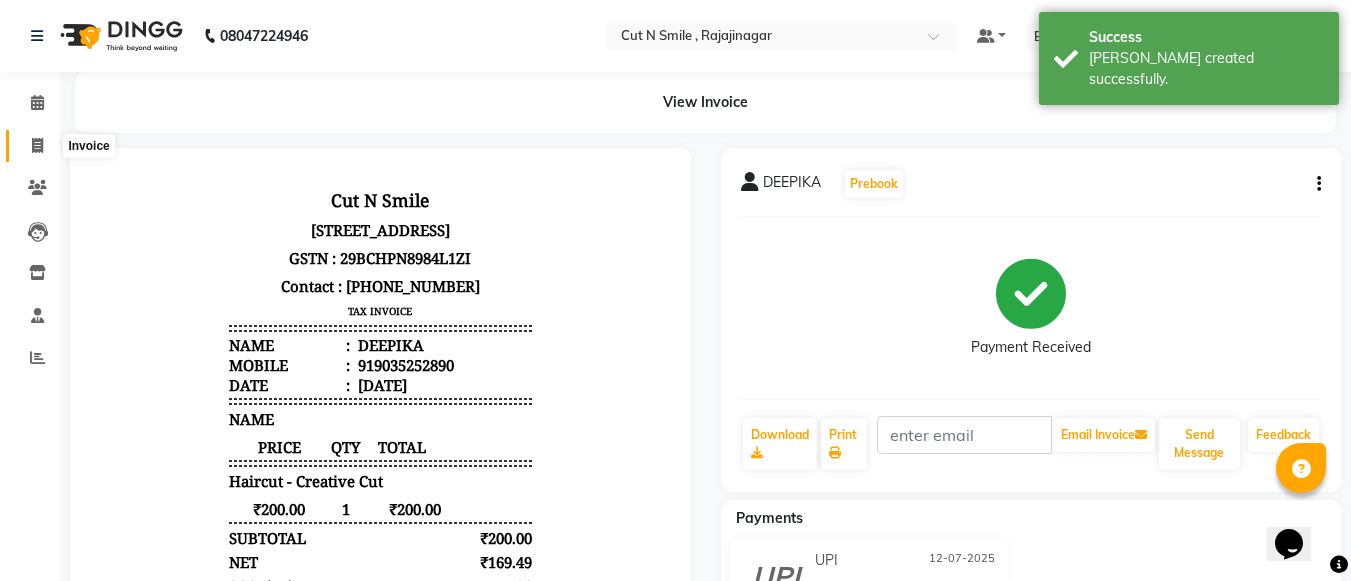 click 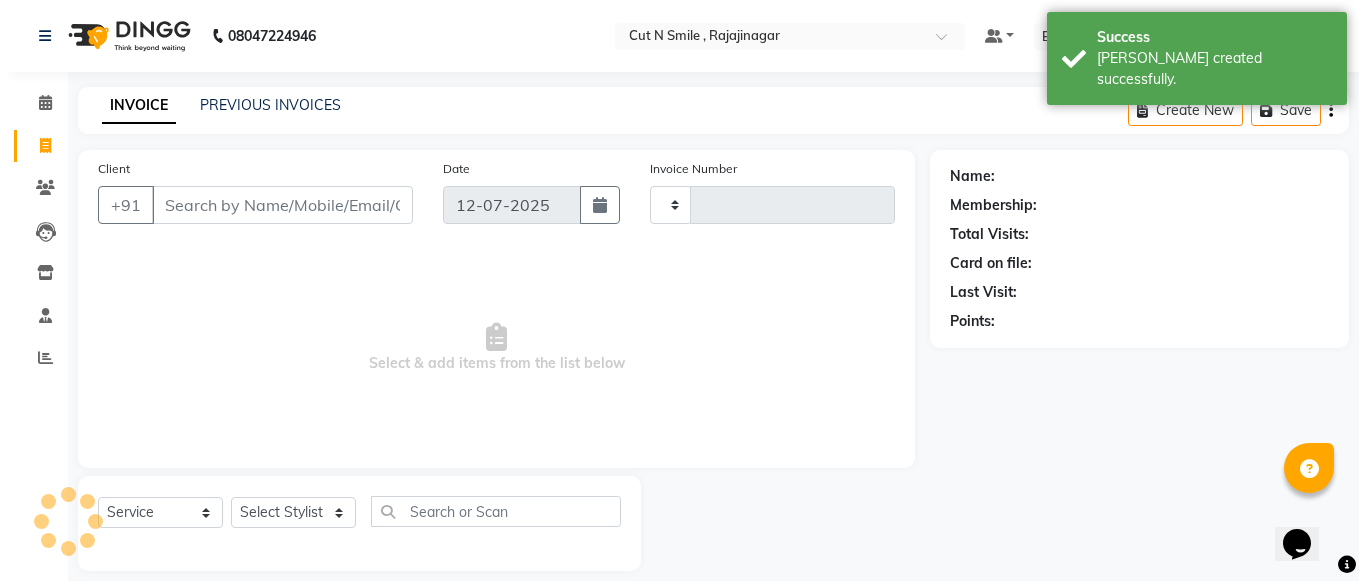 scroll, scrollTop: 20, scrollLeft: 0, axis: vertical 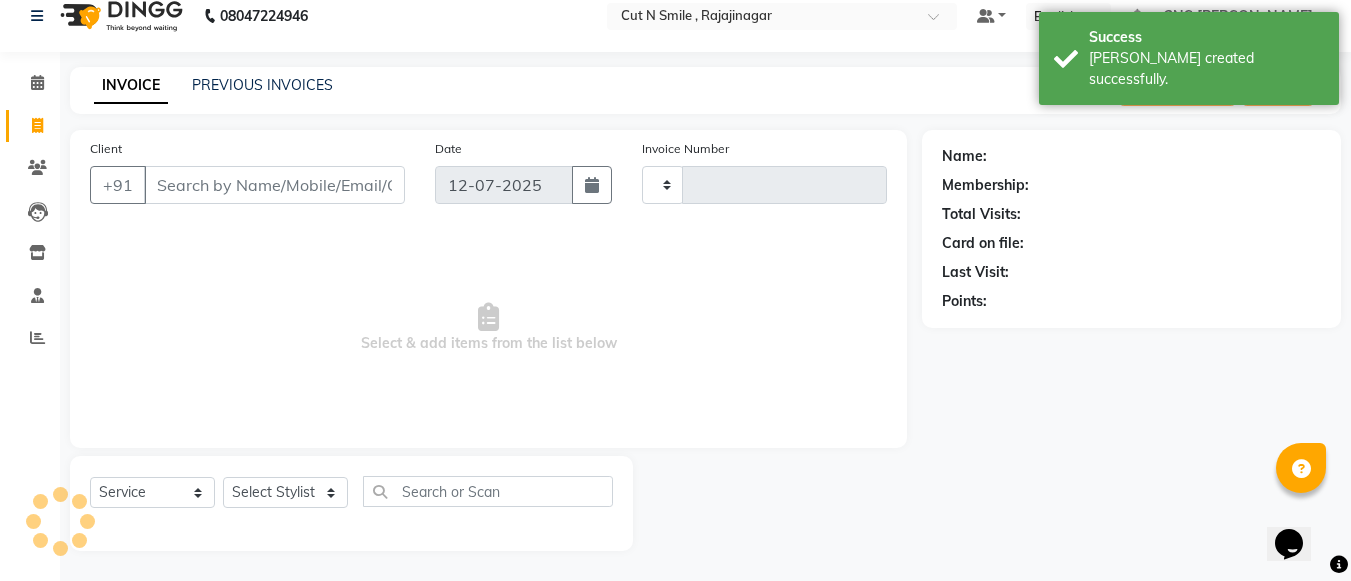 type on "107" 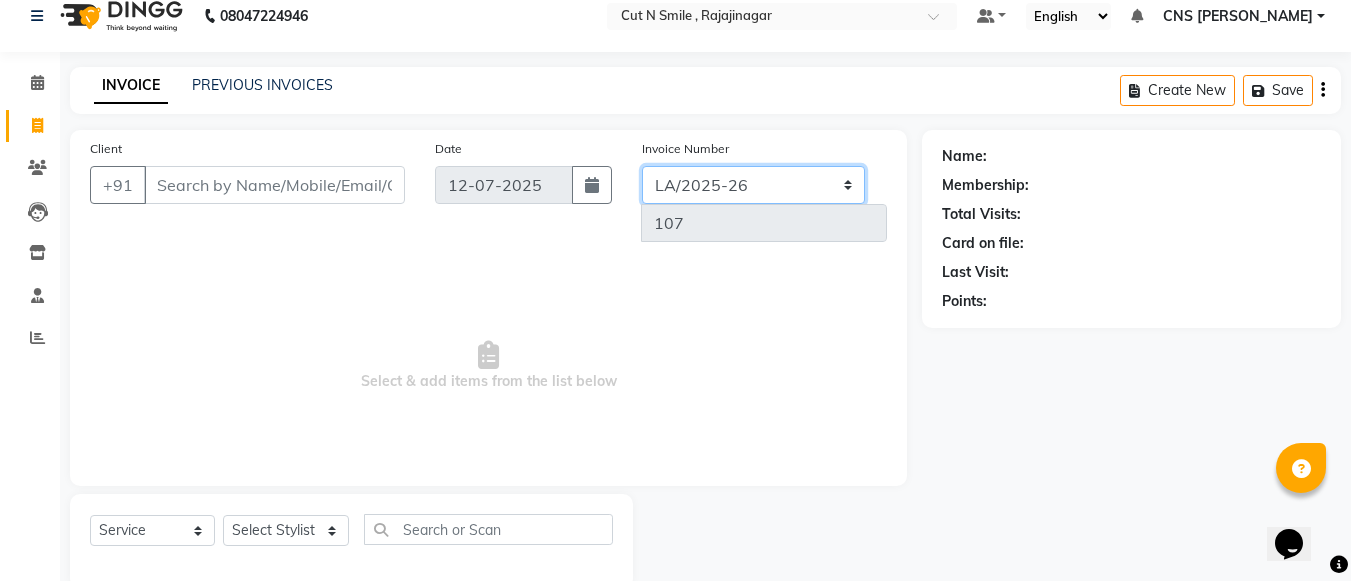 drag, startPoint x: 683, startPoint y: 190, endPoint x: 682, endPoint y: 217, distance: 27.018513 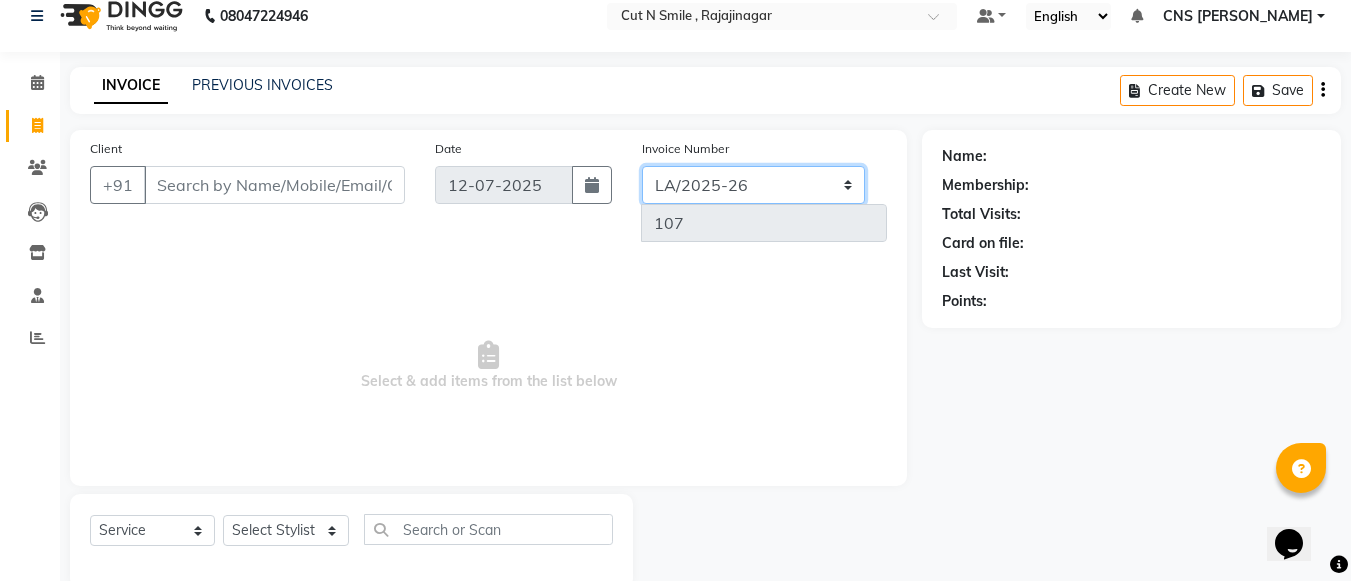 click on "Invoice Number [PERSON_NAME]/25-26 LA/2025-26 SH/25 CH/25 SA/25 107" 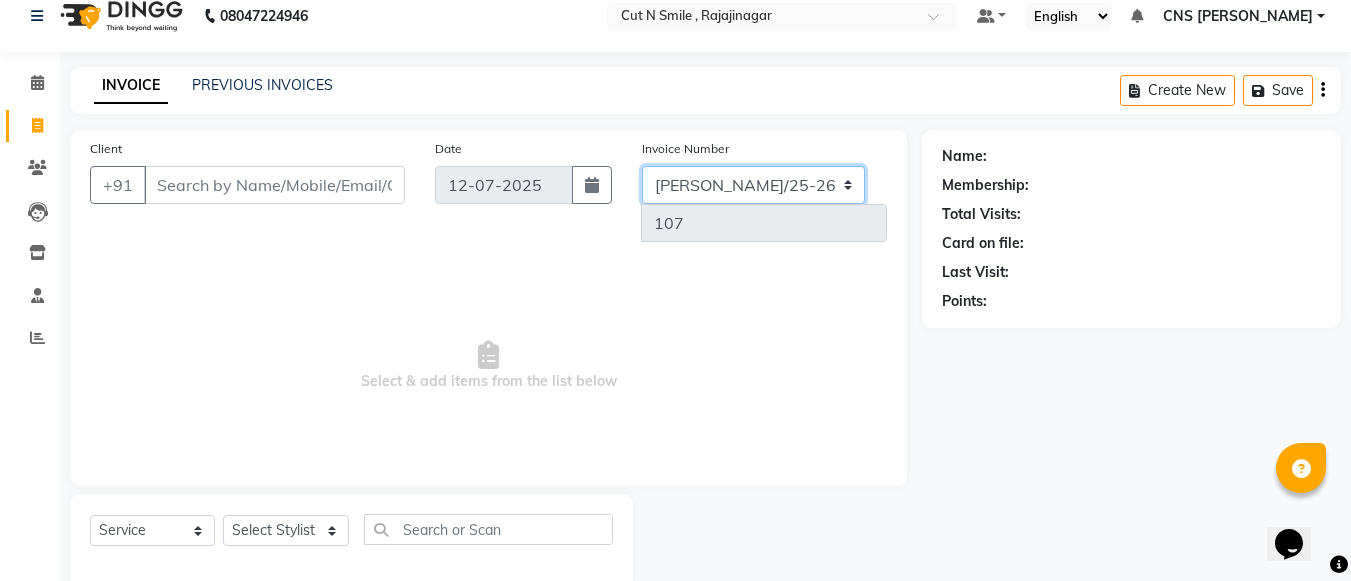 click on "[PERSON_NAME]/25-26 LA/2025-26 SH/25 CH/25 SA/25" 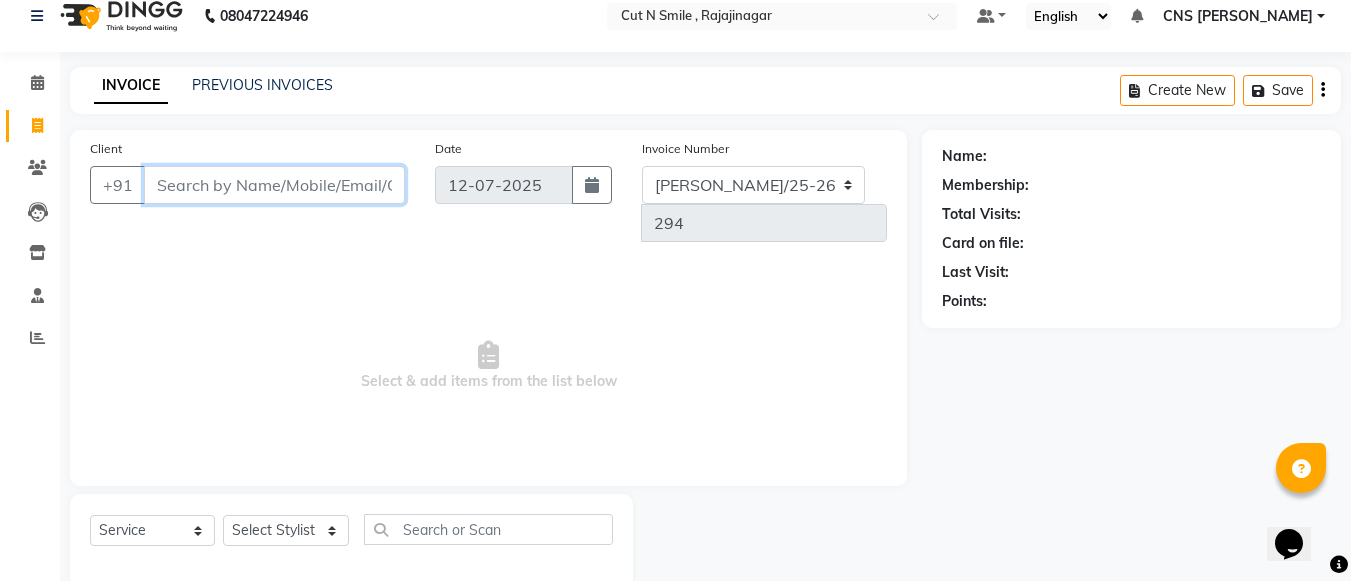 click on "Client" at bounding box center [274, 185] 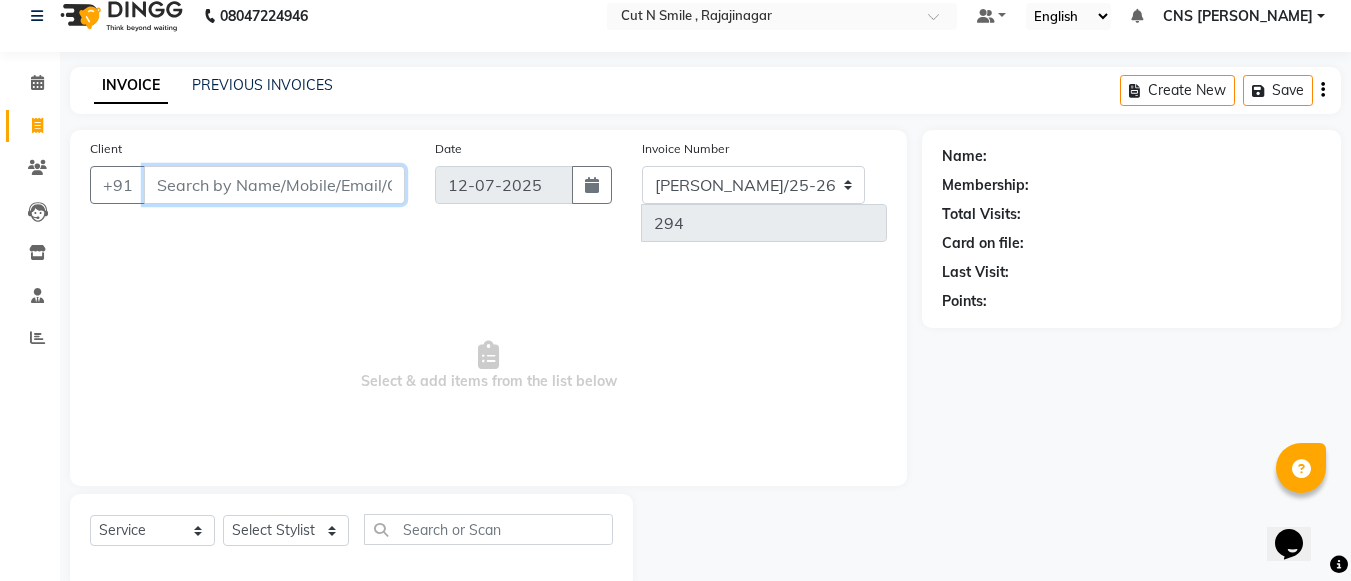 click on "Client" at bounding box center (274, 185) 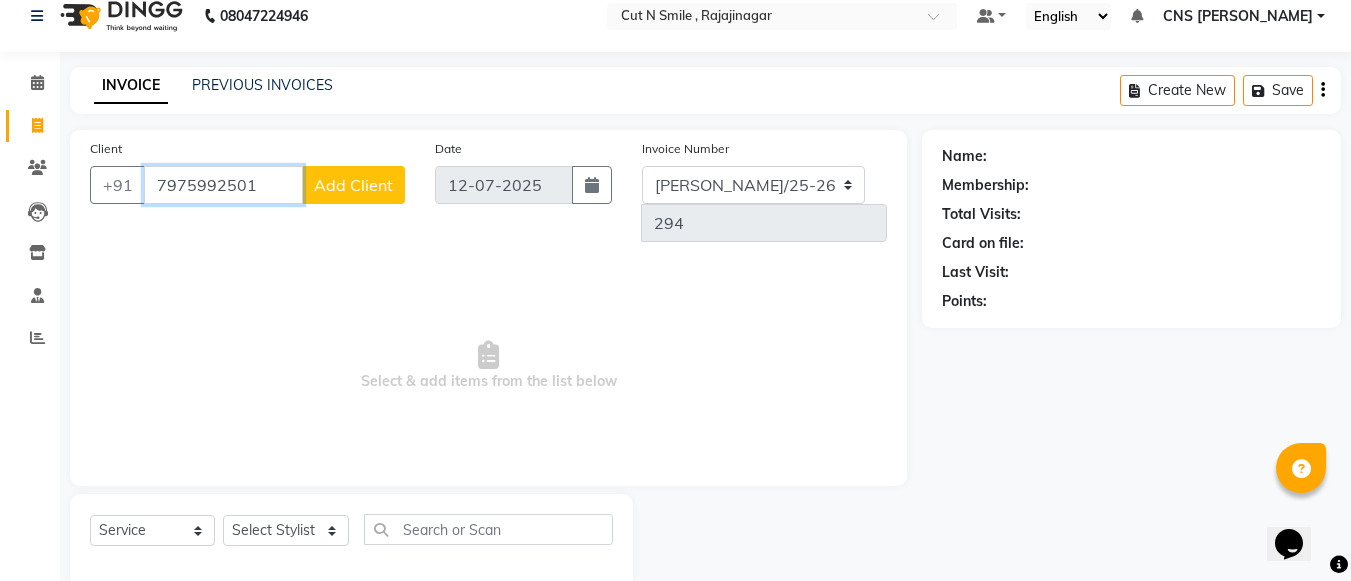 type on "7975992501" 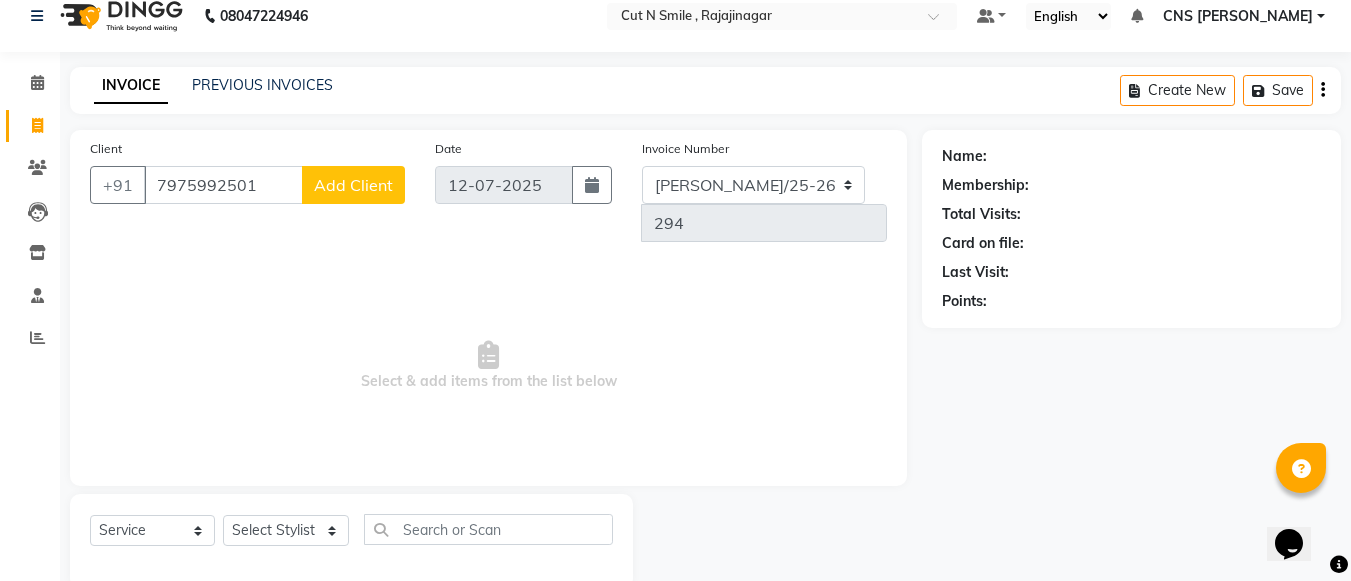 click on "Add Client" 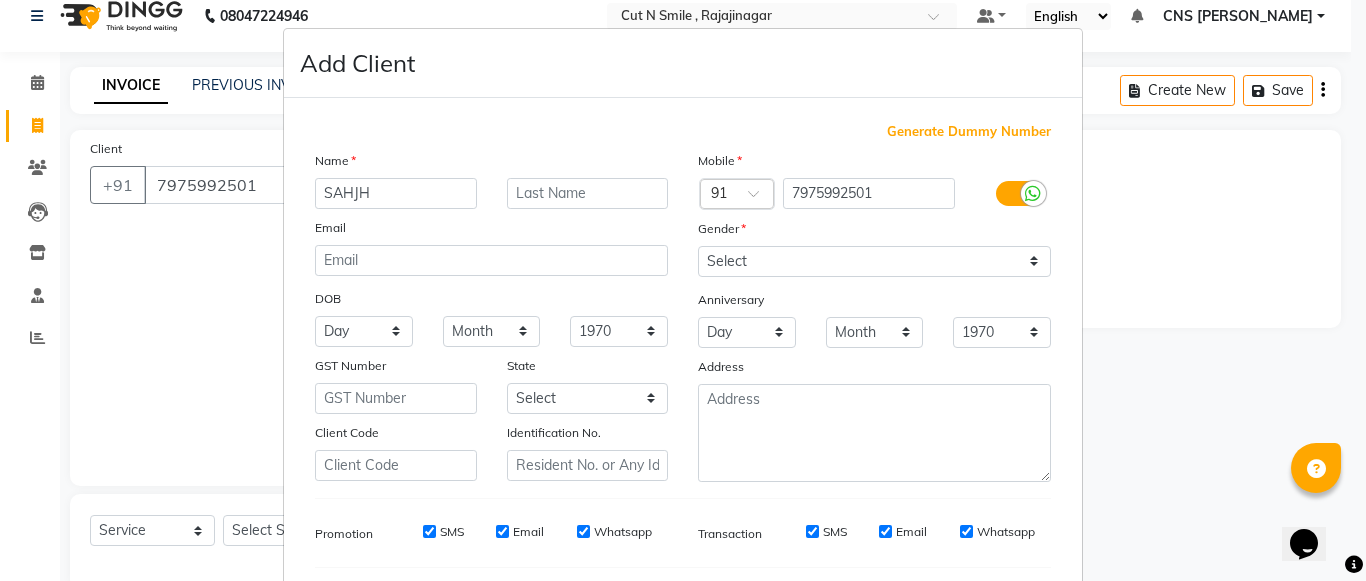 type on "SAHJH" 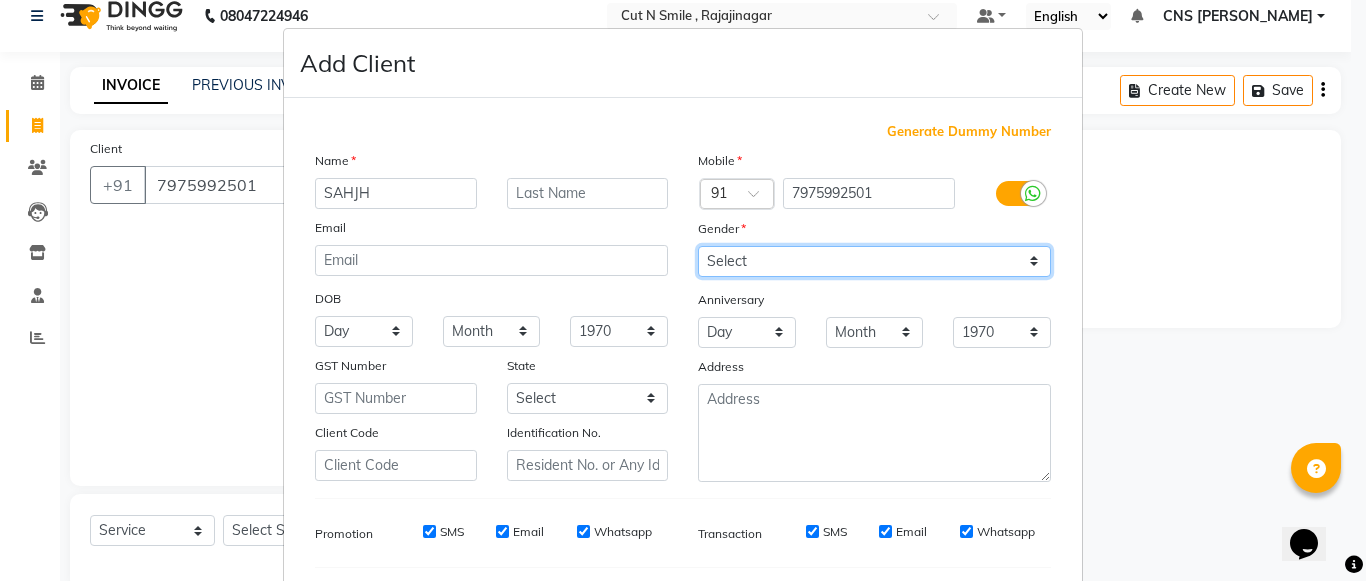 click on "Select [DEMOGRAPHIC_DATA] [DEMOGRAPHIC_DATA] Other Prefer Not To Say" at bounding box center [874, 261] 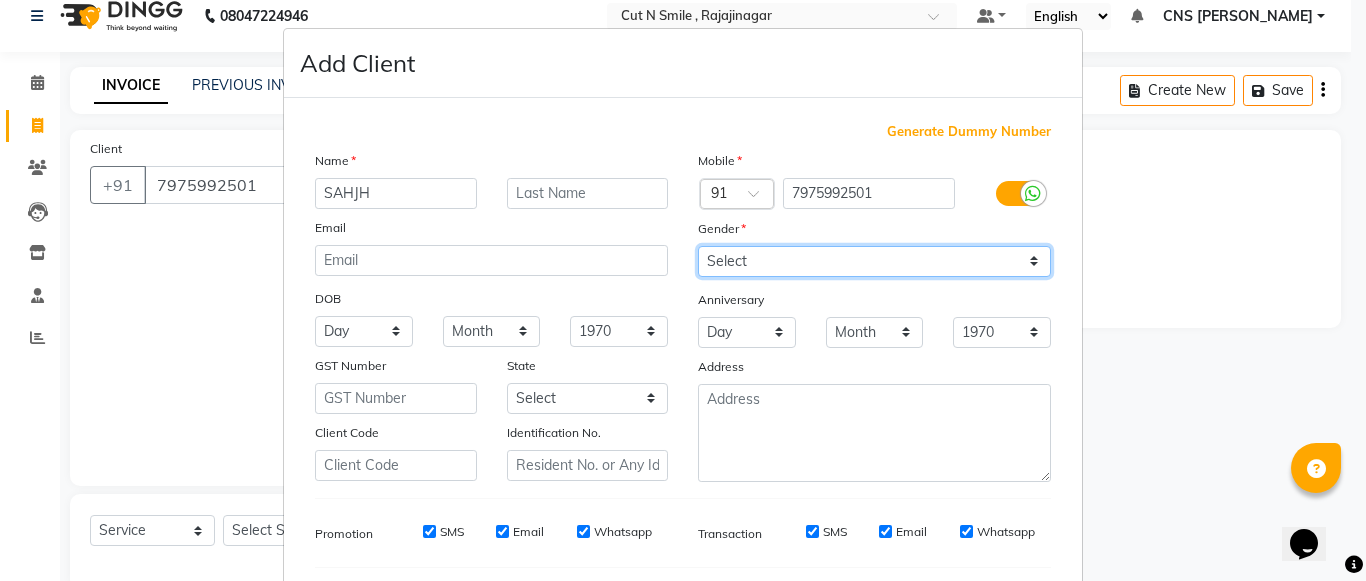 select on "[DEMOGRAPHIC_DATA]" 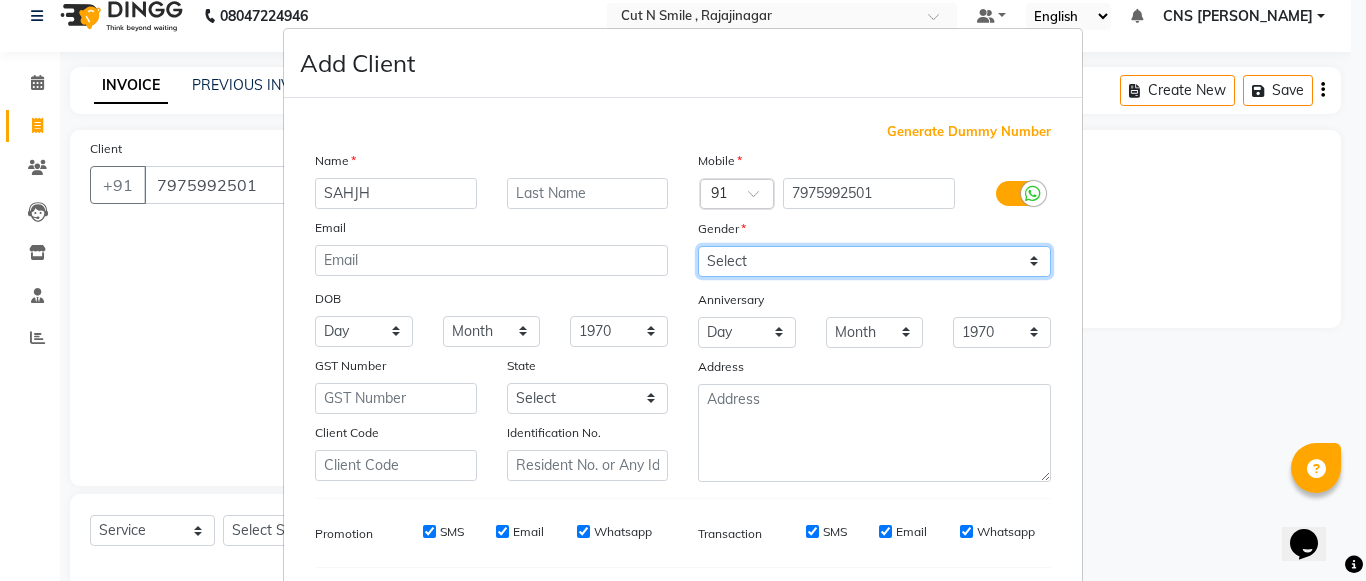 click on "Select [DEMOGRAPHIC_DATA] [DEMOGRAPHIC_DATA] Other Prefer Not To Say" at bounding box center [874, 261] 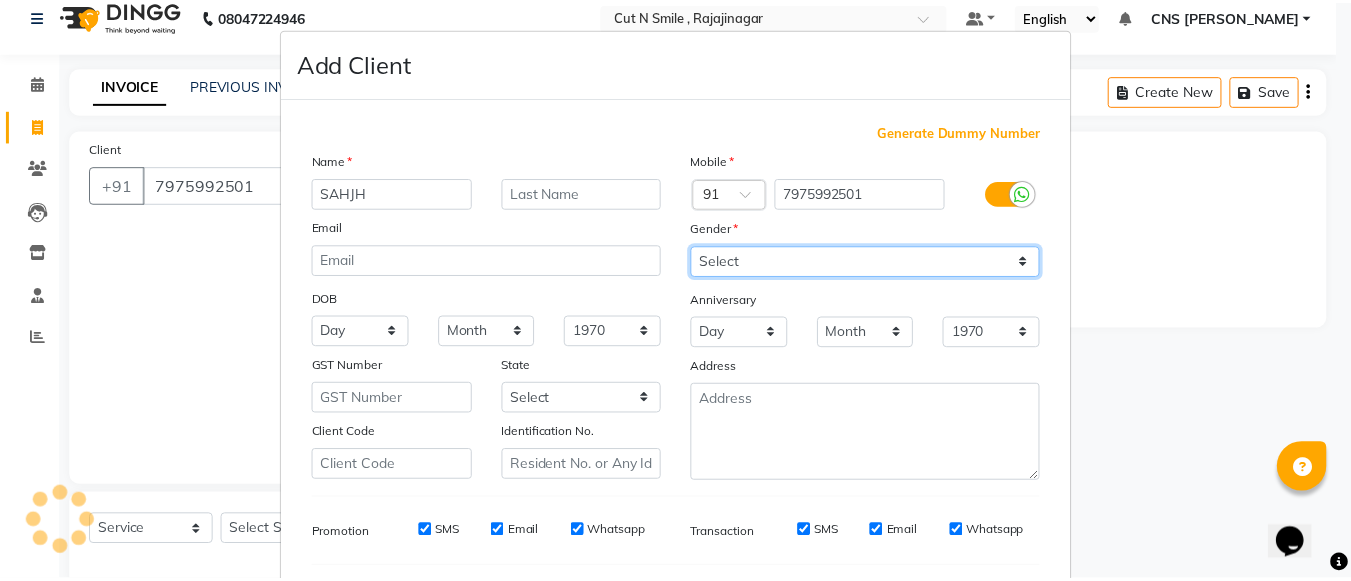 scroll, scrollTop: 268, scrollLeft: 0, axis: vertical 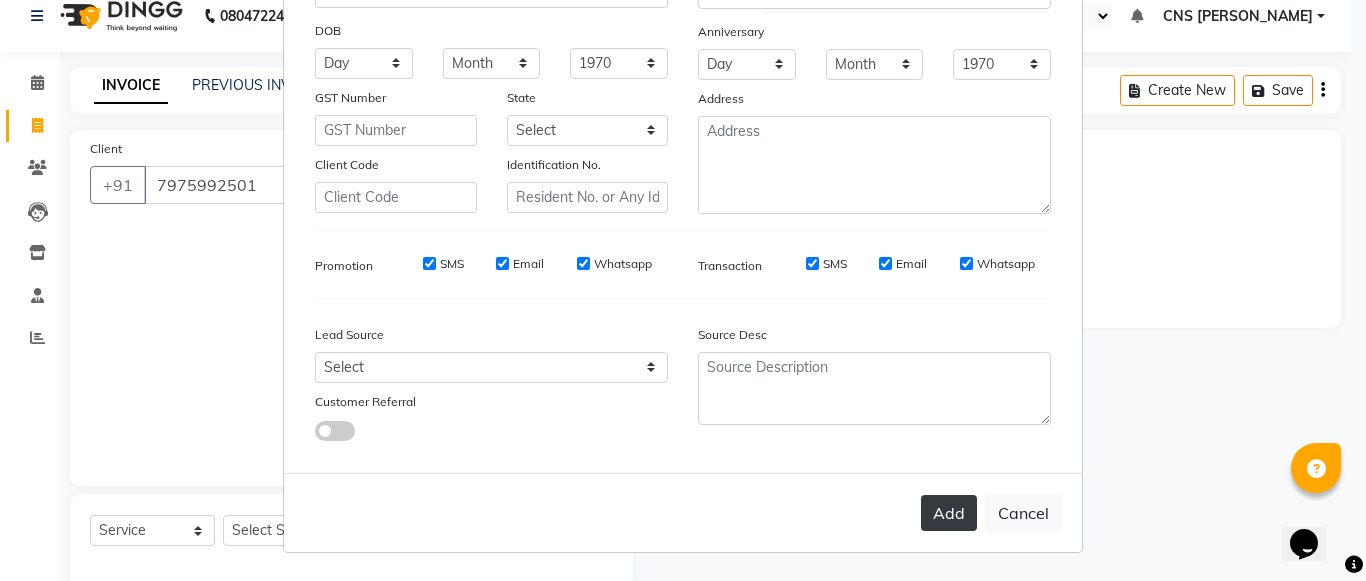 click on "Add" at bounding box center (949, 513) 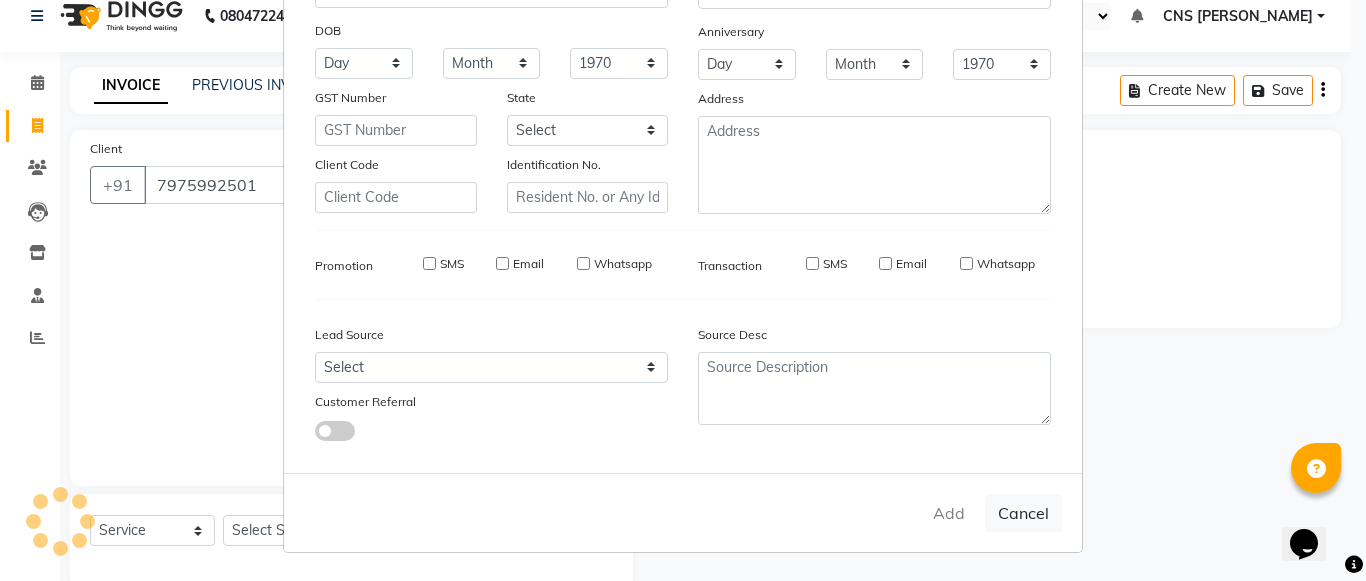type 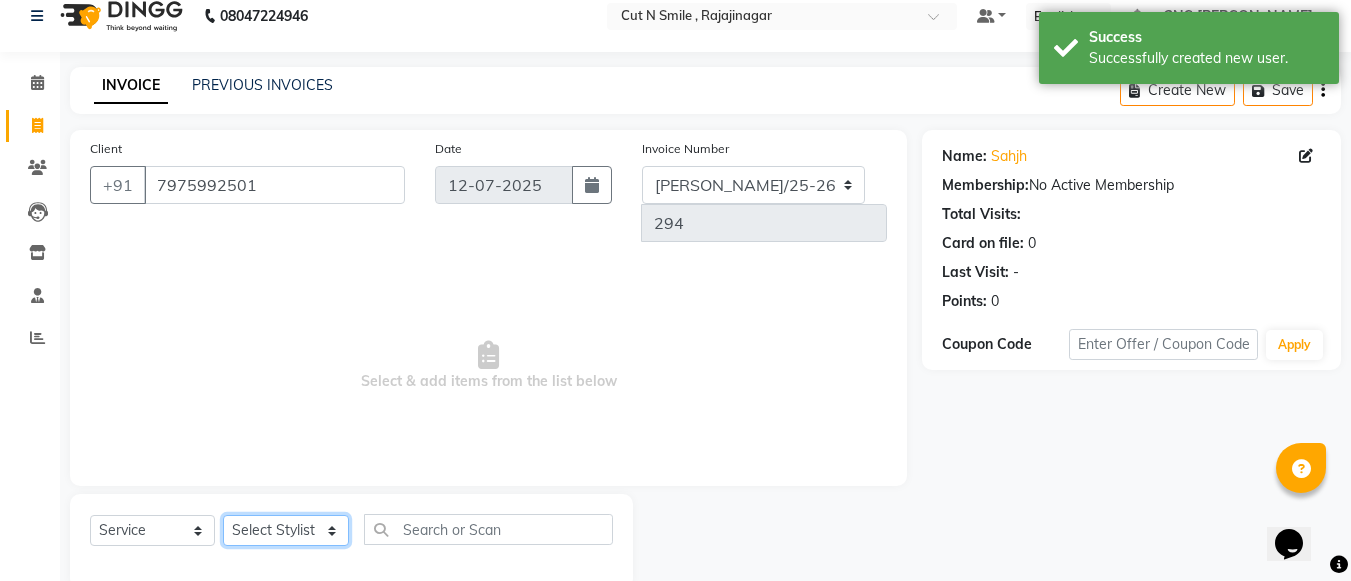 click on "Select Stylist [PERSON_NAME] Ammu 3R [PERSON_NAME] VN [PERSON_NAME] 3R [PERSON_NAME] 3R [PERSON_NAME] 3R [PERSON_NAME] 4R CNS [PERSON_NAME]  Cut N Smile 17M  Cut N Smile 3R Cut n Smile 4R Cut N Smile 9M Cut N Smile ML Cut N Smile V [PERSON_NAME] 4R Govind VN Hema 4R [PERSON_NAME] VN Karan VN Love 4R [PERSON_NAME] 3R Manu 4R  Muskaan VN [PERSON_NAME] 4R N D M 4R NDM Alam 4R Noushad VN [PERSON_NAME] 4R Priya [PERSON_NAME] 3R Rahul 3R Ravi 3R [PERSON_NAME] 4R [PERSON_NAME] 3R [PERSON_NAME] 4R [PERSON_NAME] [PERSON_NAME] 3R [PERSON_NAME] 4R Sameer 3R [PERSON_NAME] [PERSON_NAME]  [PERSON_NAME] [PERSON_NAME] [PERSON_NAME] VN [PERSON_NAME] 4R [PERSON_NAME] 4R [PERSON_NAME] VN Shanavaaz [PERSON_NAME] 3R [PERSON_NAME] 4R [PERSON_NAME] [PERSON_NAME] 4R Sunny VN [PERSON_NAME] 4R Vakeel 3R Varas 4R [PERSON_NAME] [PERSON_NAME] VN" 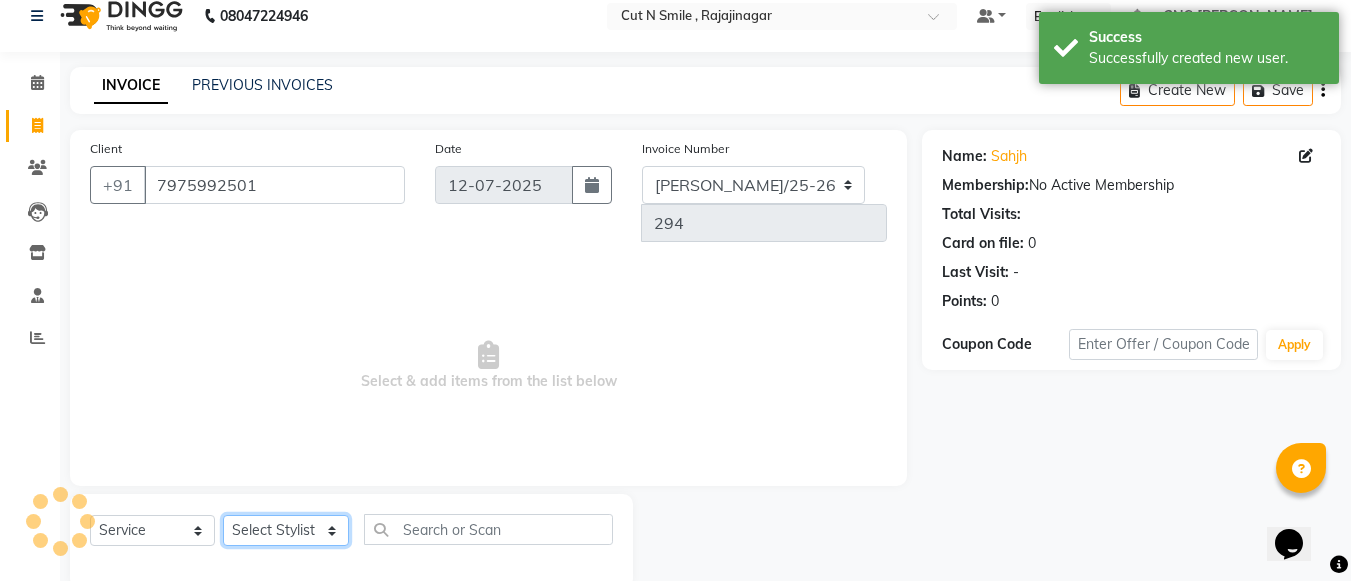 select on "76423" 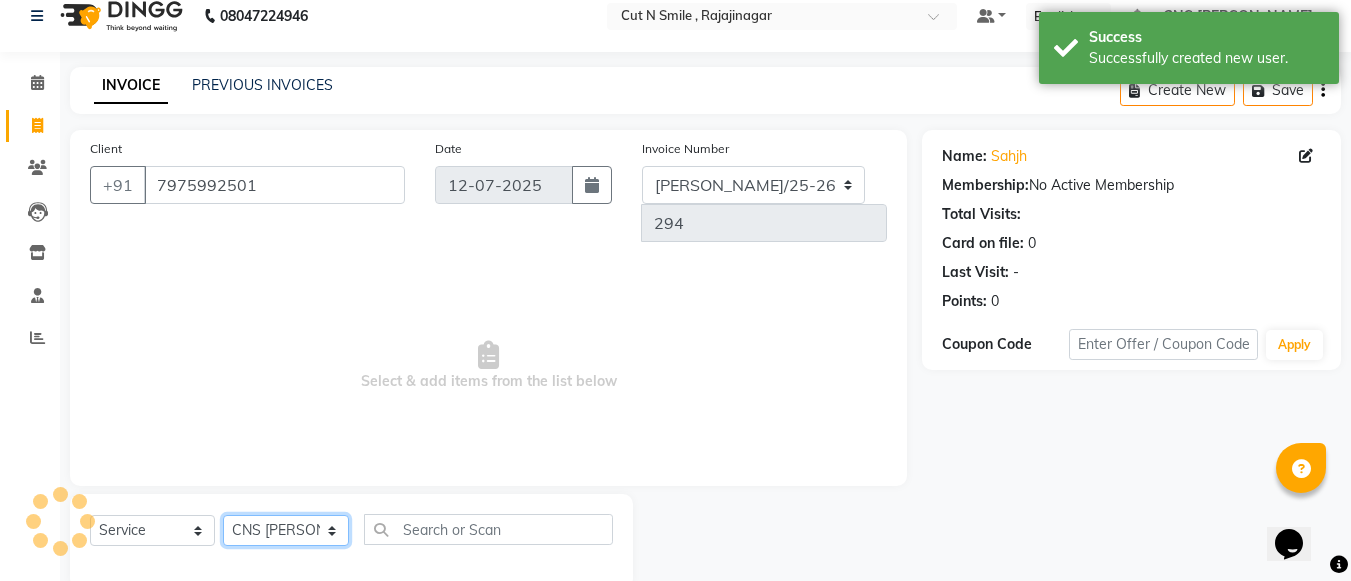 click on "Select Stylist [PERSON_NAME] Ammu 3R [PERSON_NAME] VN [PERSON_NAME] 3R [PERSON_NAME] 3R [PERSON_NAME] 3R [PERSON_NAME] 4R CNS [PERSON_NAME]  Cut N Smile 17M  Cut N Smile 3R Cut n Smile 4R Cut N Smile 9M Cut N Smile ML Cut N Smile V [PERSON_NAME] 4R Govind VN Hema 4R [PERSON_NAME] VN Karan VN Love 4R [PERSON_NAME] 3R Manu 4R  Muskaan VN [PERSON_NAME] 4R N D M 4R NDM Alam 4R Noushad VN [PERSON_NAME] 4R Priya [PERSON_NAME] 3R Rahul 3R Ravi 3R [PERSON_NAME] 4R [PERSON_NAME] 3R [PERSON_NAME] 4R [PERSON_NAME] [PERSON_NAME] 3R [PERSON_NAME] 4R Sameer 3R [PERSON_NAME] [PERSON_NAME]  [PERSON_NAME] [PERSON_NAME] [PERSON_NAME] VN [PERSON_NAME] 4R [PERSON_NAME] 4R [PERSON_NAME] VN Shanavaaz [PERSON_NAME] 3R [PERSON_NAME] 4R [PERSON_NAME] [PERSON_NAME] 4R Sunny VN [PERSON_NAME] 4R Vakeel 3R Varas 4R [PERSON_NAME] [PERSON_NAME] VN" 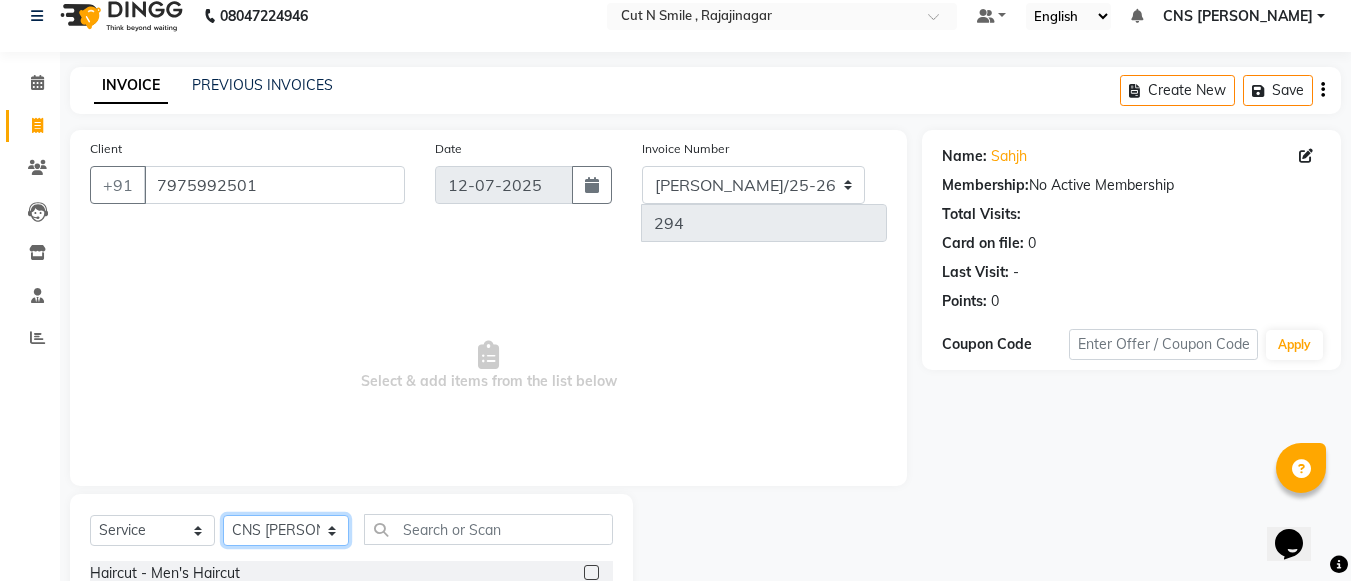 scroll, scrollTop: 220, scrollLeft: 0, axis: vertical 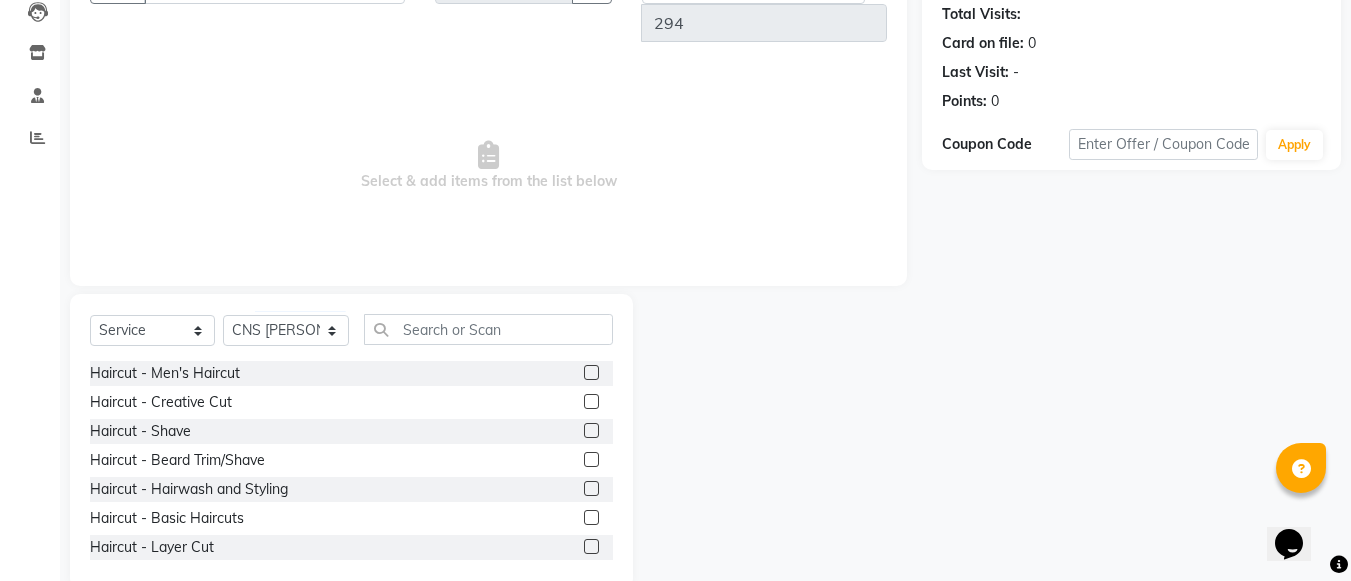 click 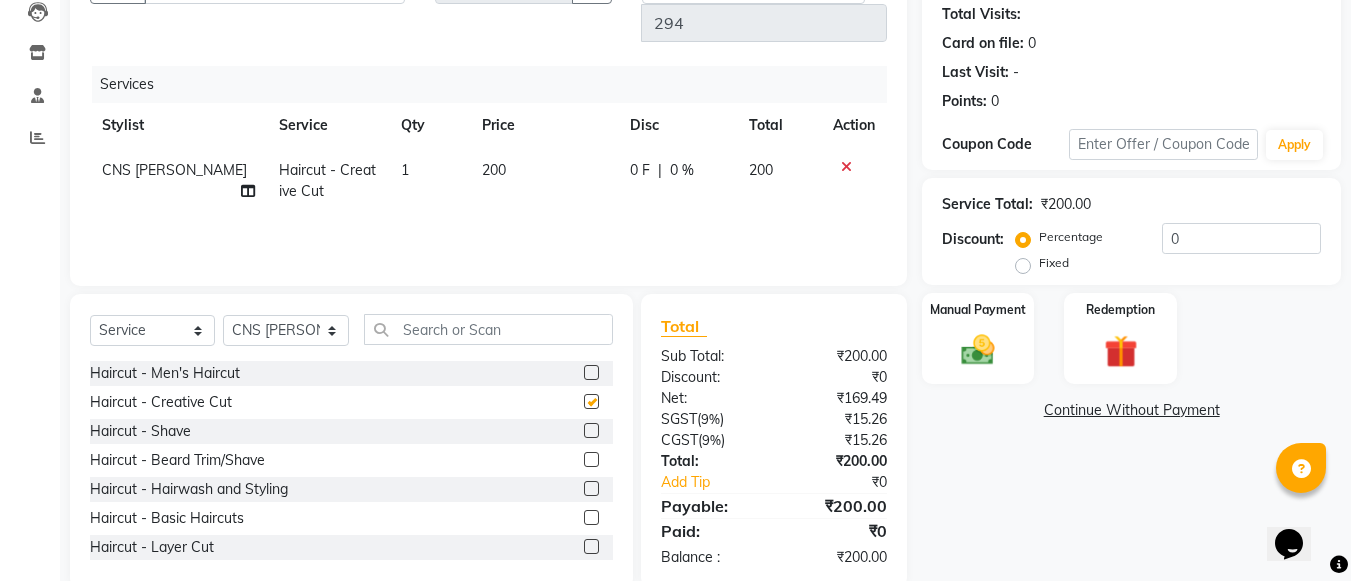 checkbox on "false" 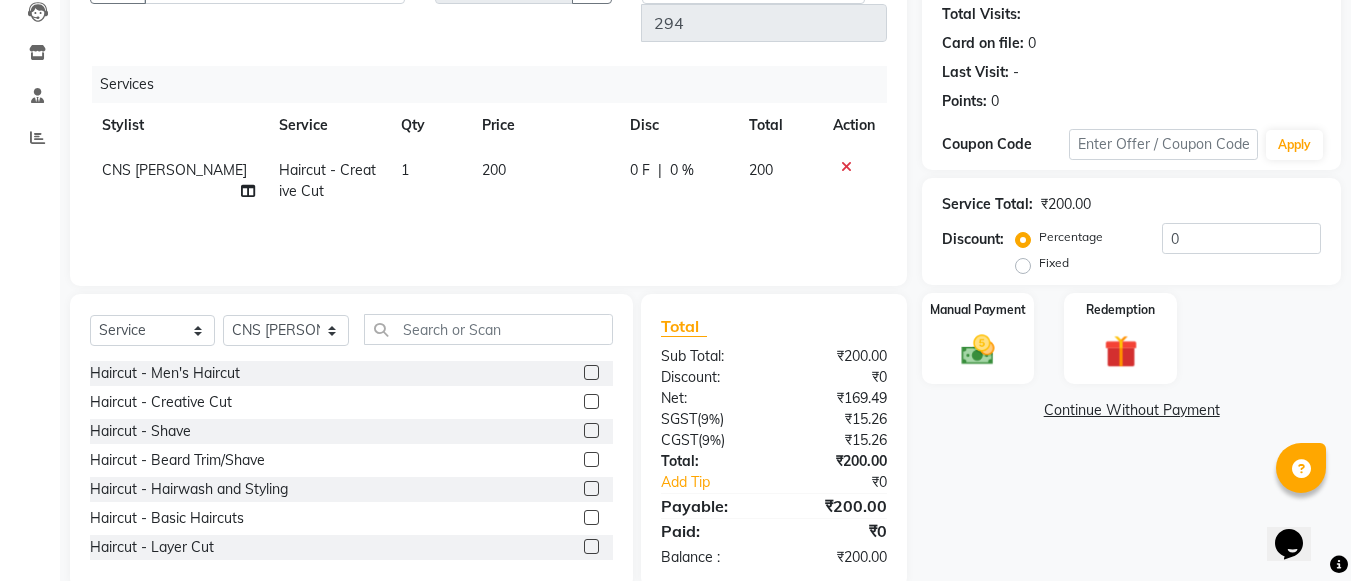 click 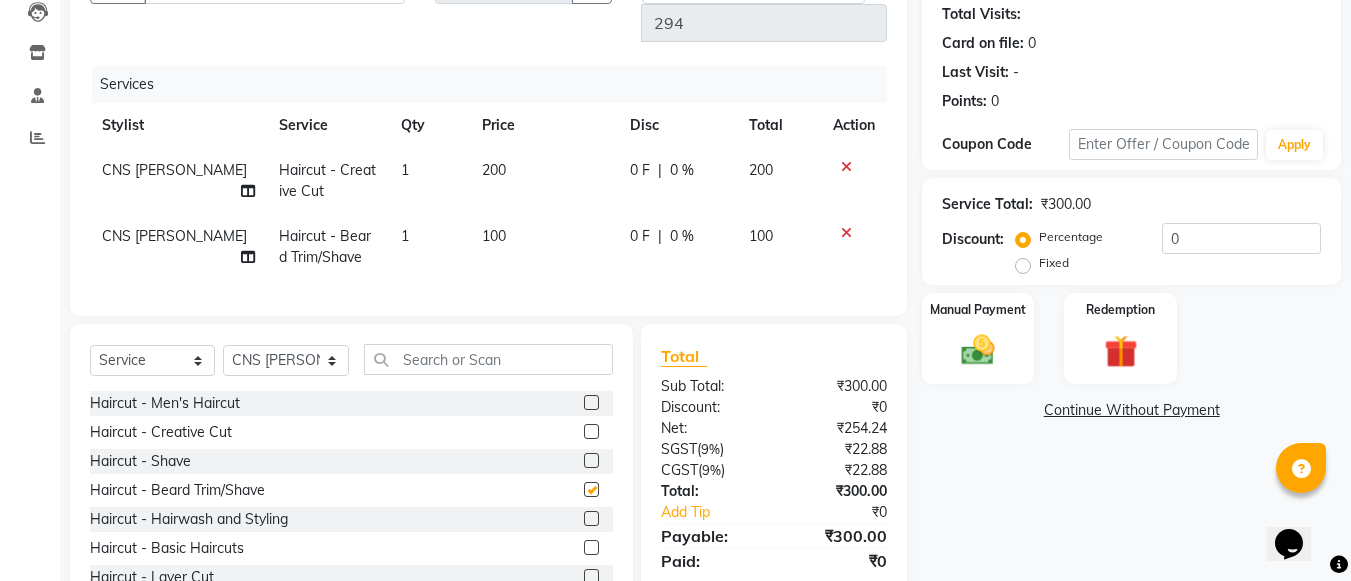 checkbox on "false" 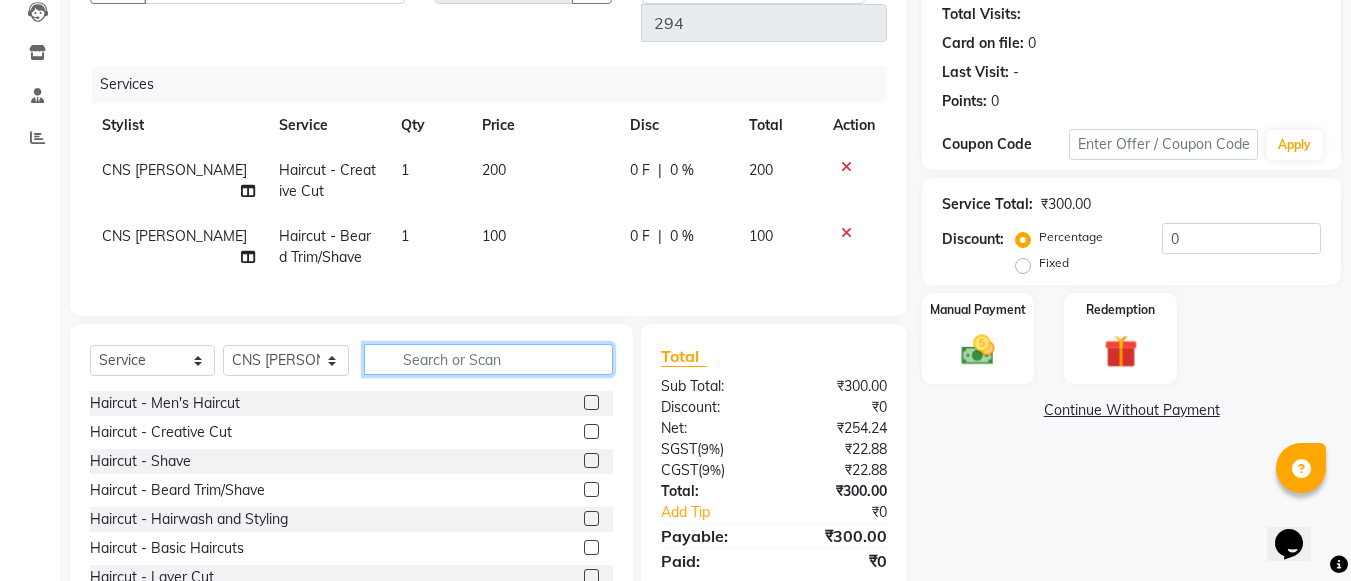click 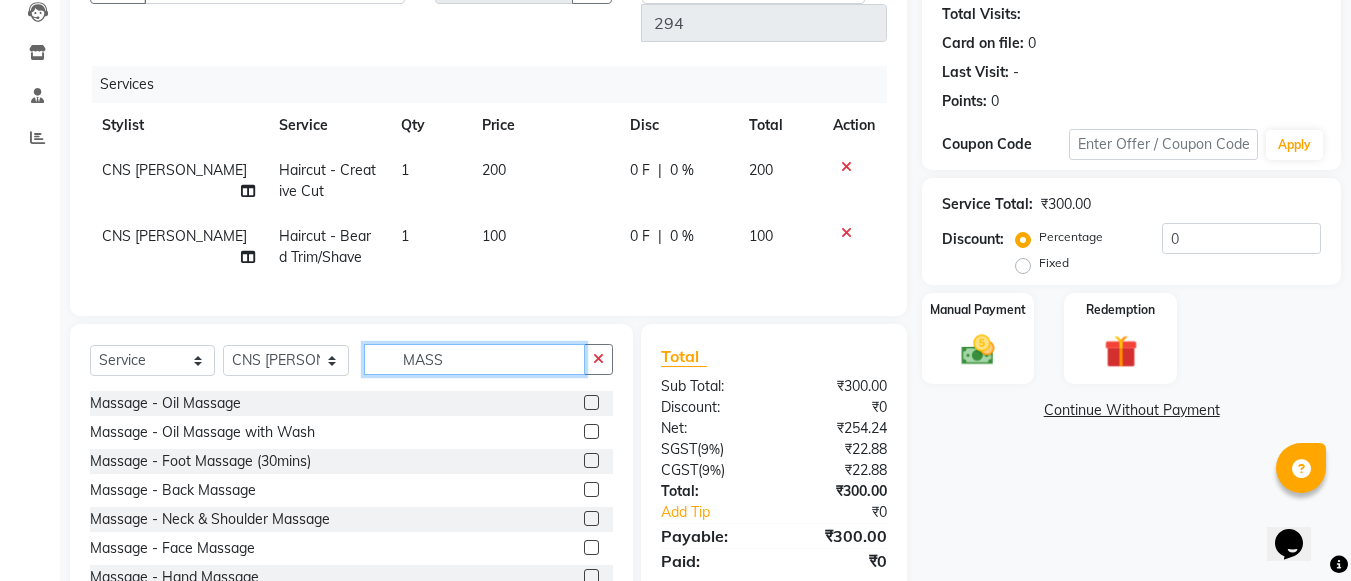 type on "MASS" 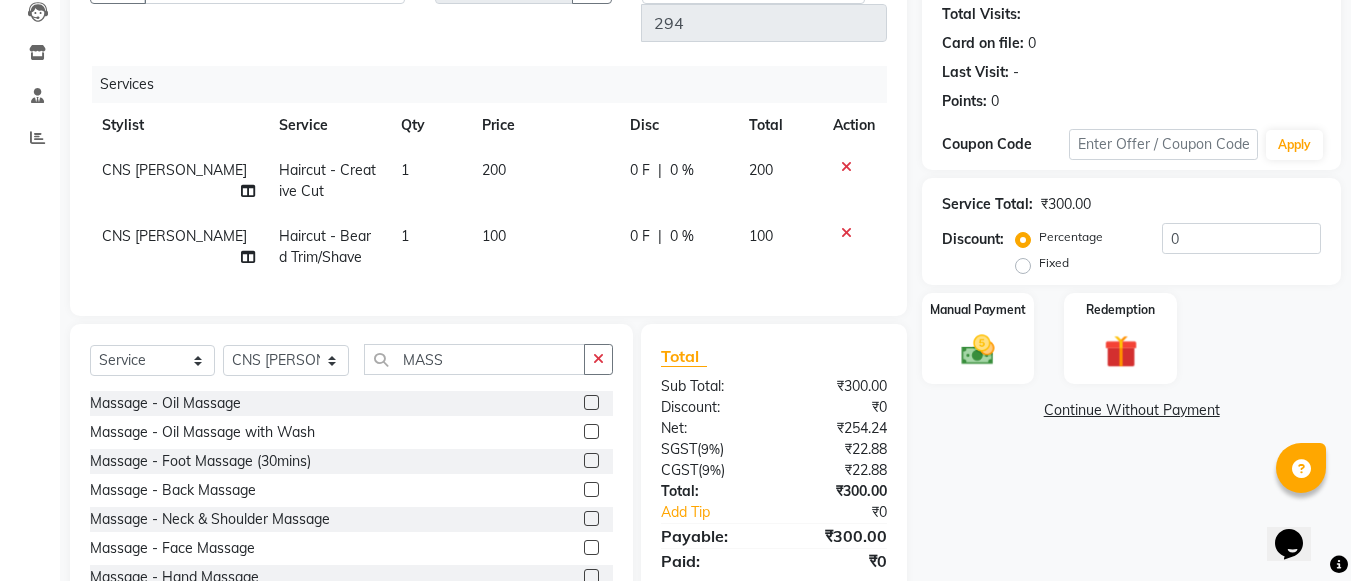 click 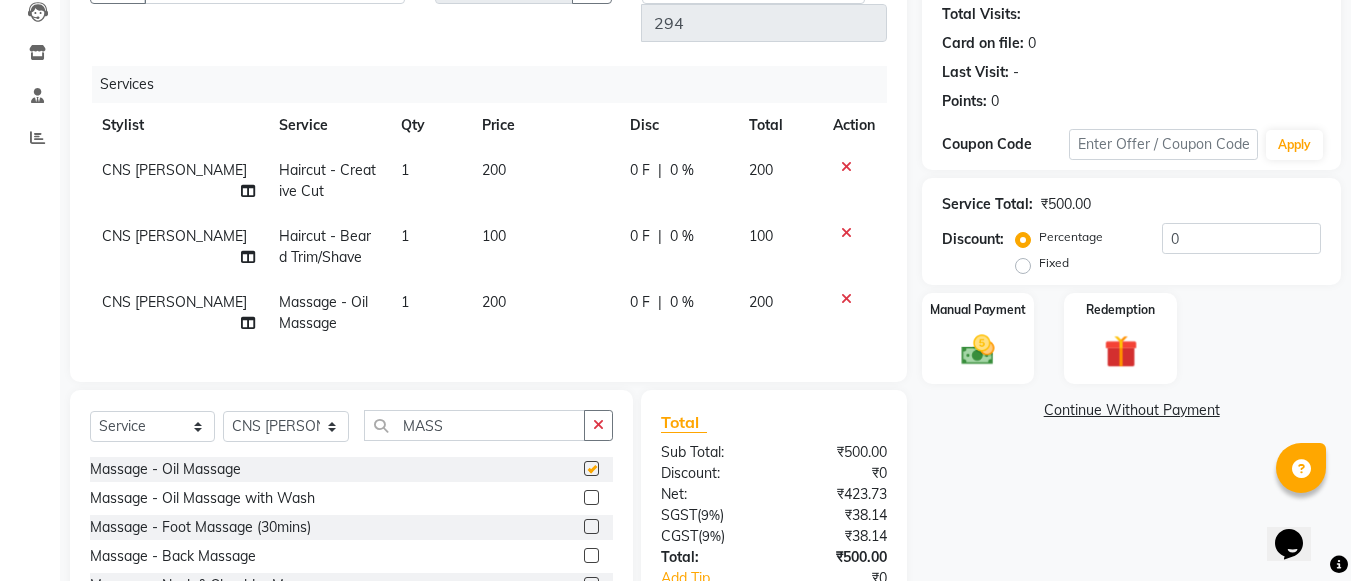 checkbox on "false" 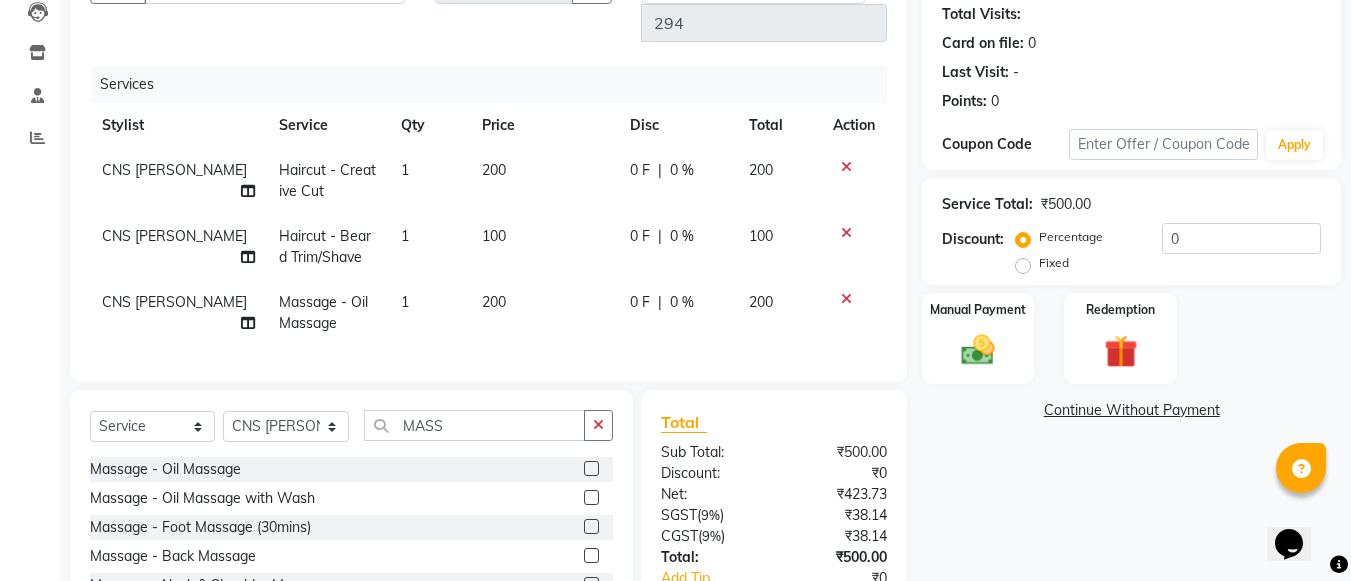 click on "200" 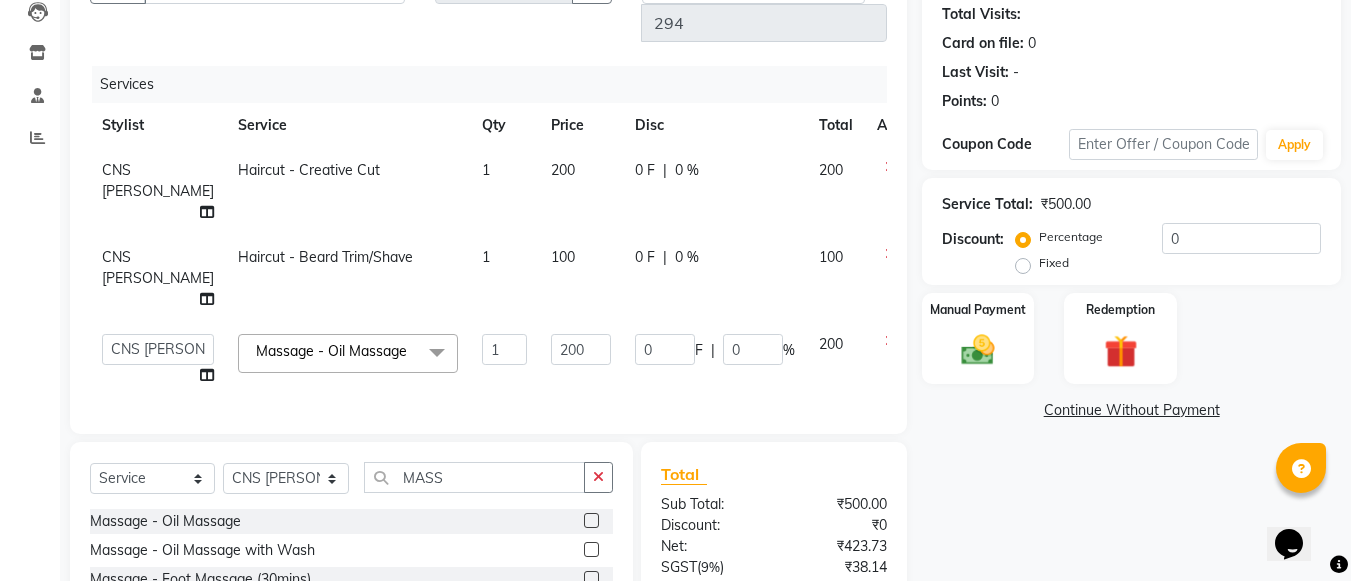 click on "200" 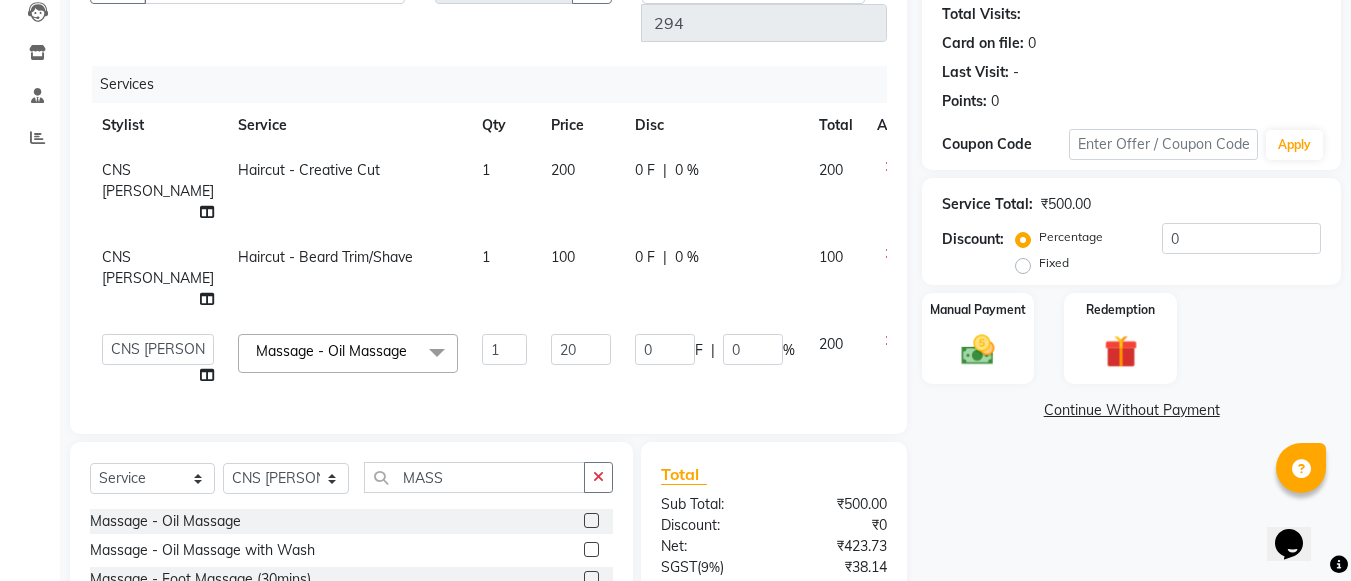 type on "2" 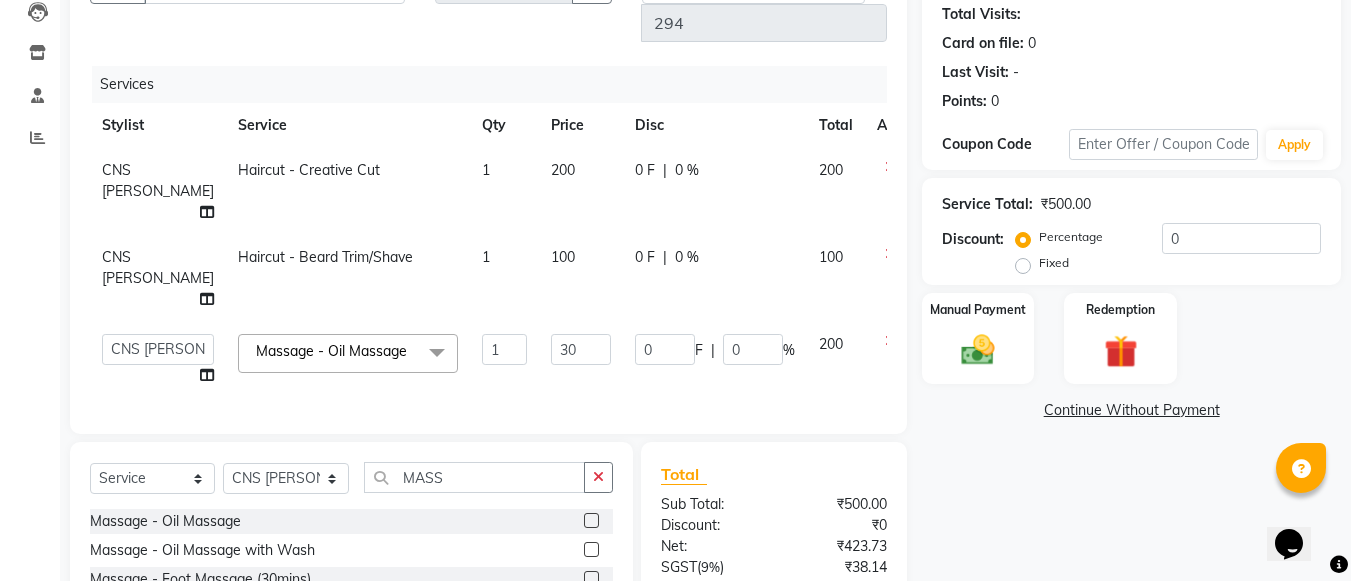 type on "300" 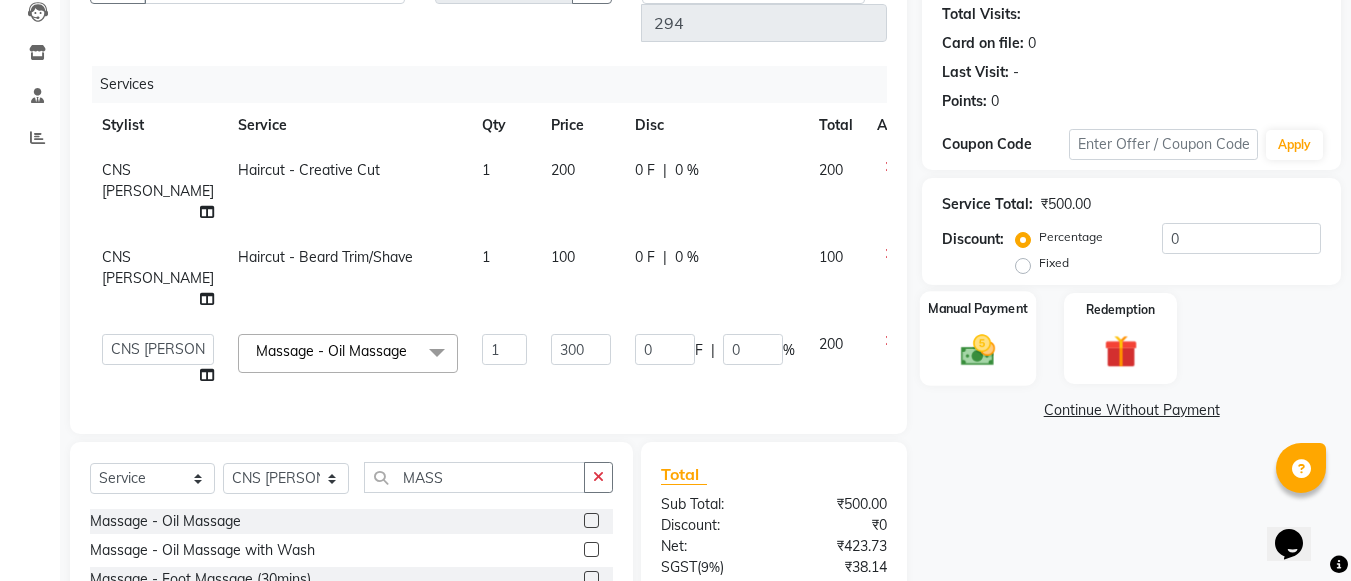 click on "Manual Payment" 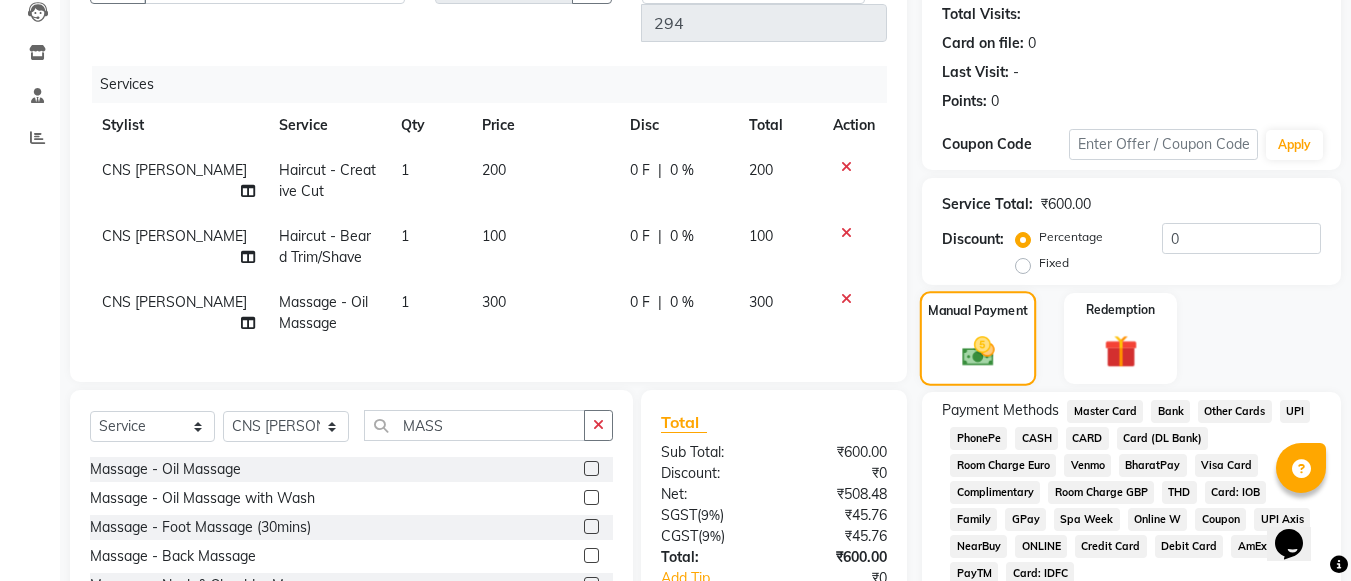 scroll, scrollTop: 331, scrollLeft: 0, axis: vertical 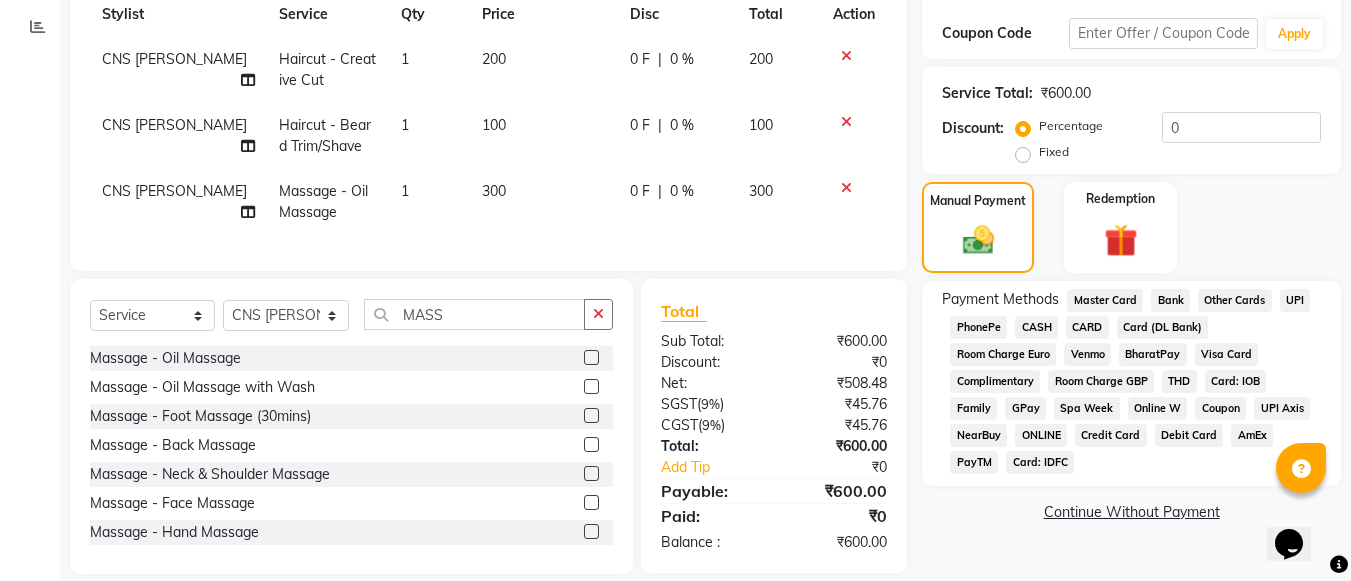 click on "UPI" 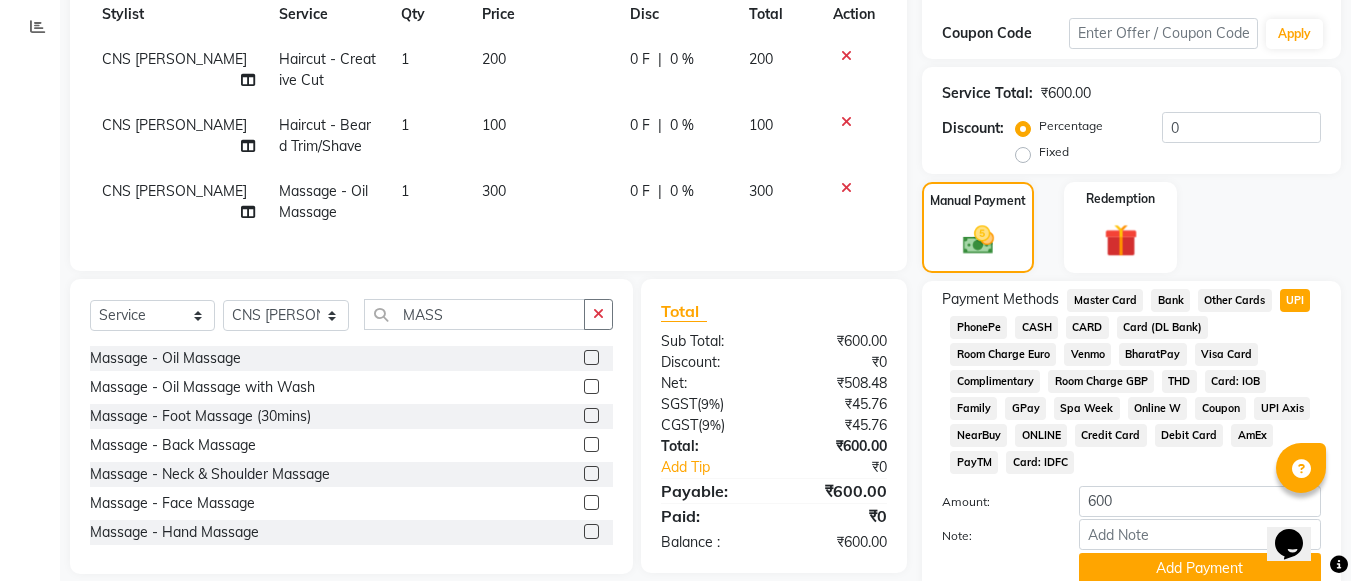 scroll, scrollTop: 413, scrollLeft: 0, axis: vertical 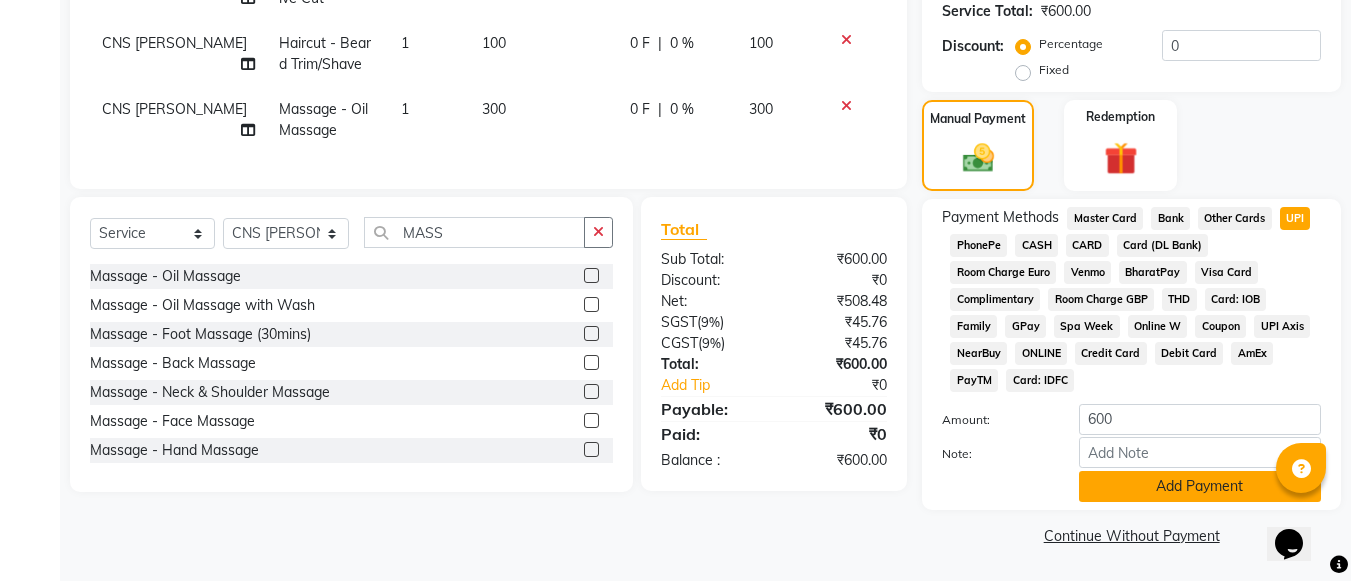 click on "Add Payment" 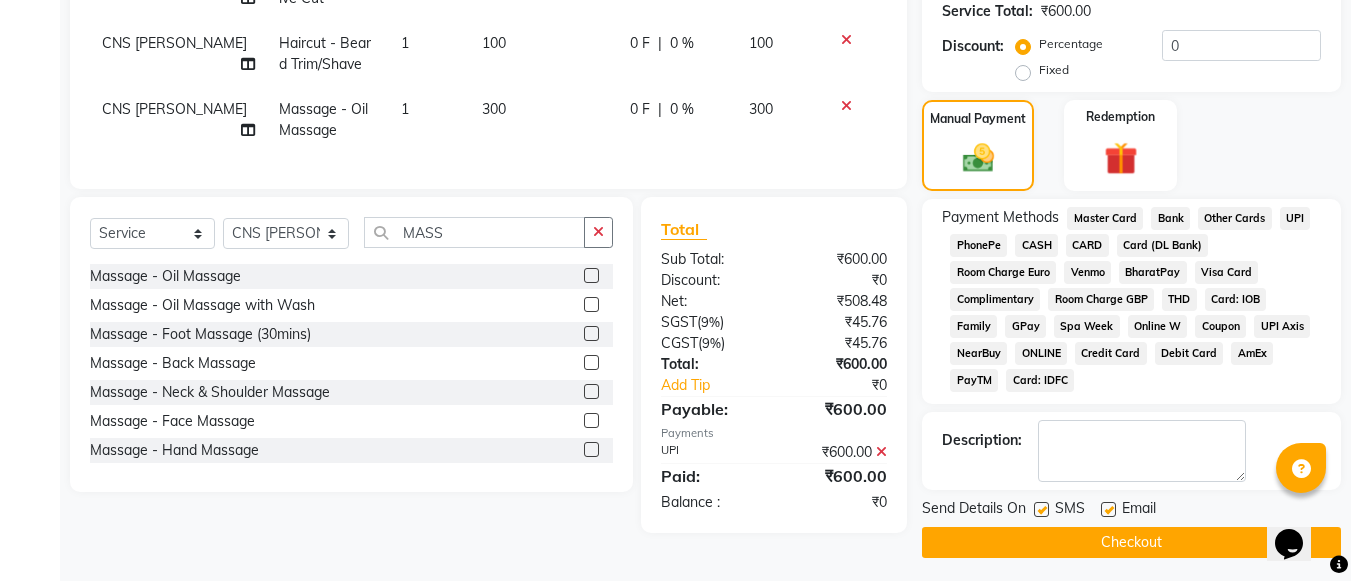 click on "Checkout" 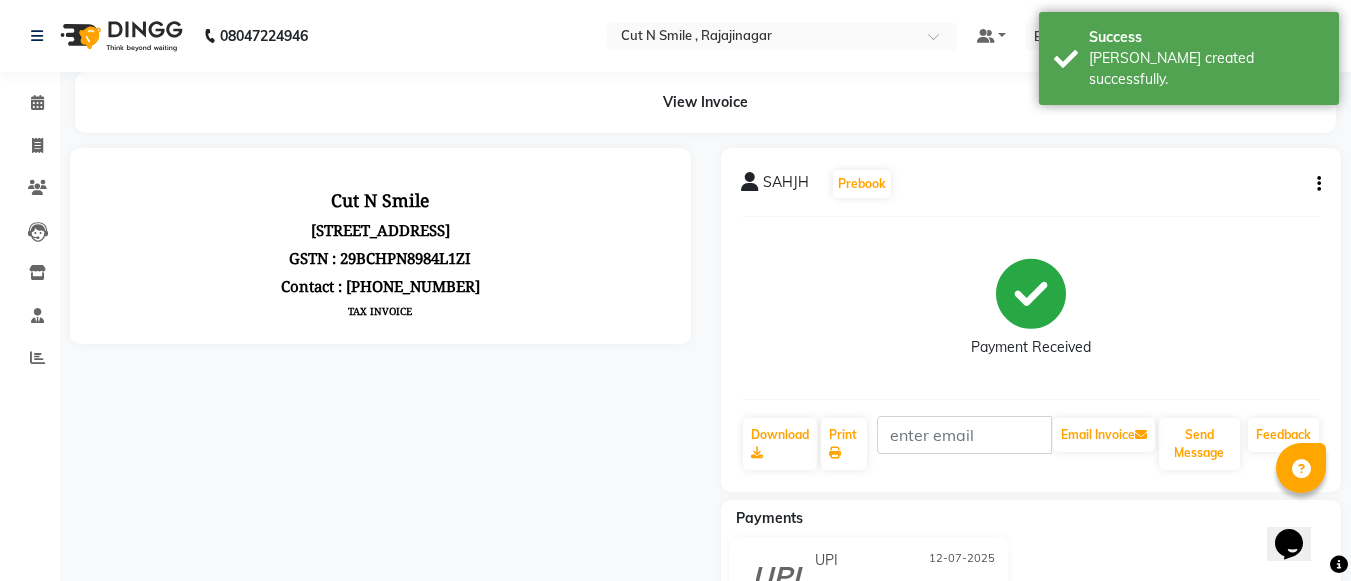 scroll, scrollTop: 0, scrollLeft: 0, axis: both 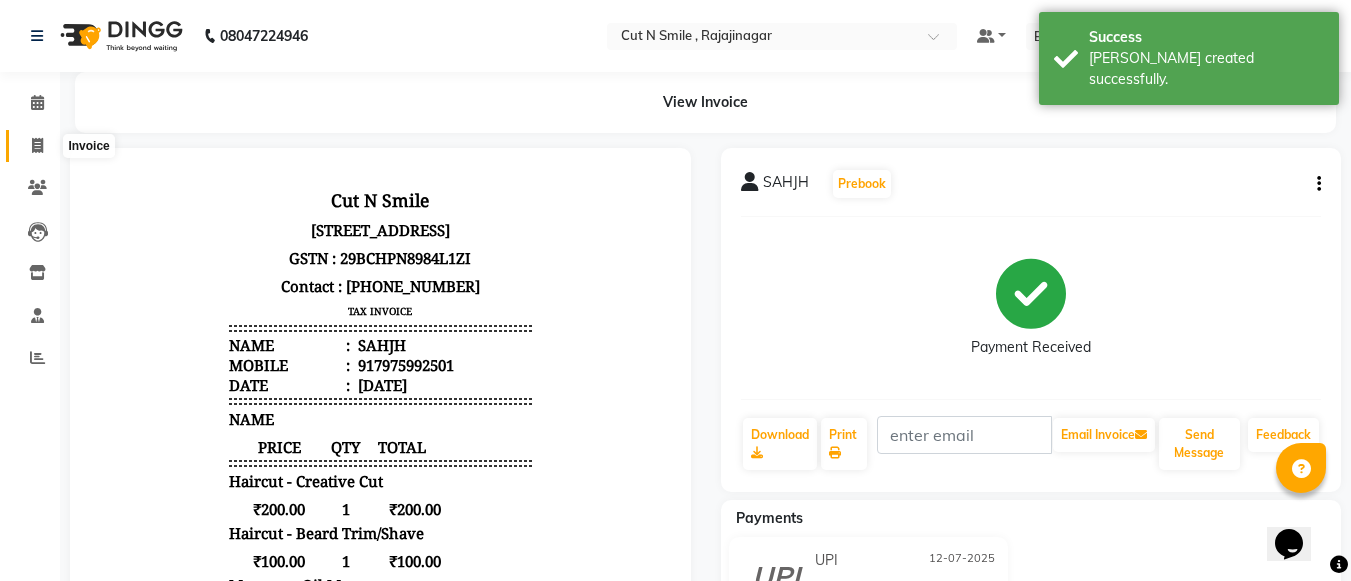 click 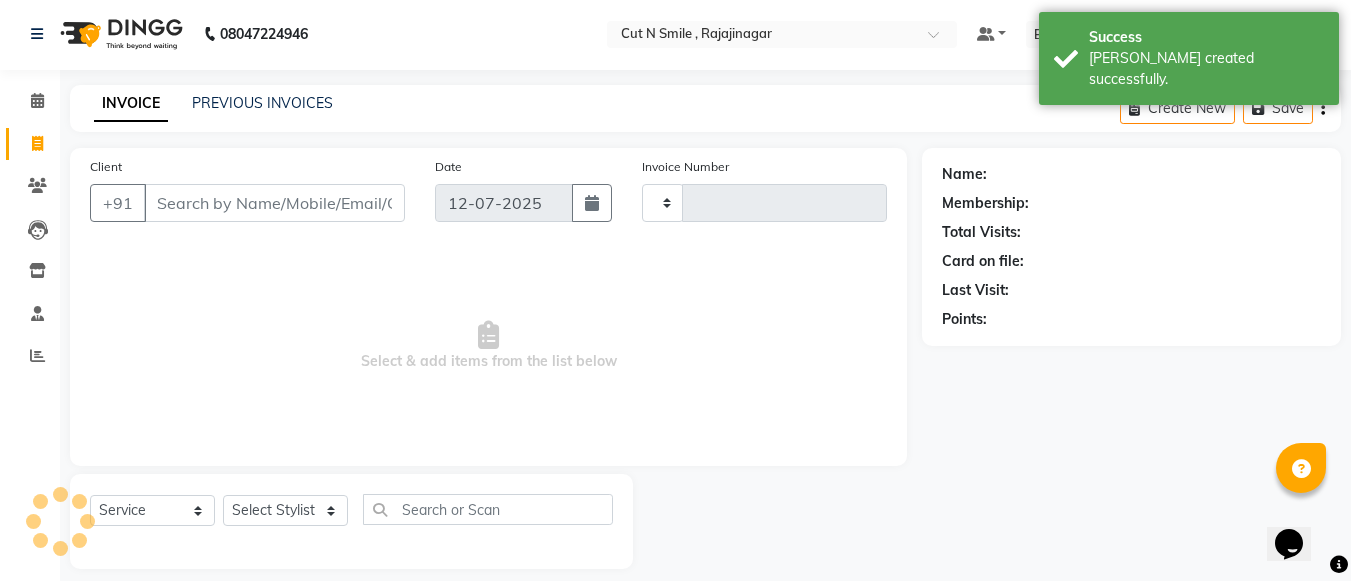 scroll, scrollTop: 20, scrollLeft: 0, axis: vertical 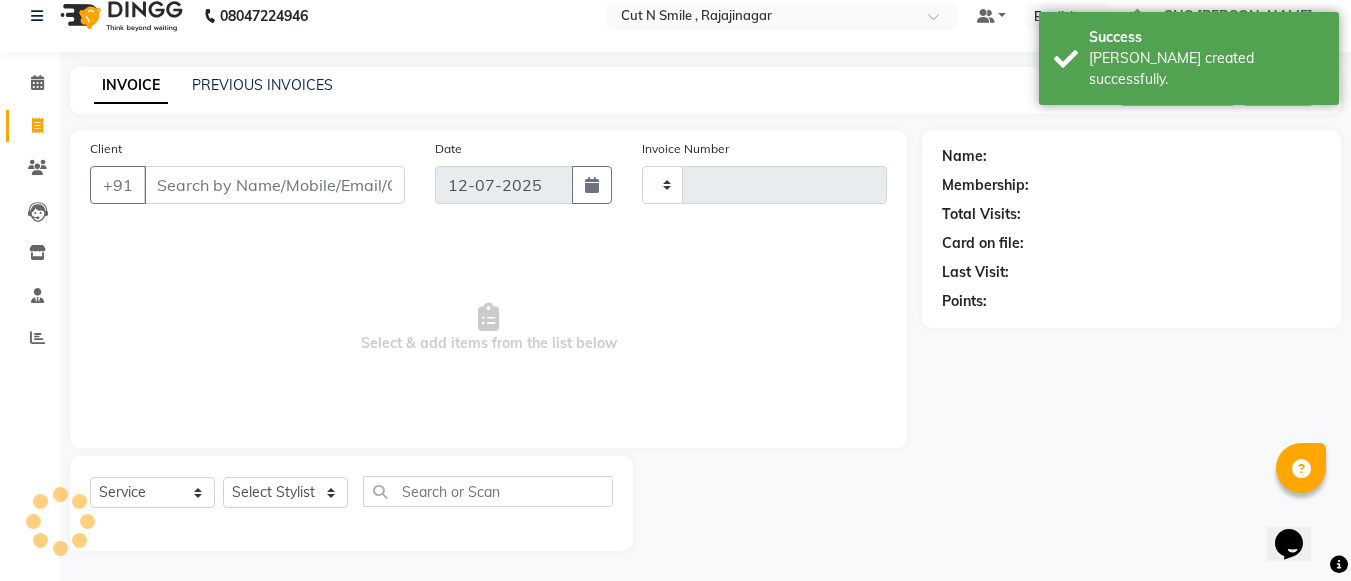 type on "107" 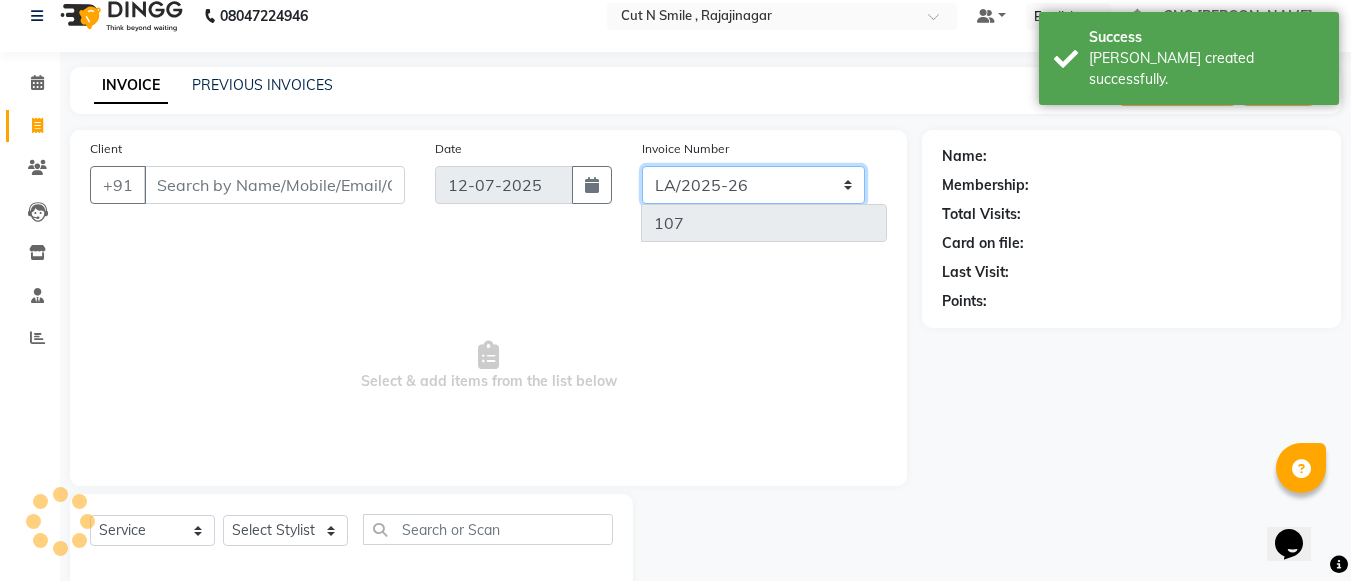 click on "[PERSON_NAME]/25-26 LA/2025-26 SH/25 CH/25 SA/25" 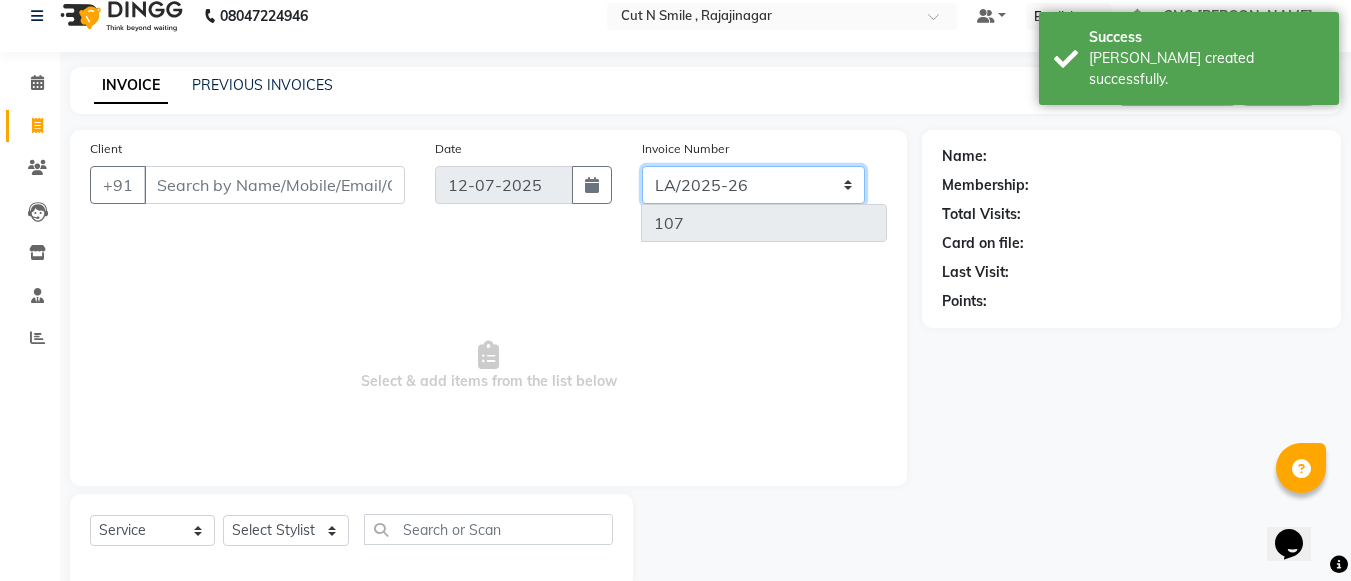 select on "8154" 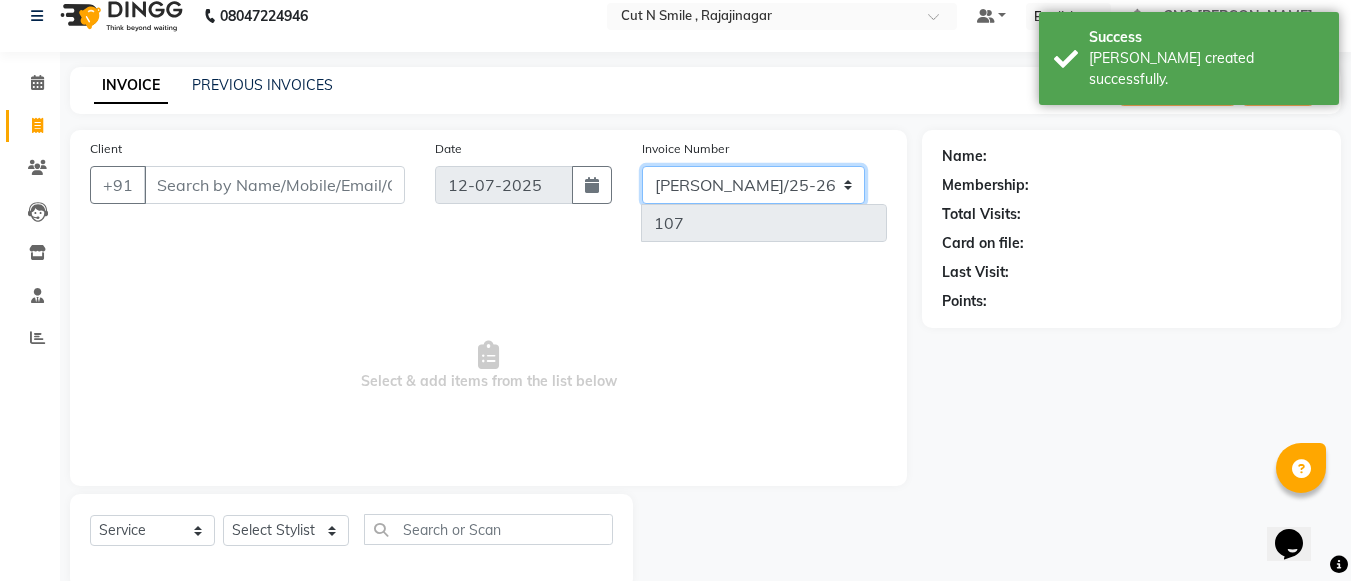 click on "[PERSON_NAME]/25-26 LA/2025-26 SH/25 CH/25 SA/25" 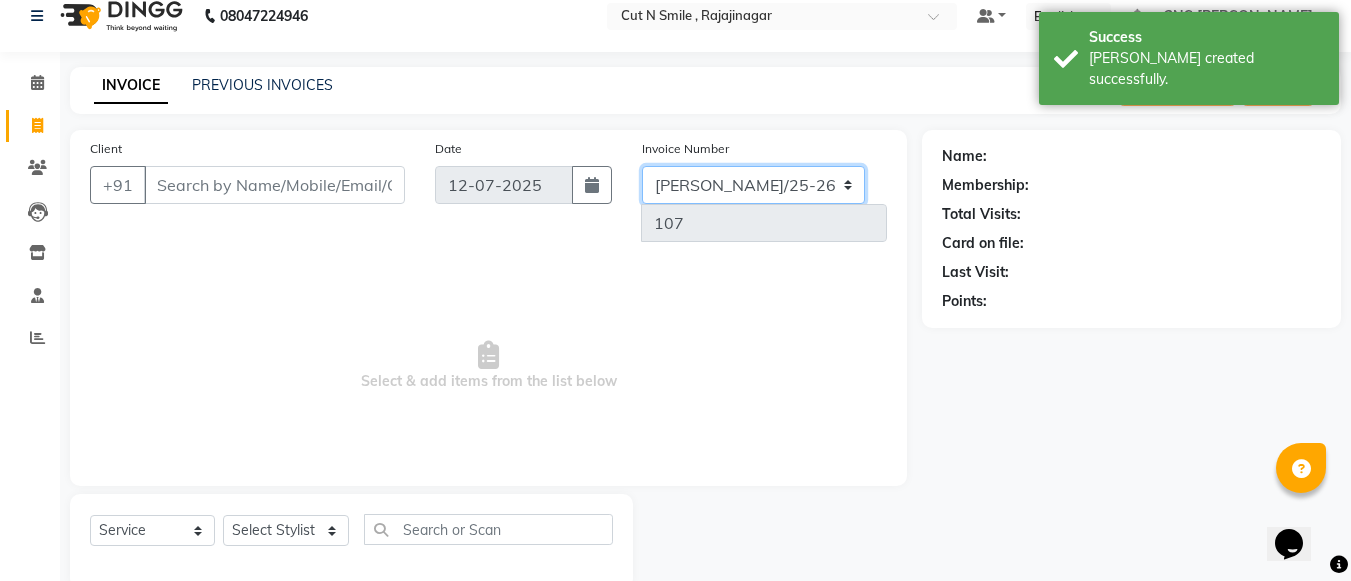 type on "295" 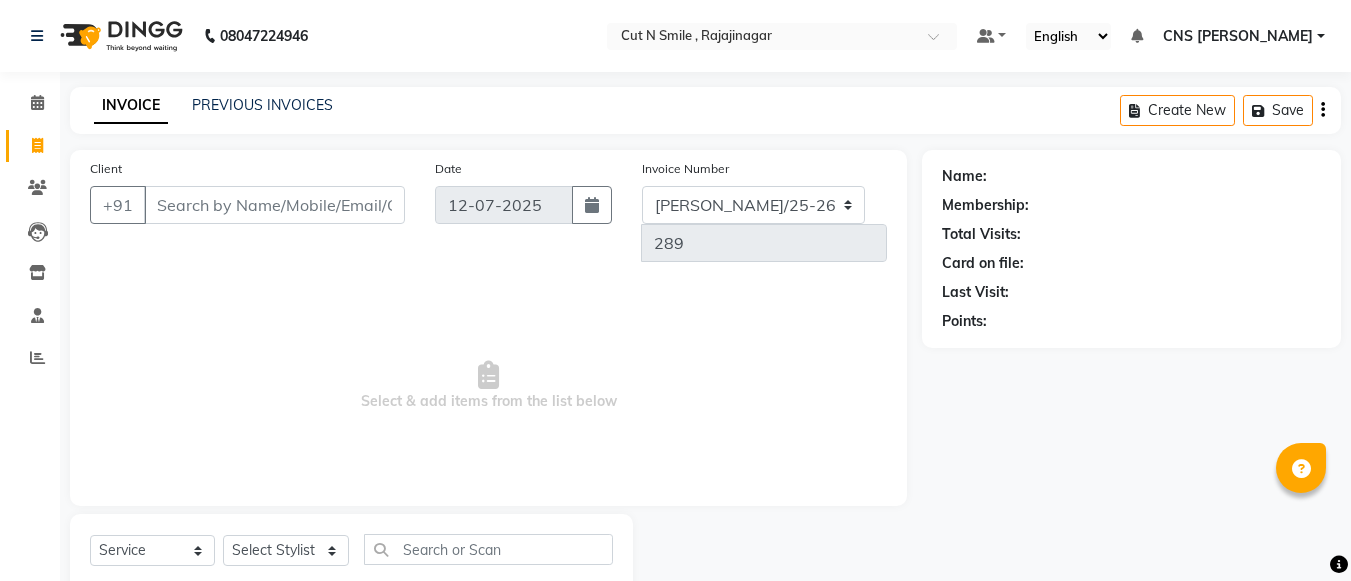 select on "service" 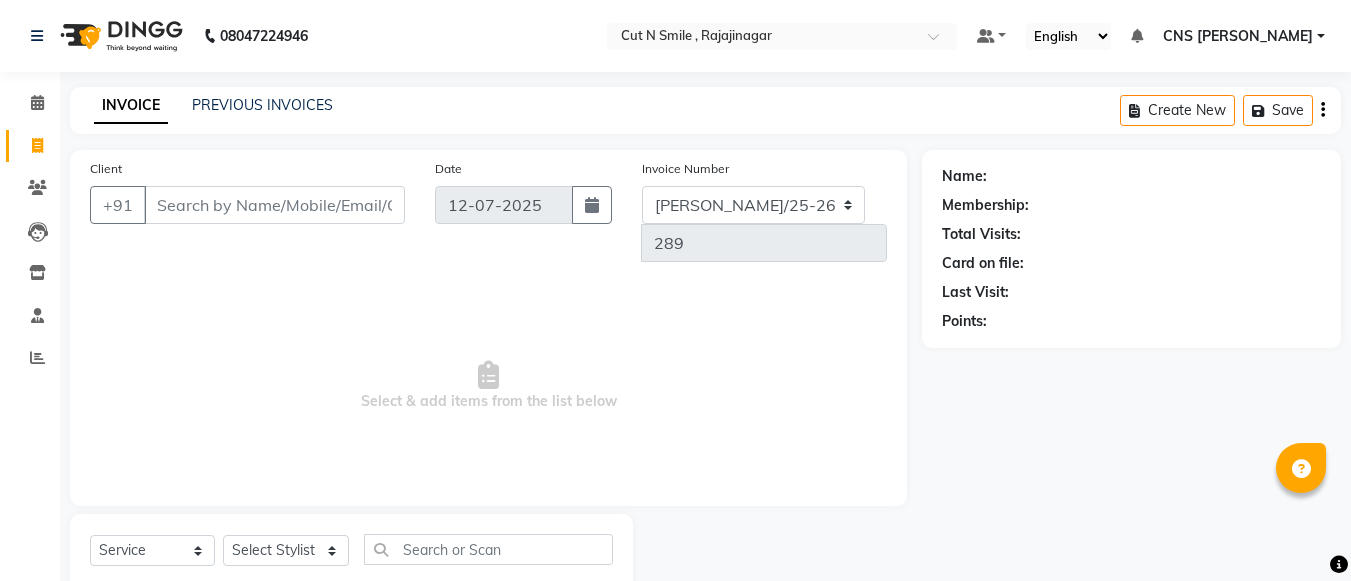 scroll, scrollTop: 0, scrollLeft: 0, axis: both 